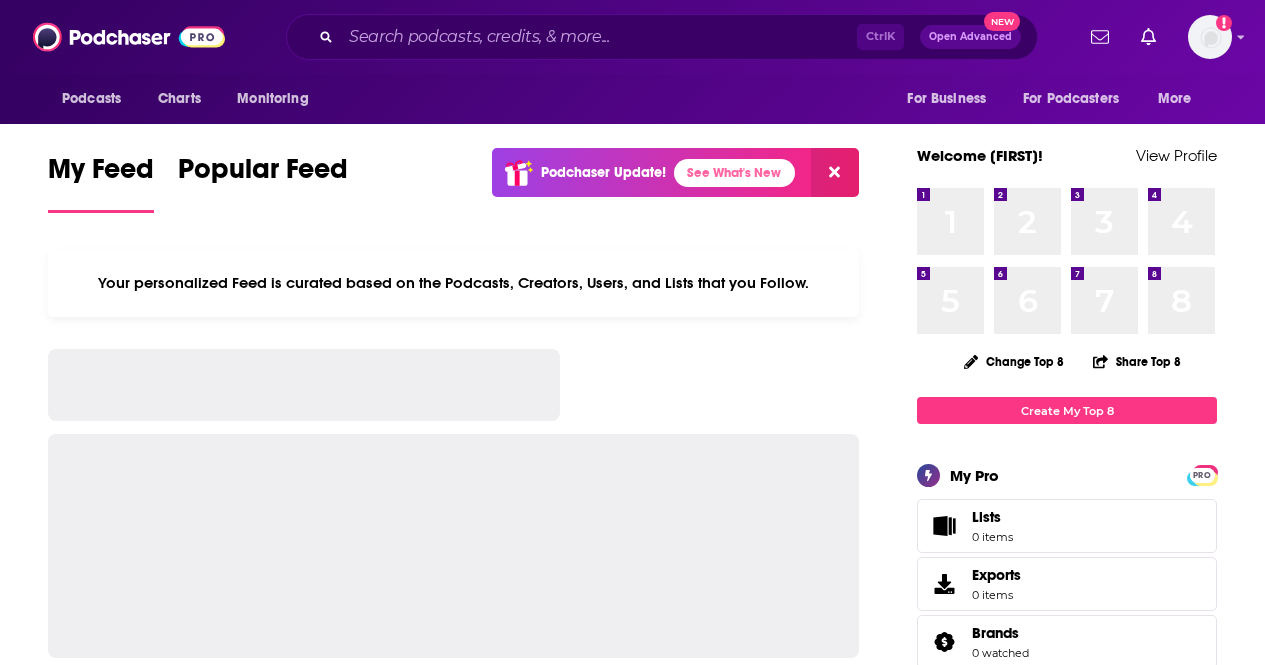scroll, scrollTop: 0, scrollLeft: 0, axis: both 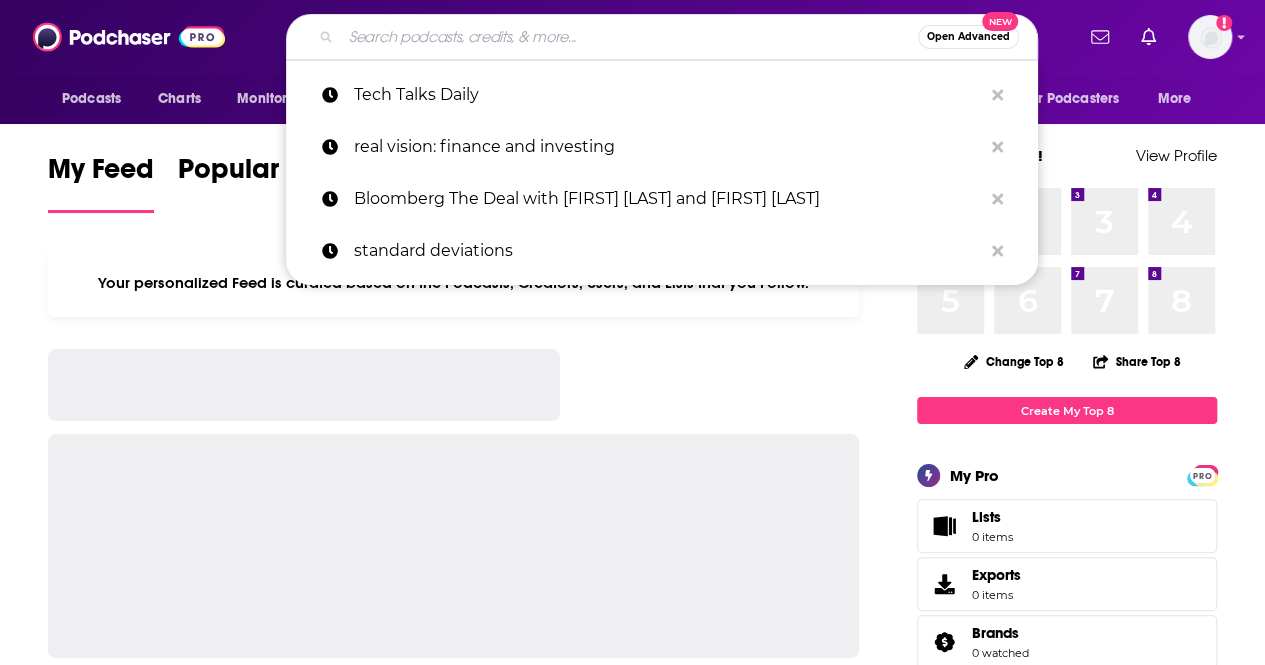 click at bounding box center (629, 37) 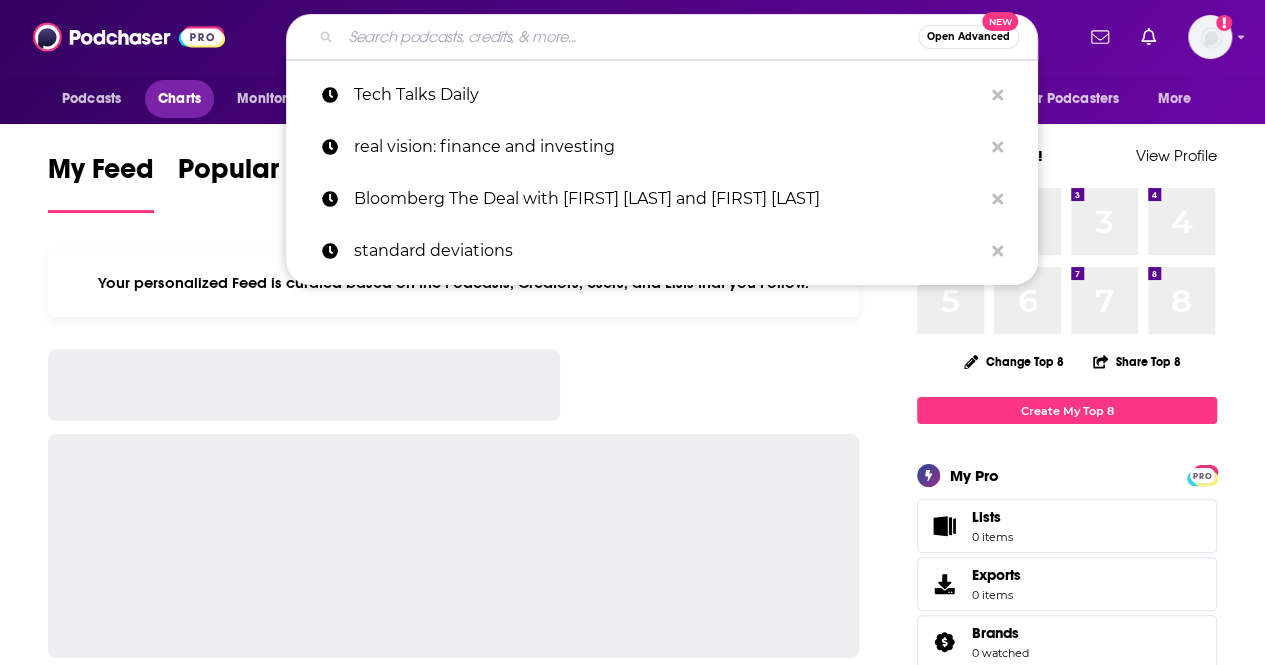 click on "Charts" at bounding box center (179, 99) 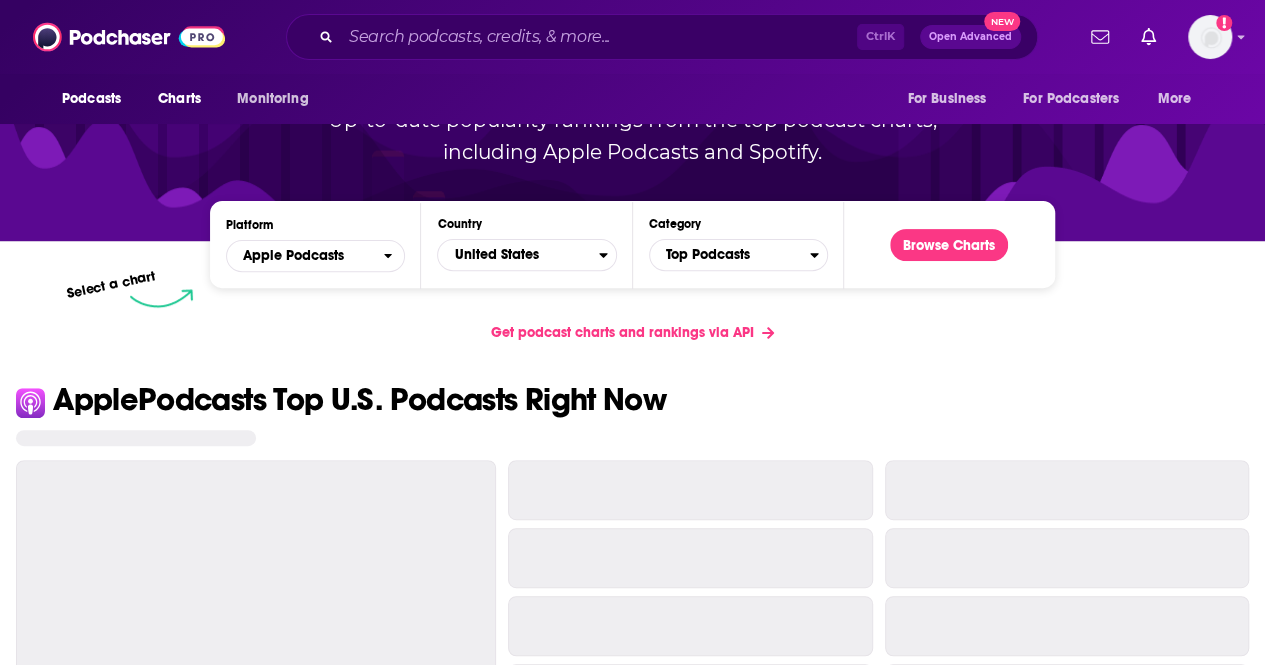 scroll, scrollTop: 220, scrollLeft: 0, axis: vertical 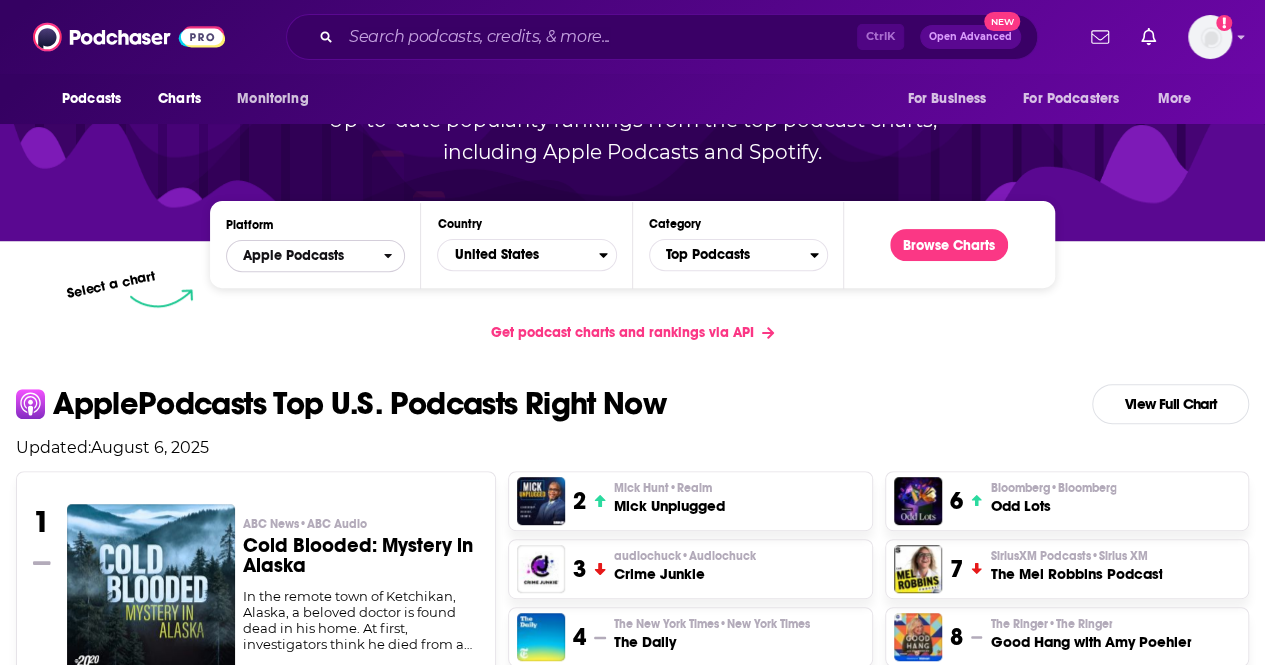 click on "Apple Podcasts" at bounding box center [293, 256] 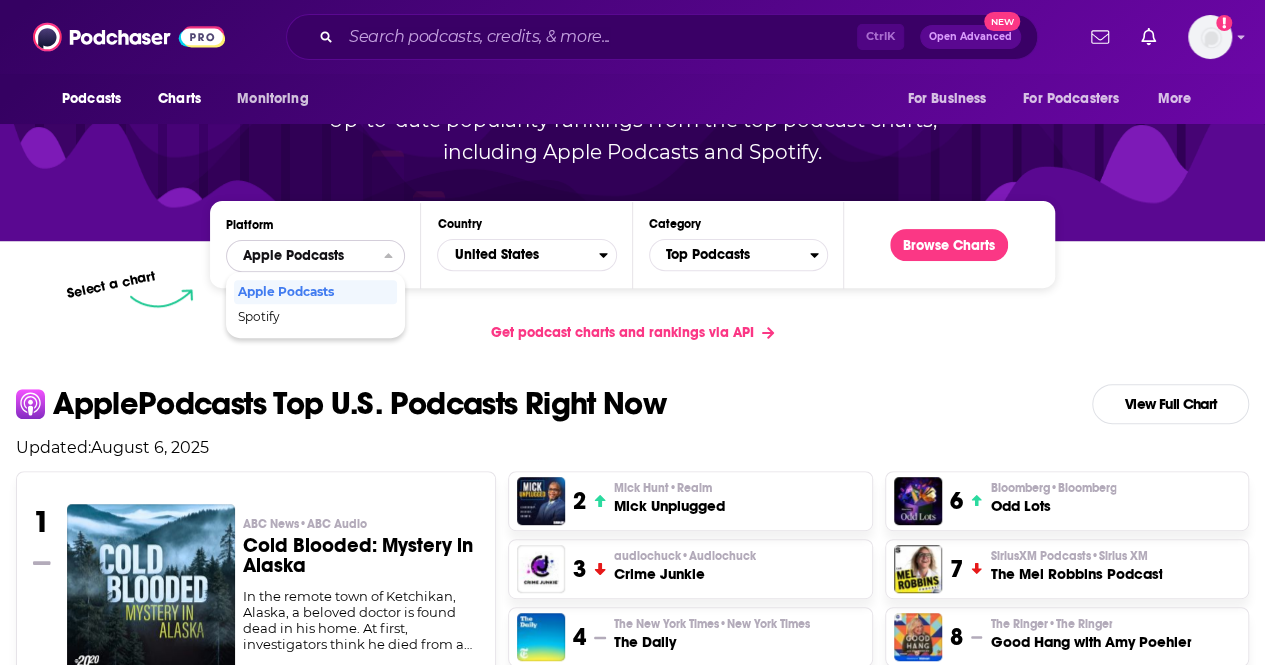 click on "Apple Podcasts" at bounding box center [293, 256] 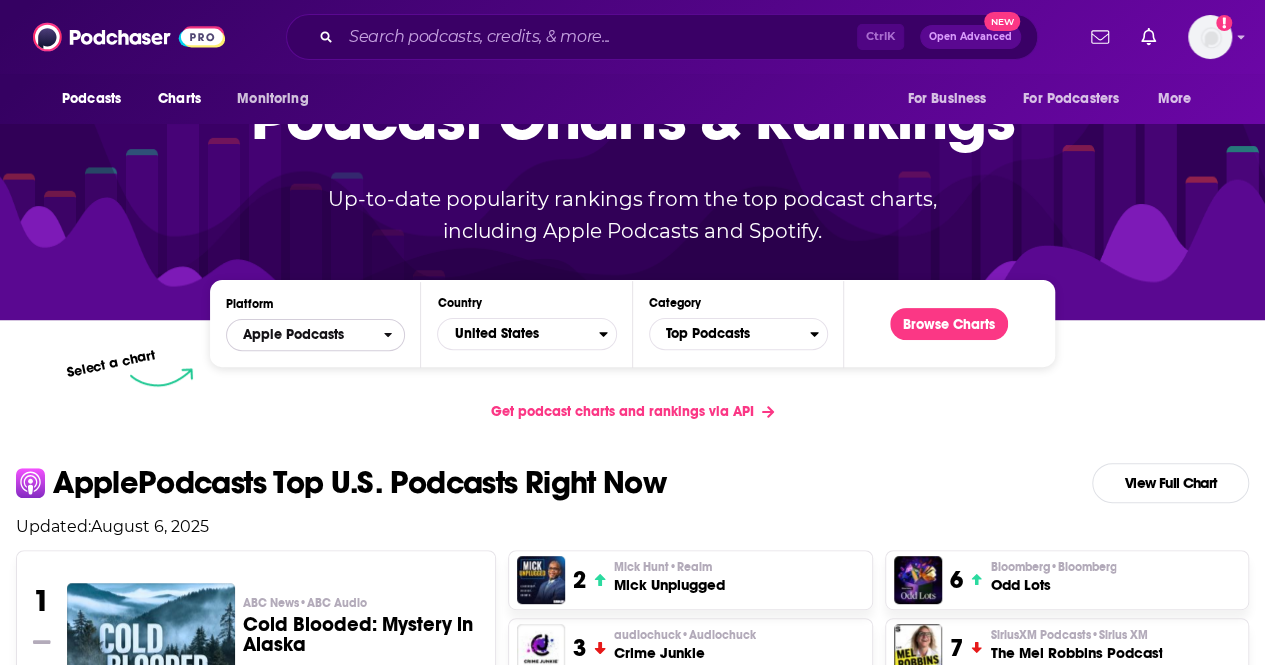 scroll, scrollTop: 140, scrollLeft: 0, axis: vertical 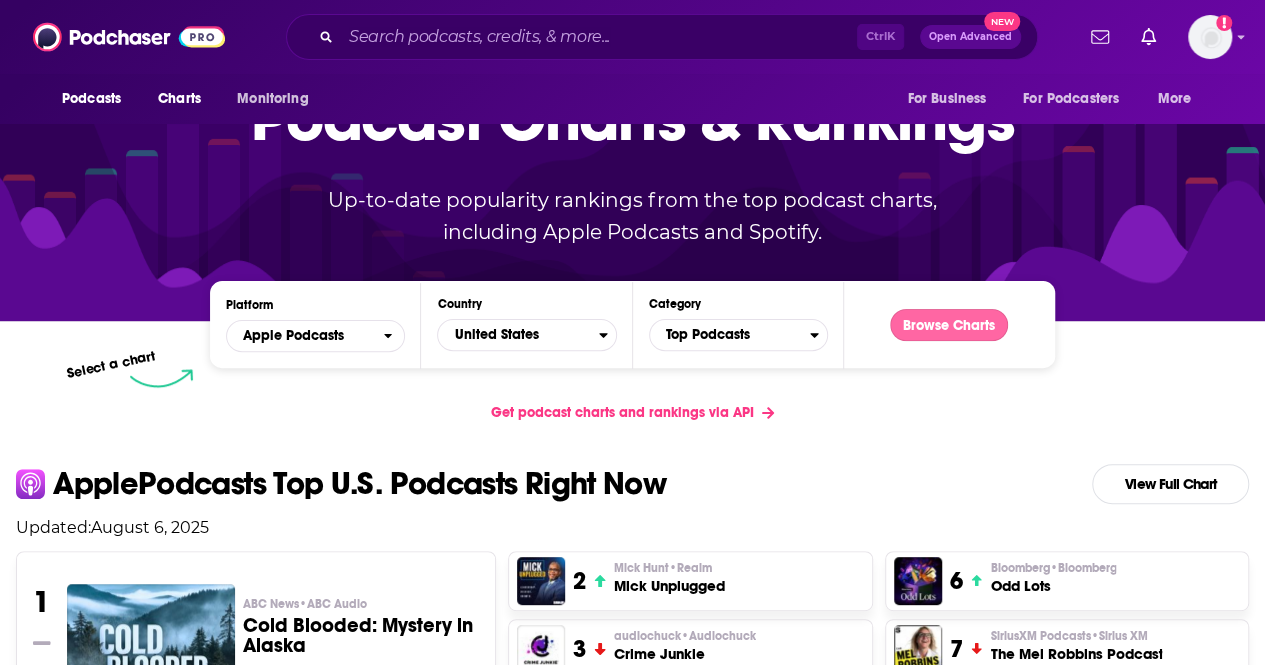 click on "Browse Charts" at bounding box center (949, 325) 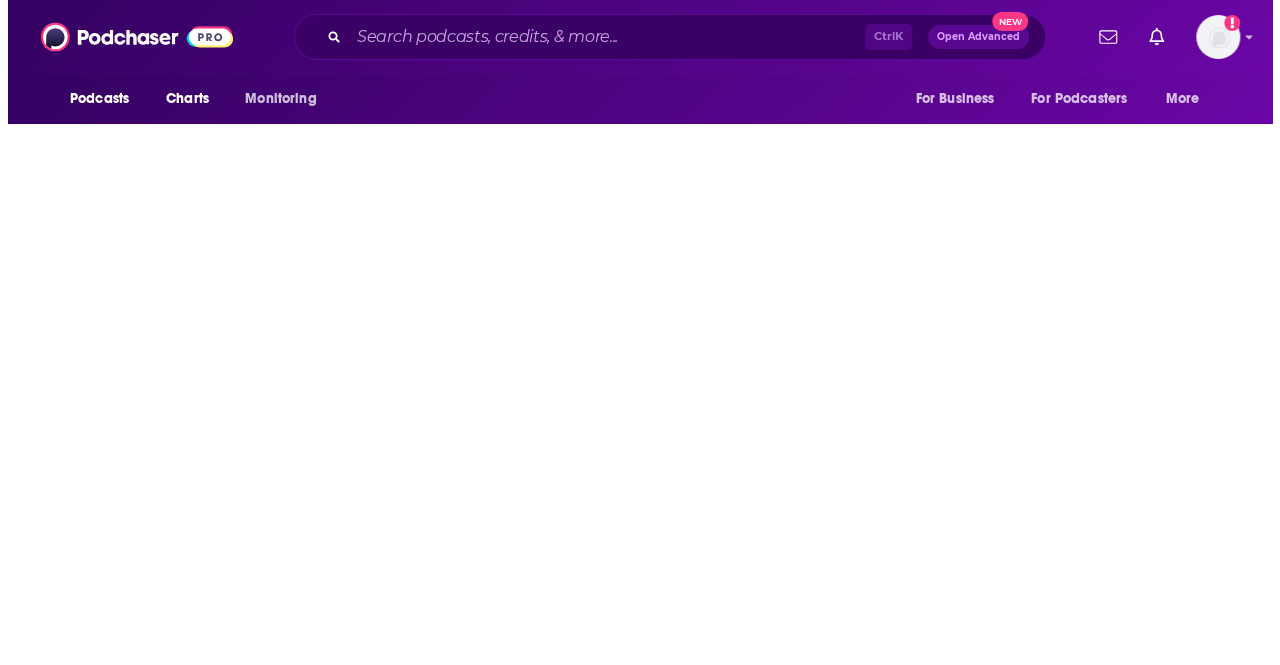 scroll, scrollTop: 0, scrollLeft: 0, axis: both 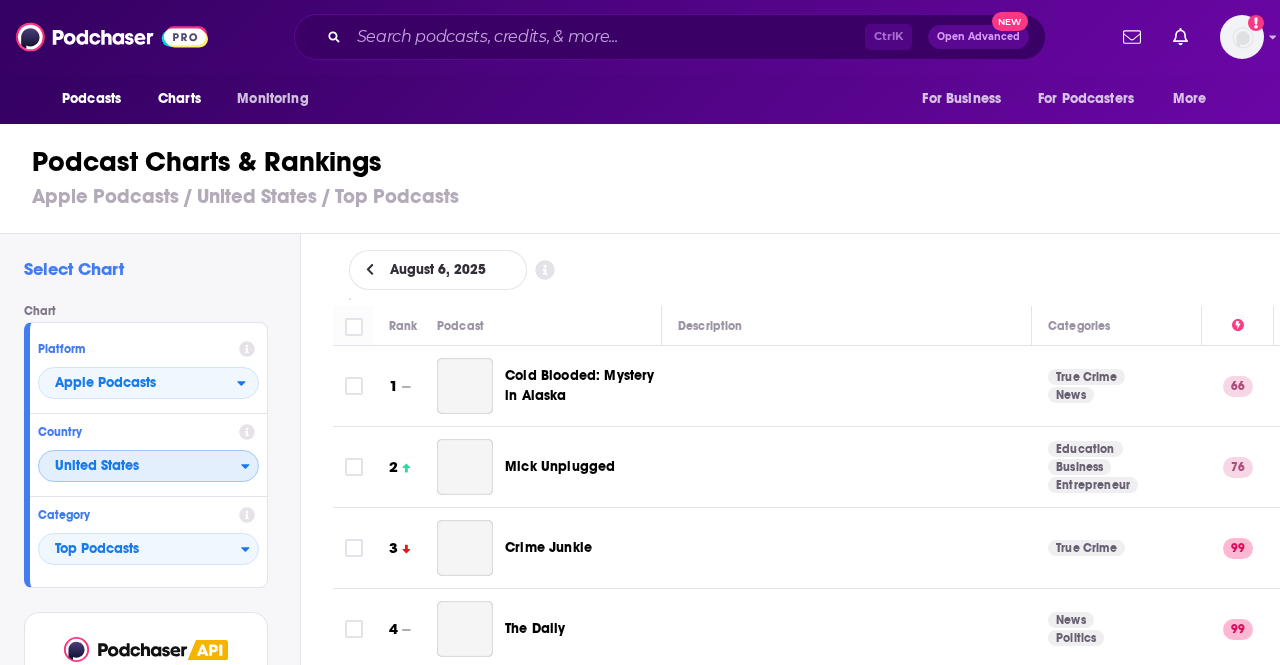 click on "United States" at bounding box center (140, 467) 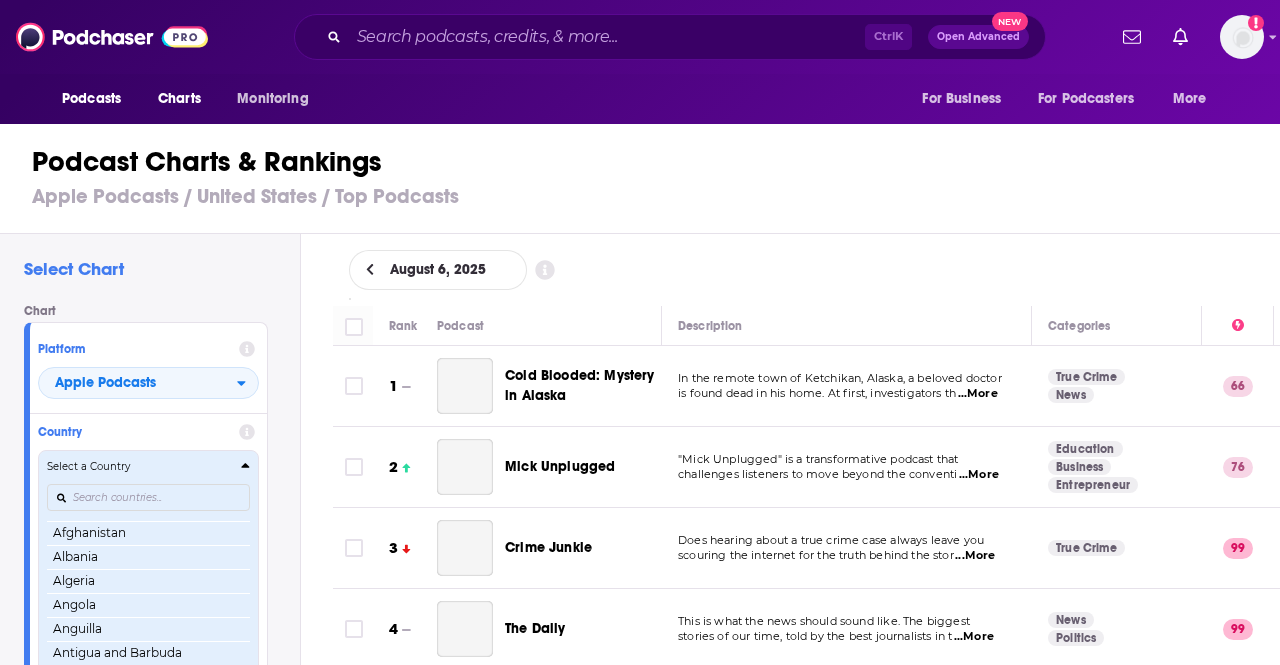 scroll, scrollTop: 0, scrollLeft: 0, axis: both 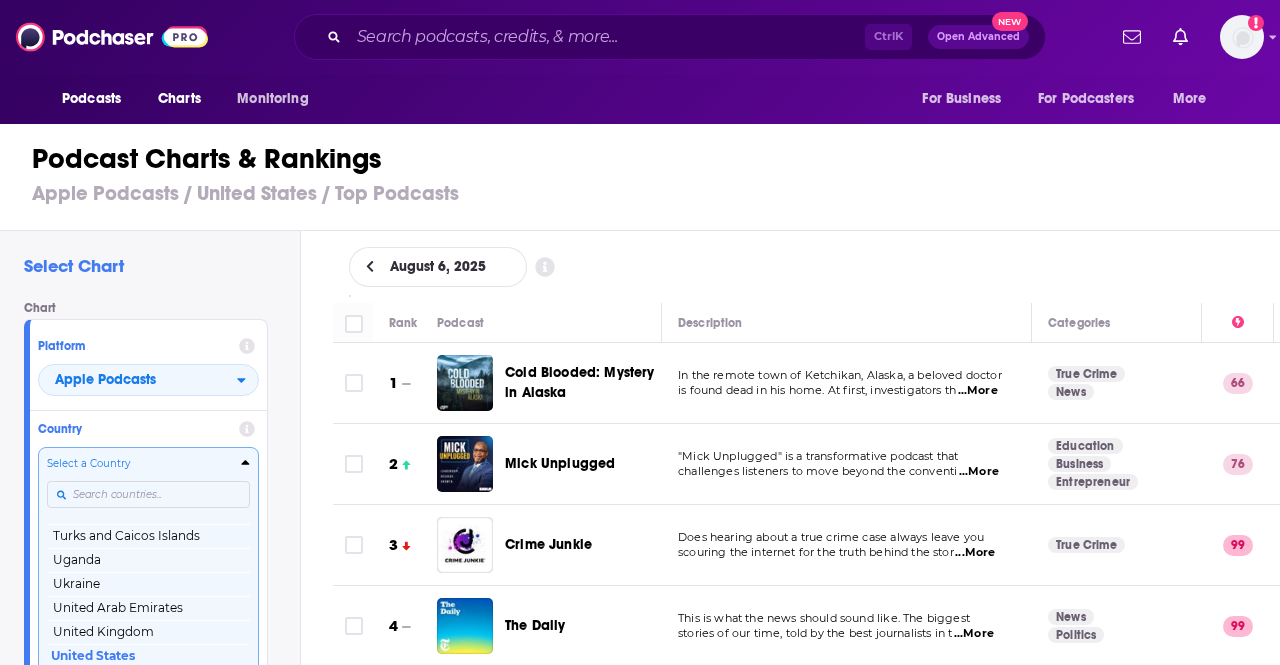 click at bounding box center [148, 494] 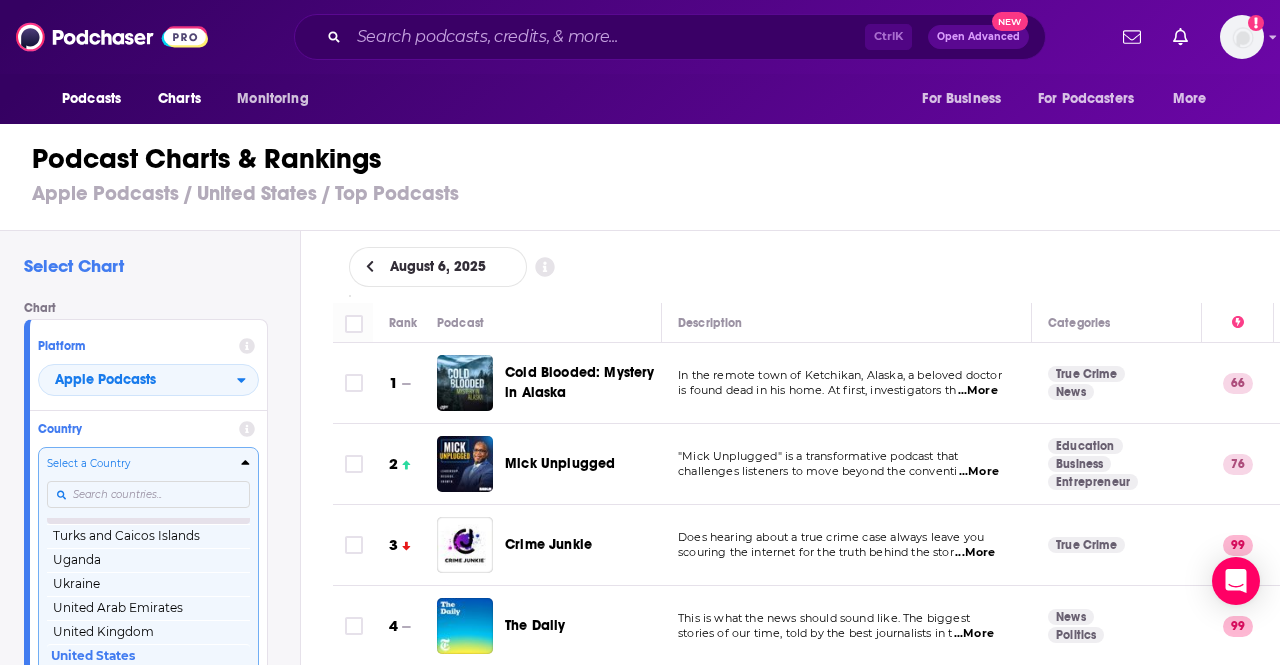 scroll, scrollTop: 4050, scrollLeft: 0, axis: vertical 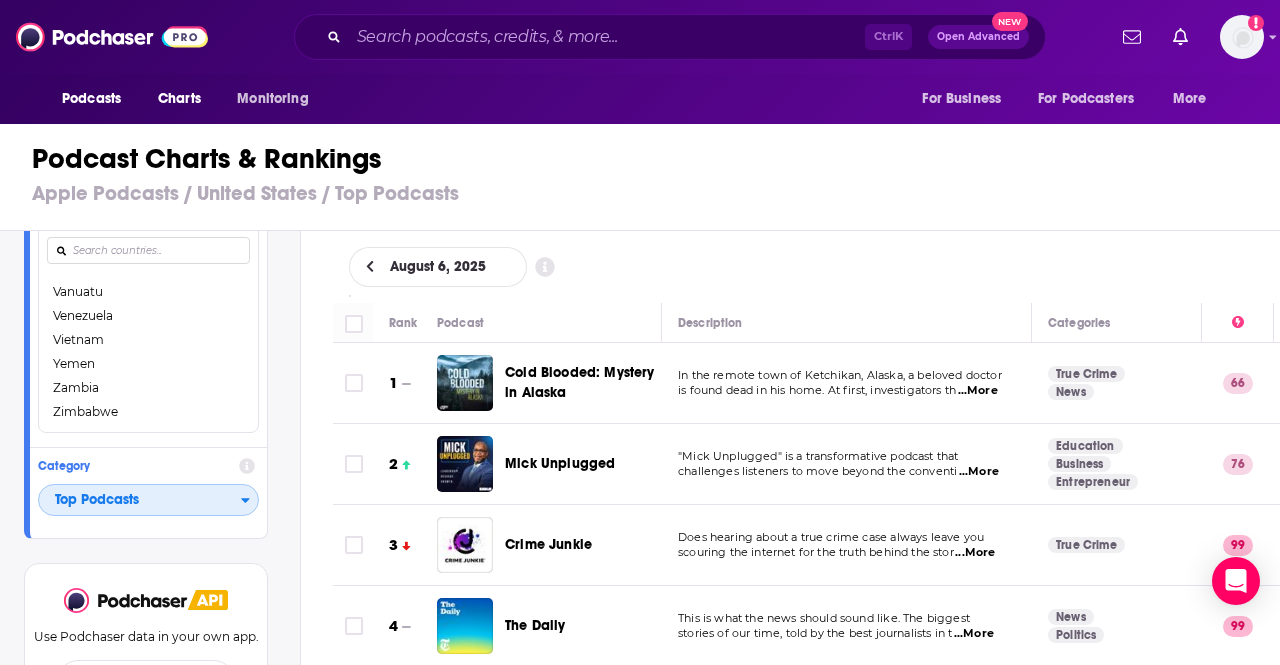 click on "Category Top Podcasts" at bounding box center (148, 489) 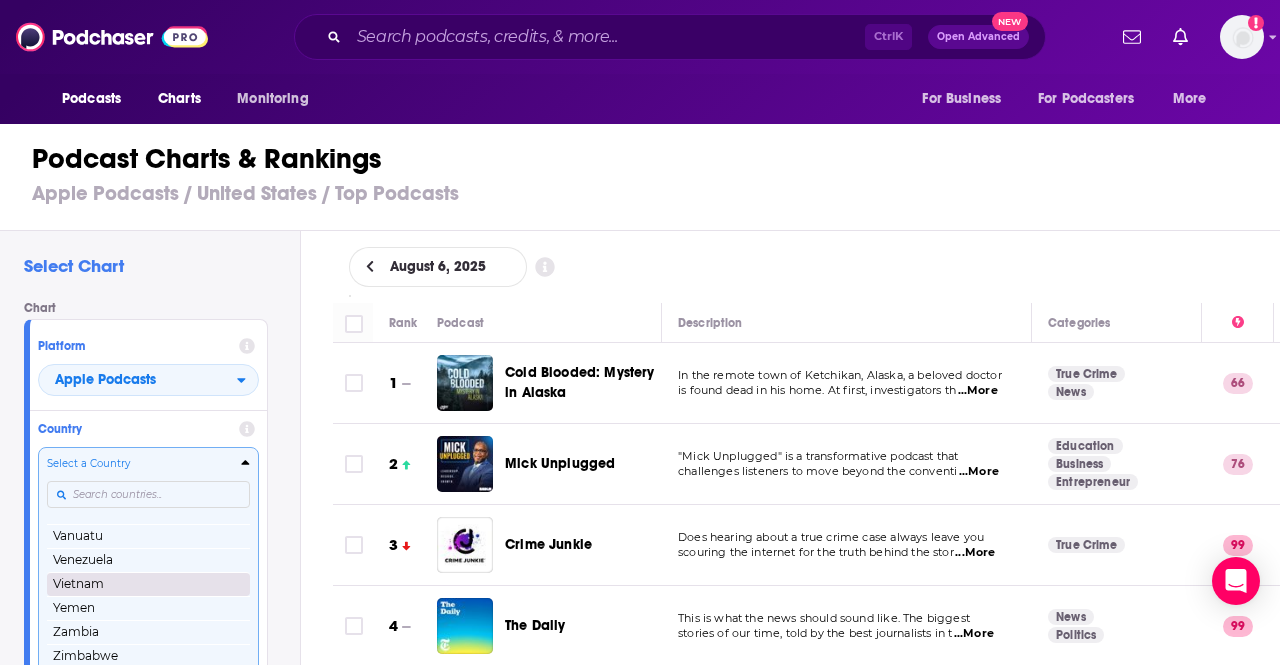 scroll, scrollTop: 270, scrollLeft: 0, axis: vertical 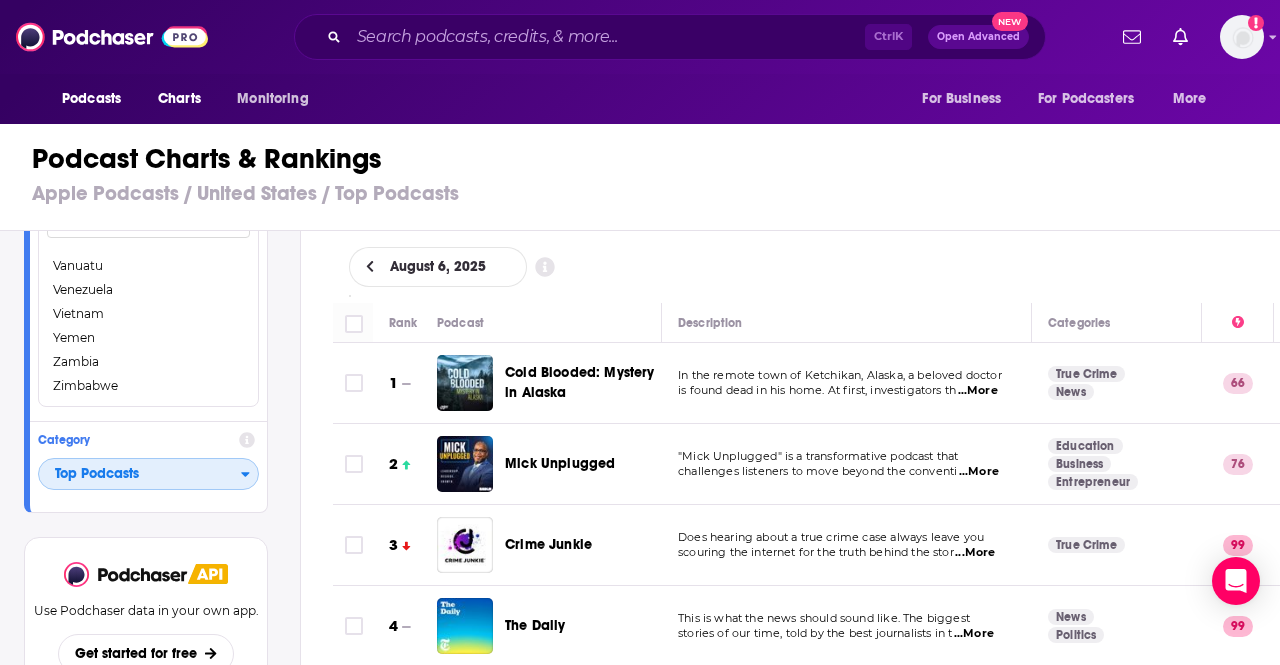 click on "Top Podcasts" at bounding box center (140, 474) 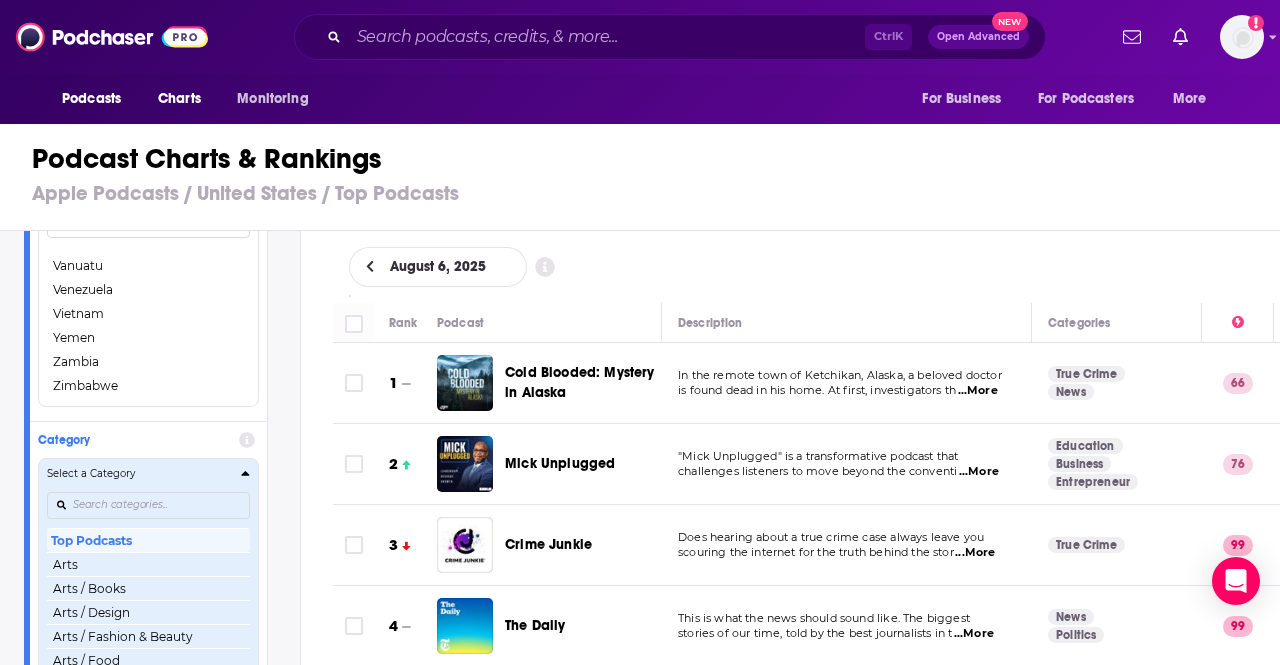 scroll, scrollTop: 182, scrollLeft: 0, axis: vertical 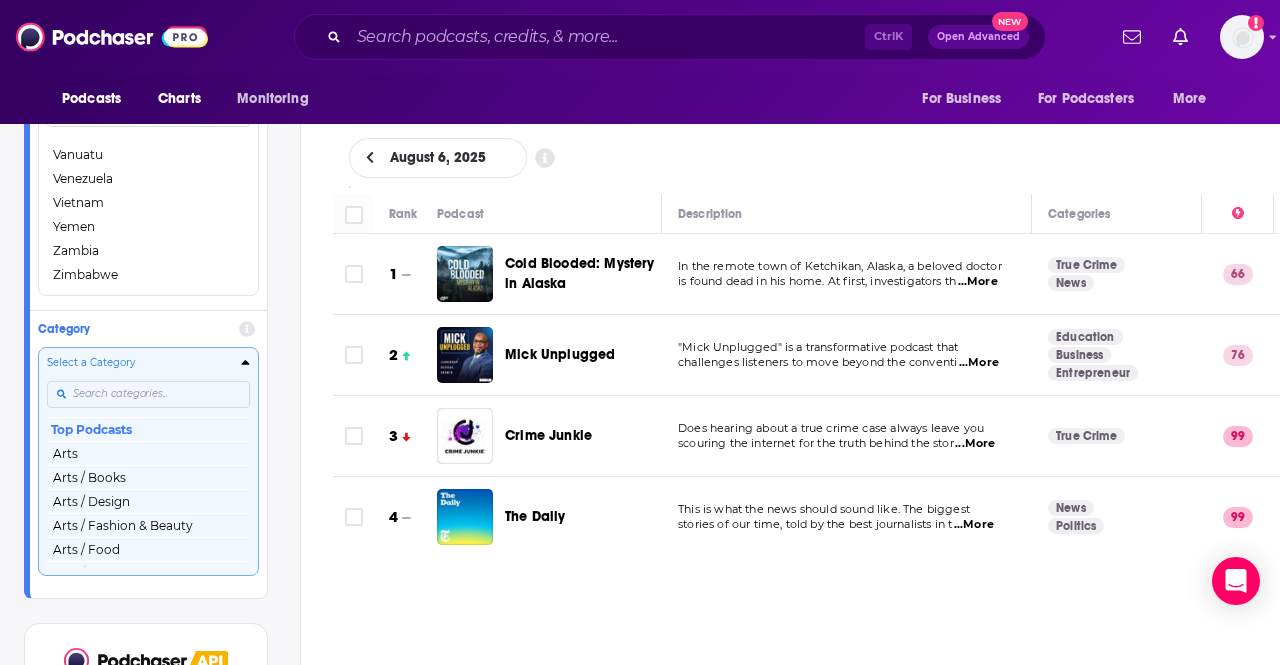click at bounding box center [148, 394] 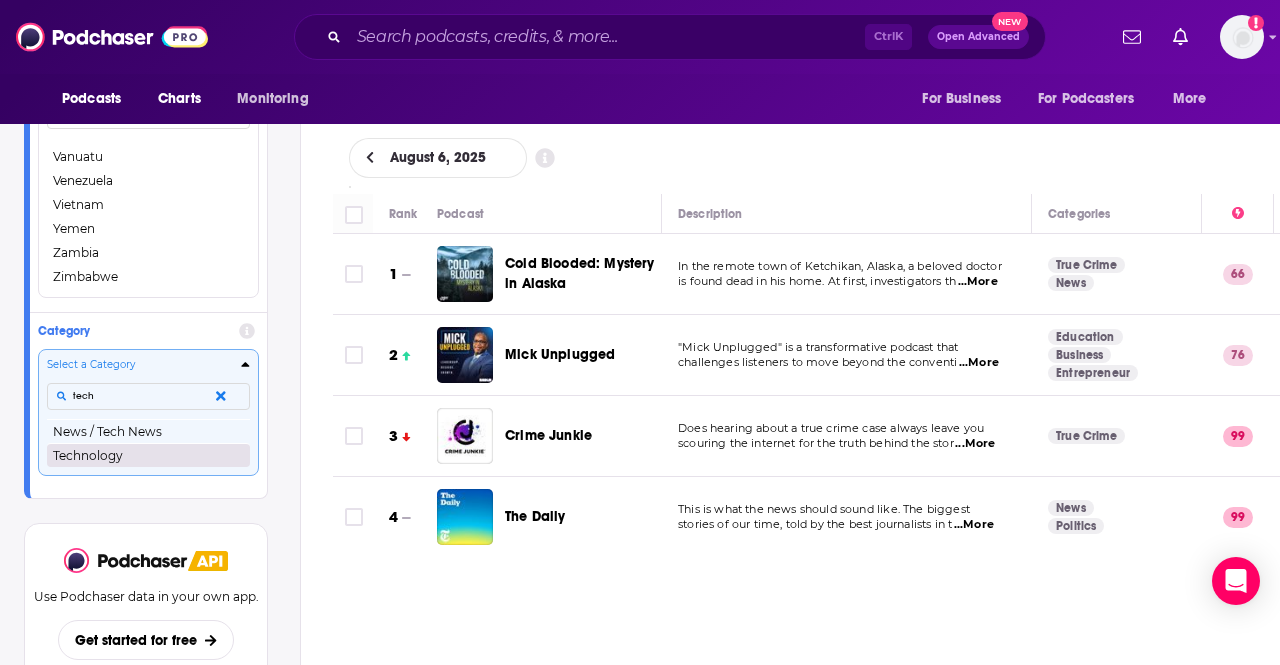 type on "tech" 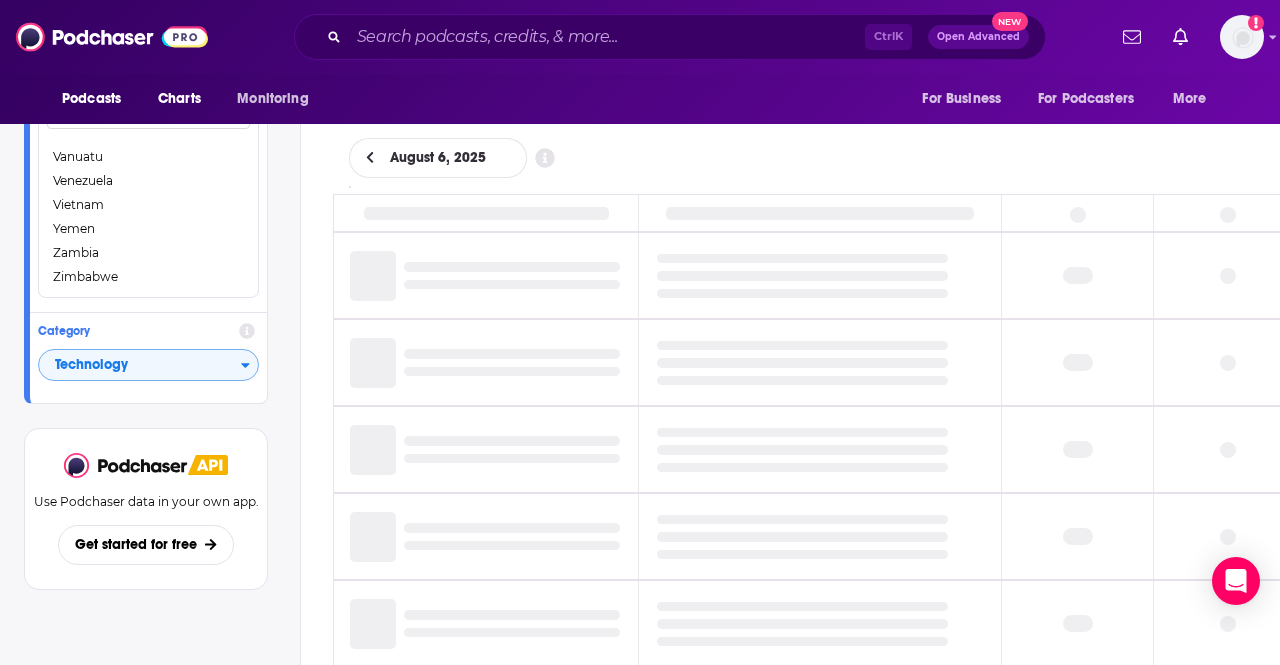 scroll, scrollTop: 0, scrollLeft: 0, axis: both 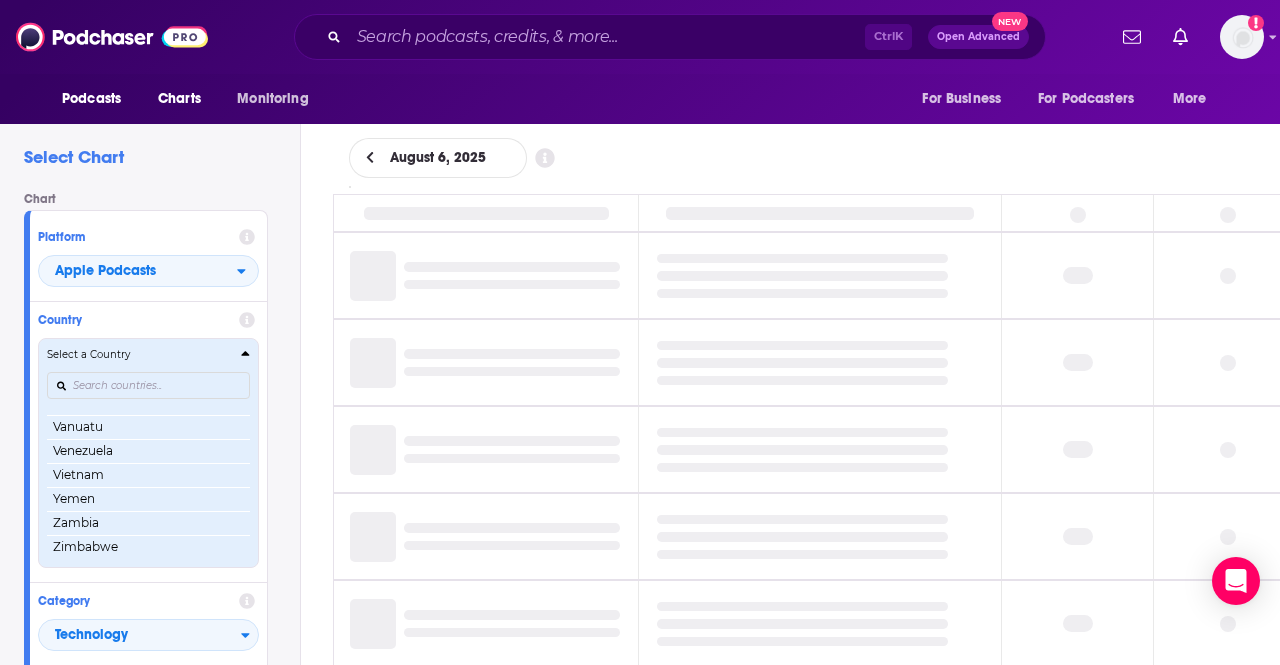 click 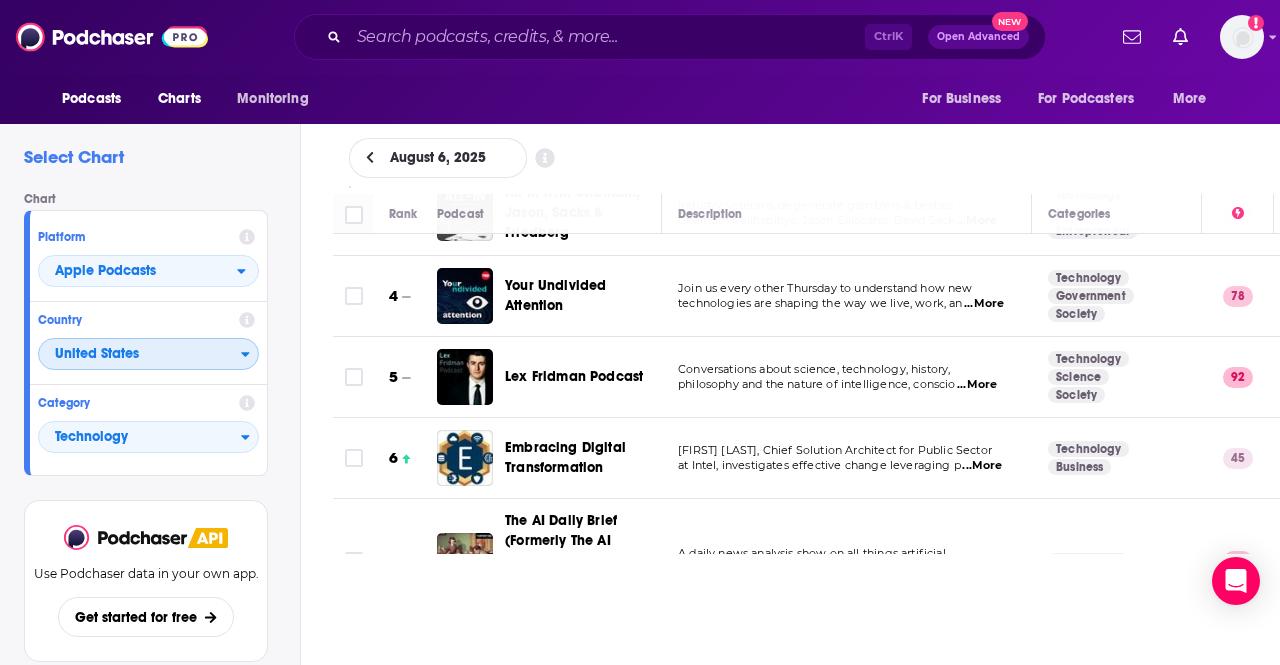 scroll, scrollTop: 0, scrollLeft: 0, axis: both 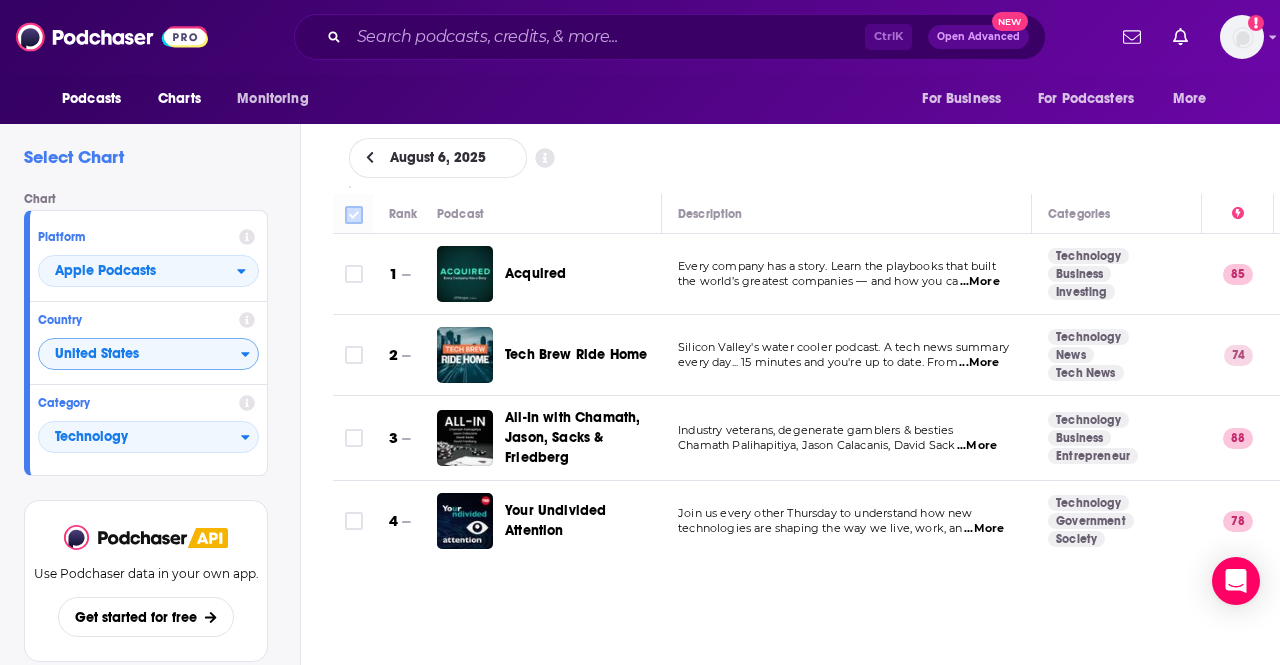 click at bounding box center (354, 215) 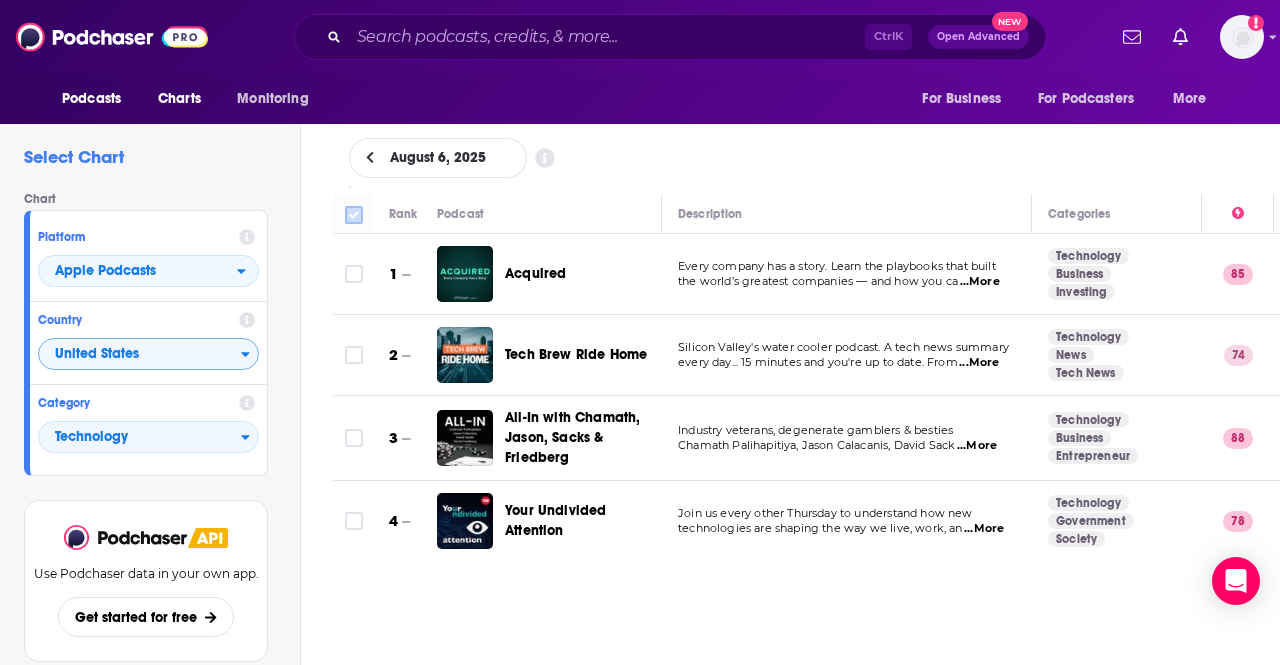 checkbox on "true" 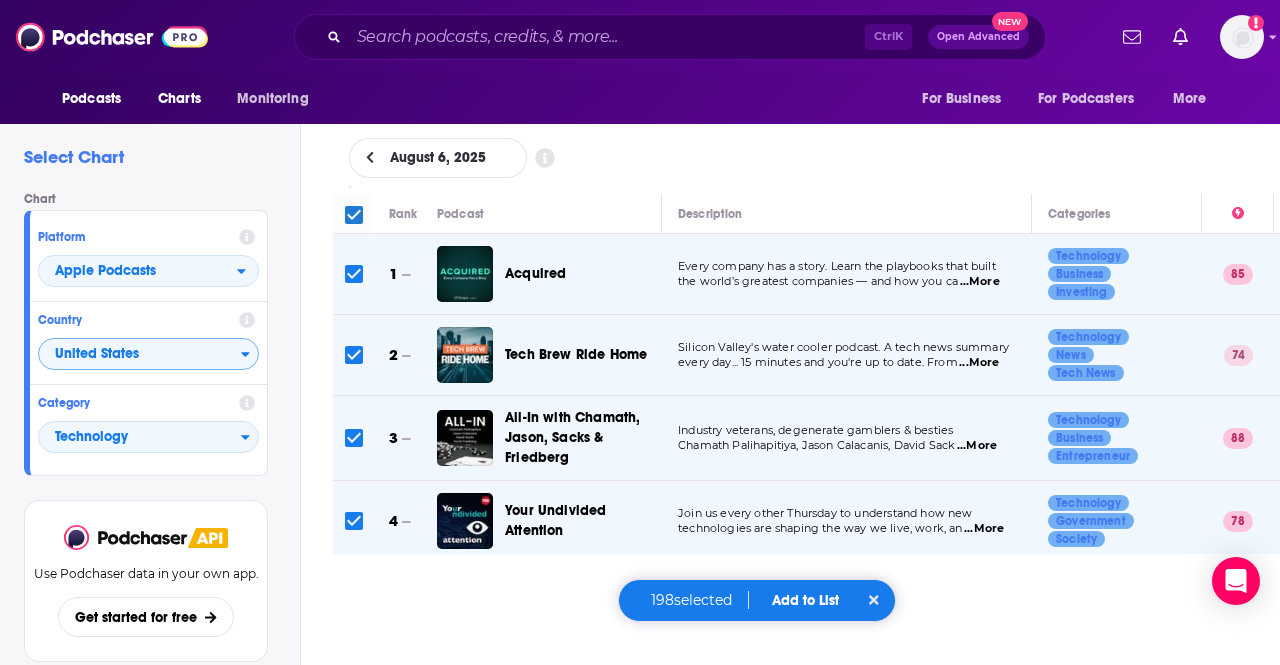 checkbox on "true" 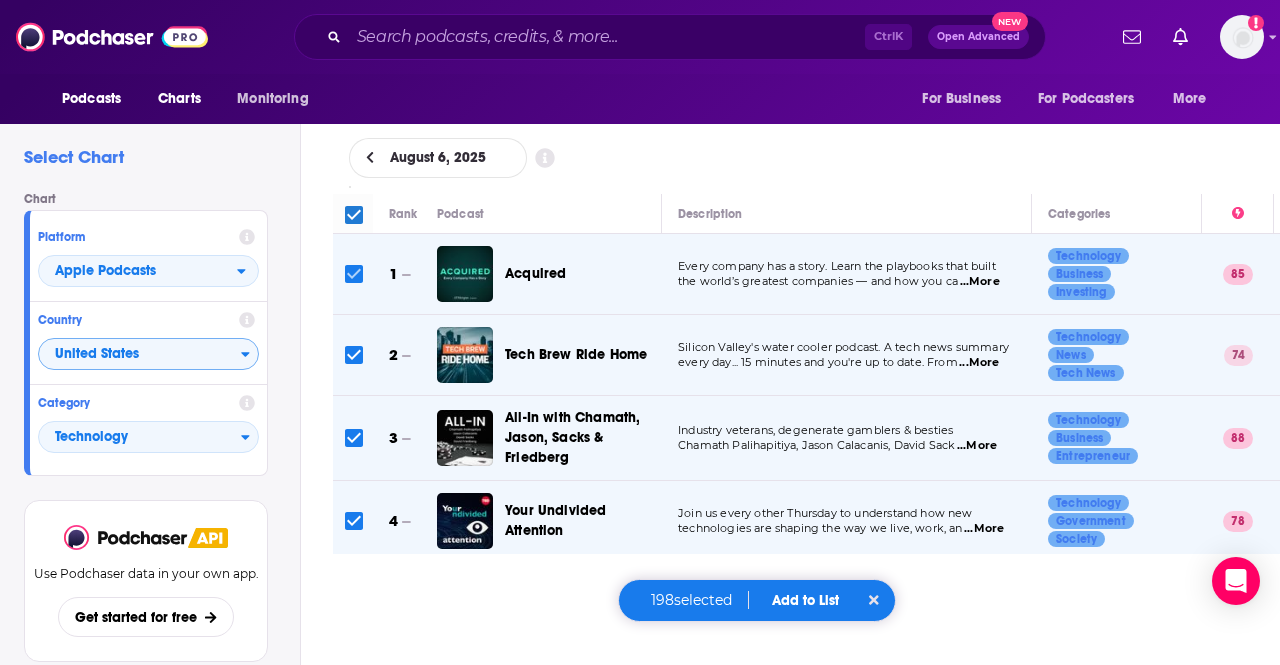click at bounding box center [354, 274] 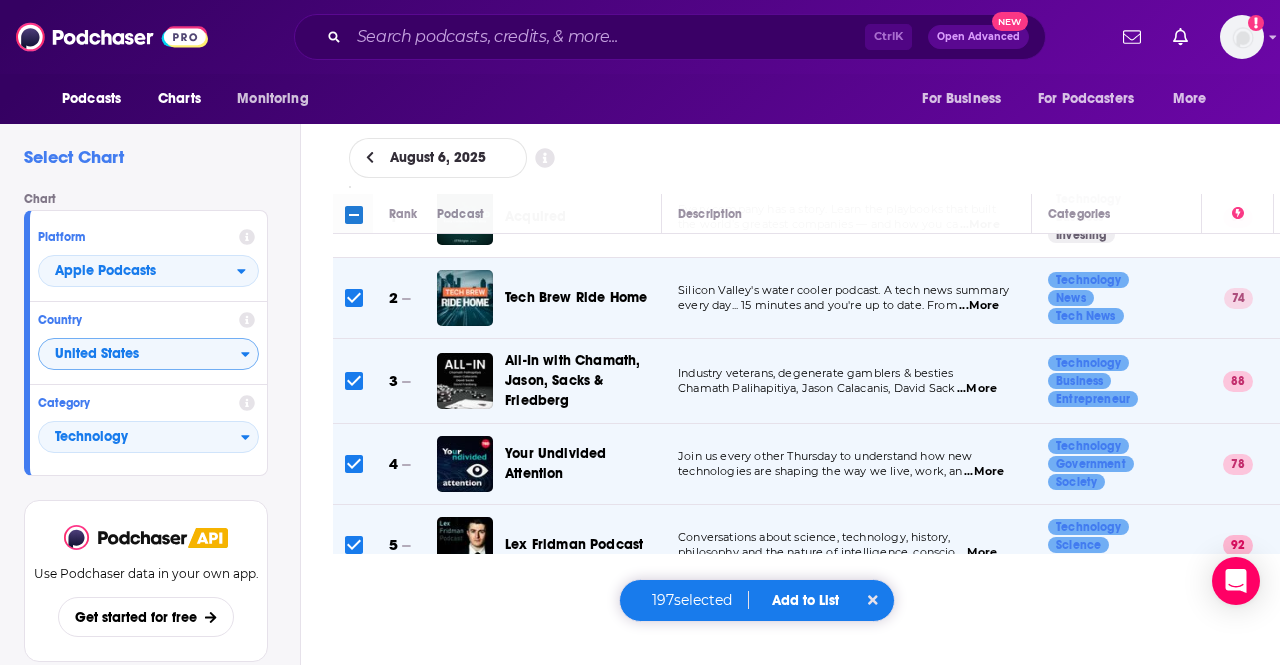 scroll, scrollTop: 0, scrollLeft: 0, axis: both 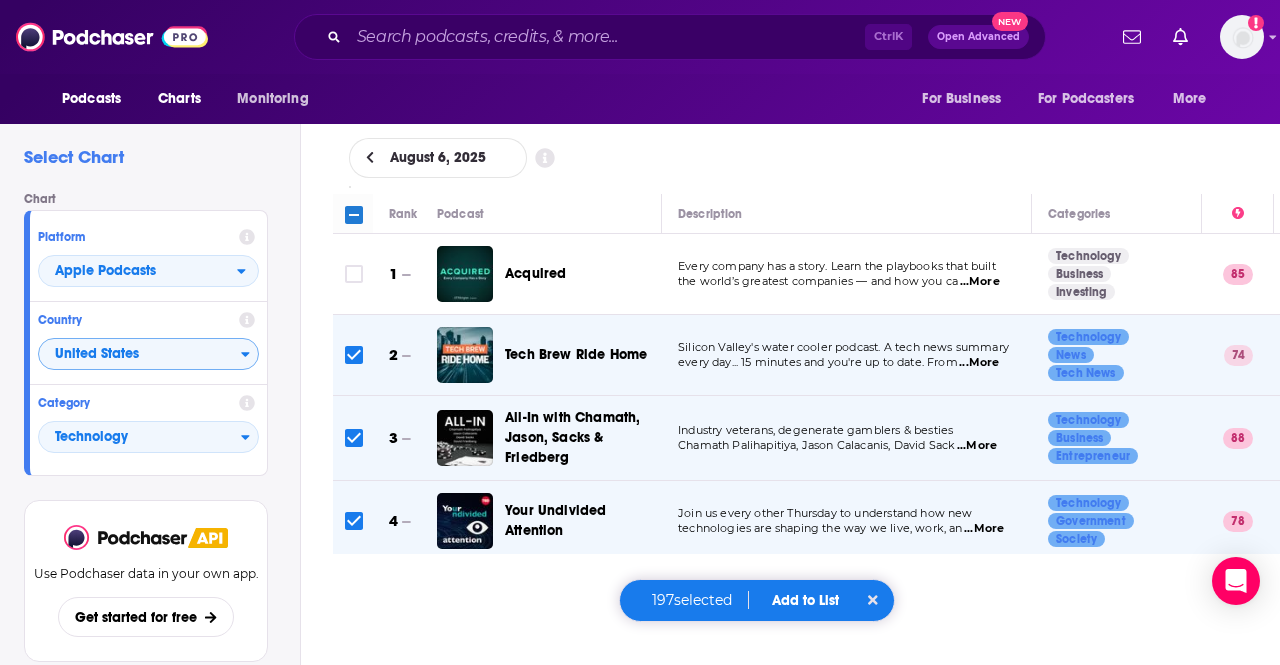 click at bounding box center (354, 215) 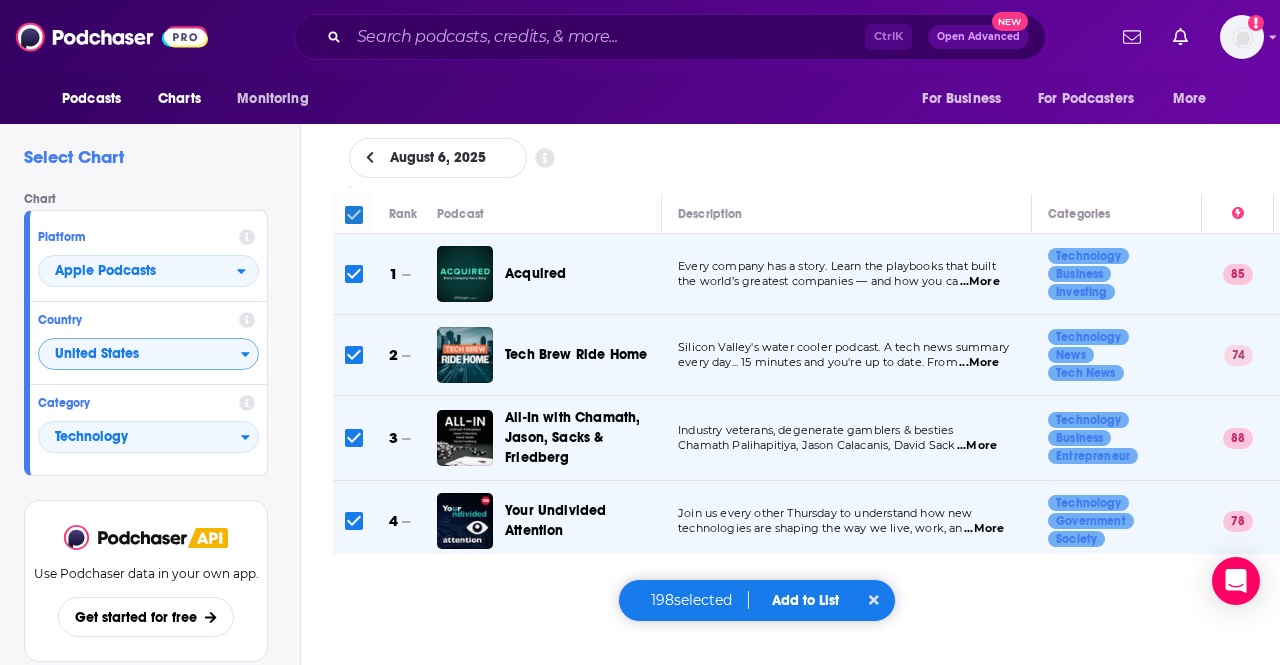 click at bounding box center [354, 215] 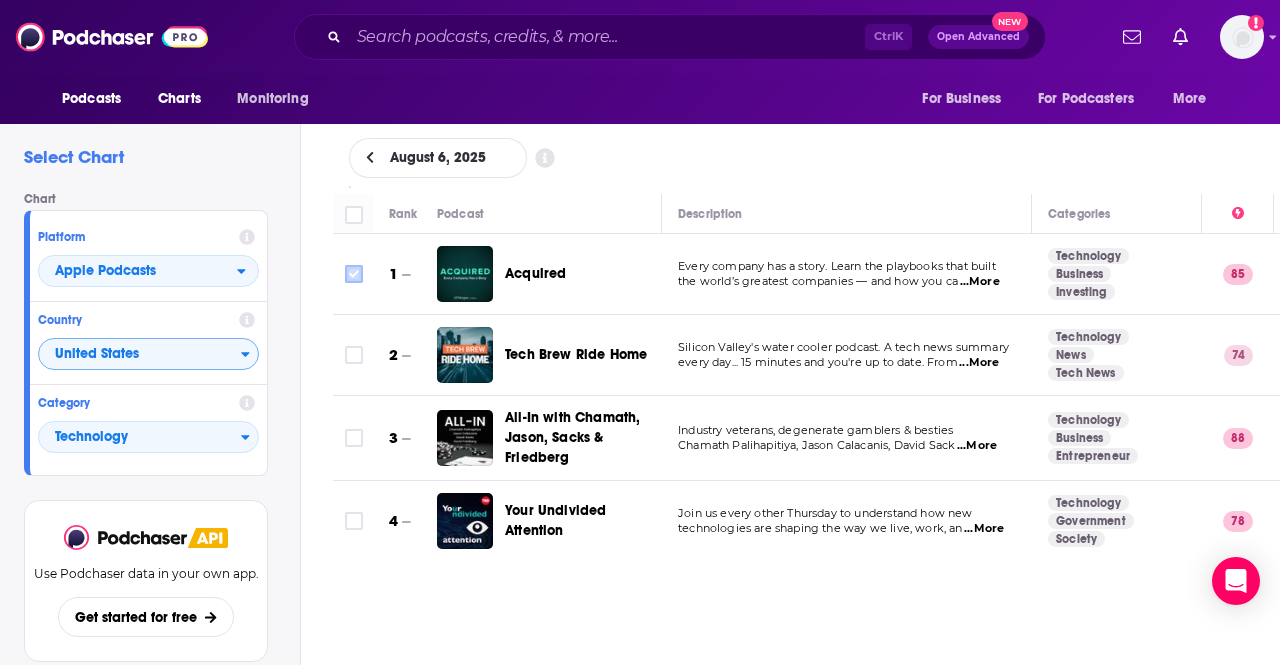 click at bounding box center (354, 274) 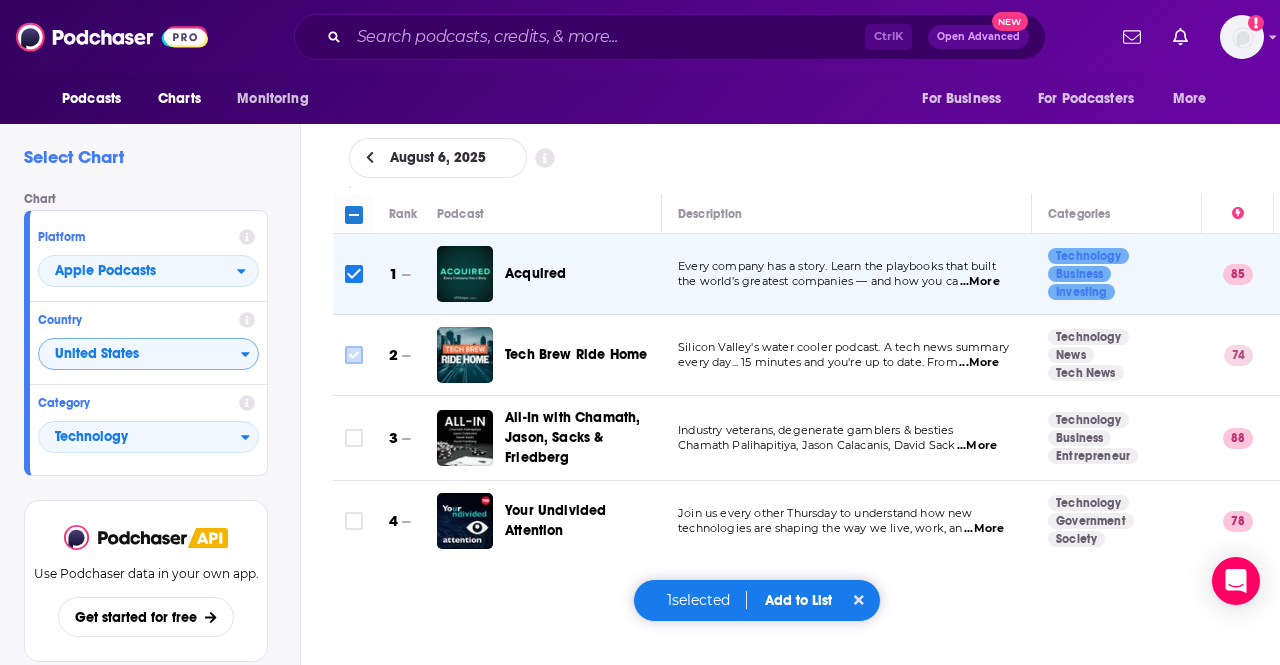 click at bounding box center [354, 355] 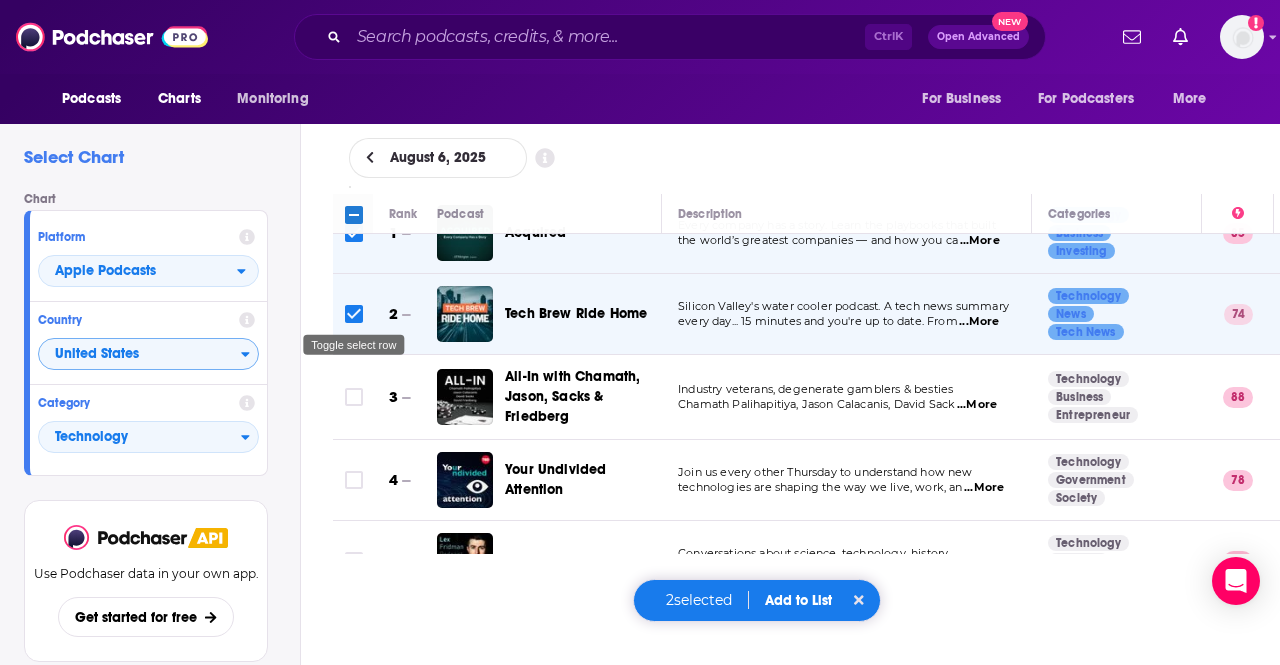 scroll, scrollTop: 42, scrollLeft: 0, axis: vertical 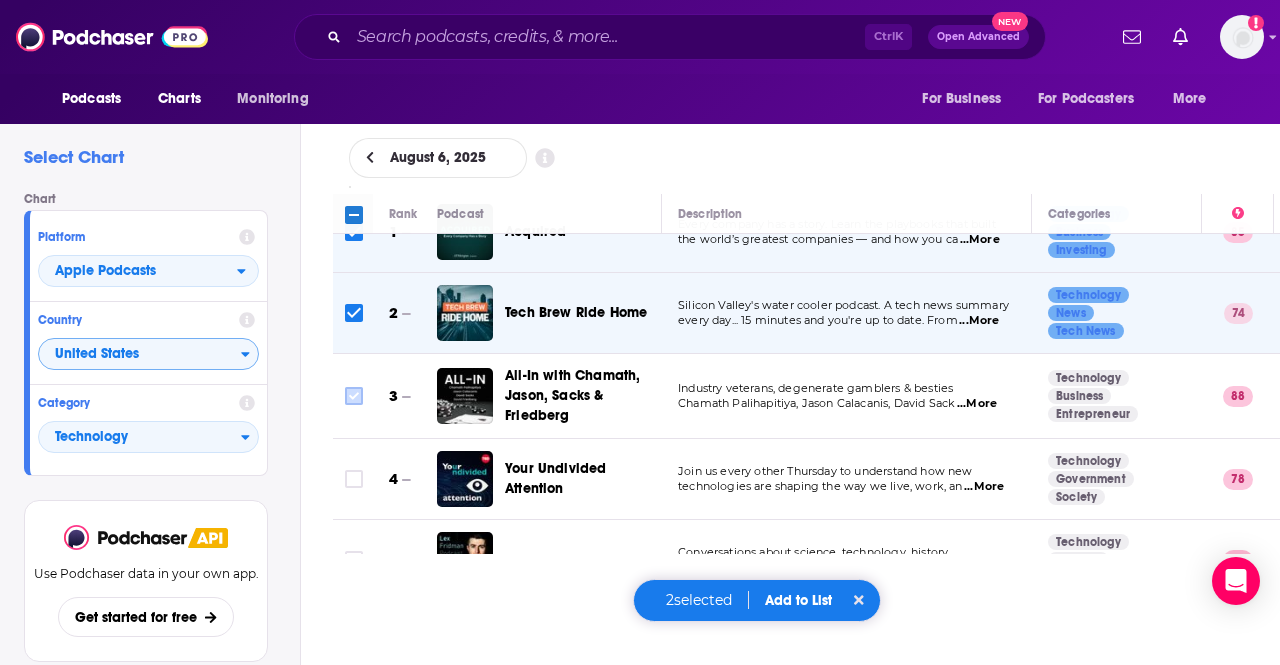 click at bounding box center (354, 396) 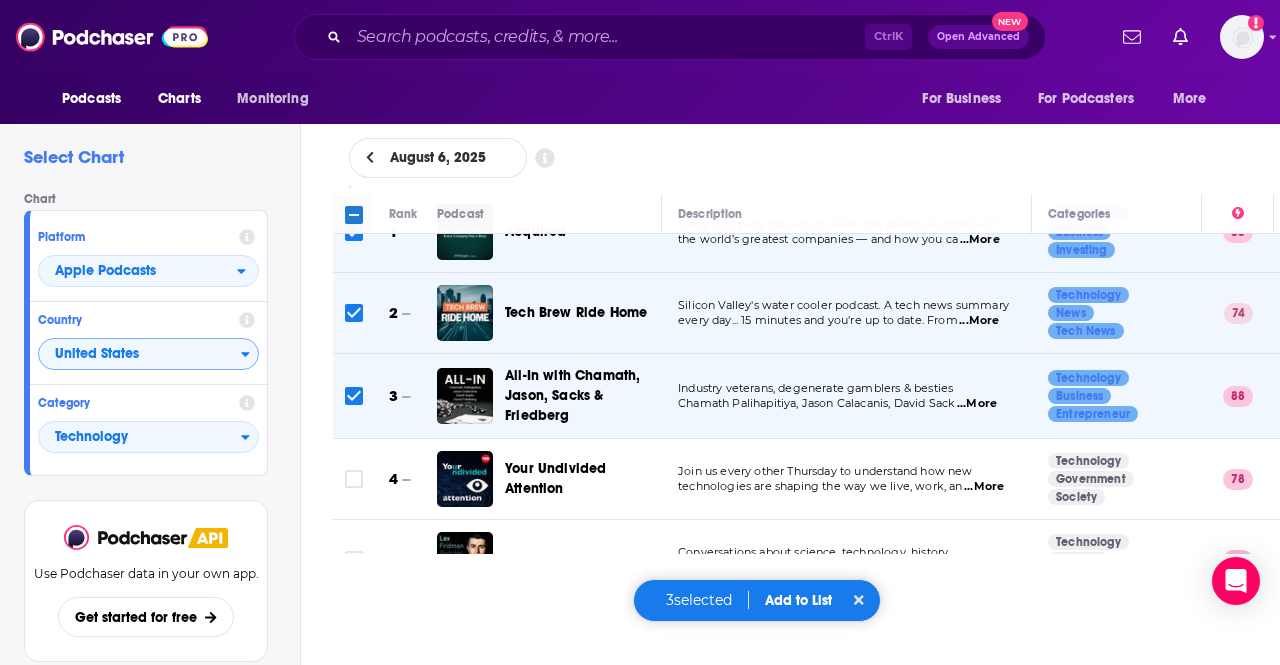 scroll, scrollTop: 130, scrollLeft: 0, axis: vertical 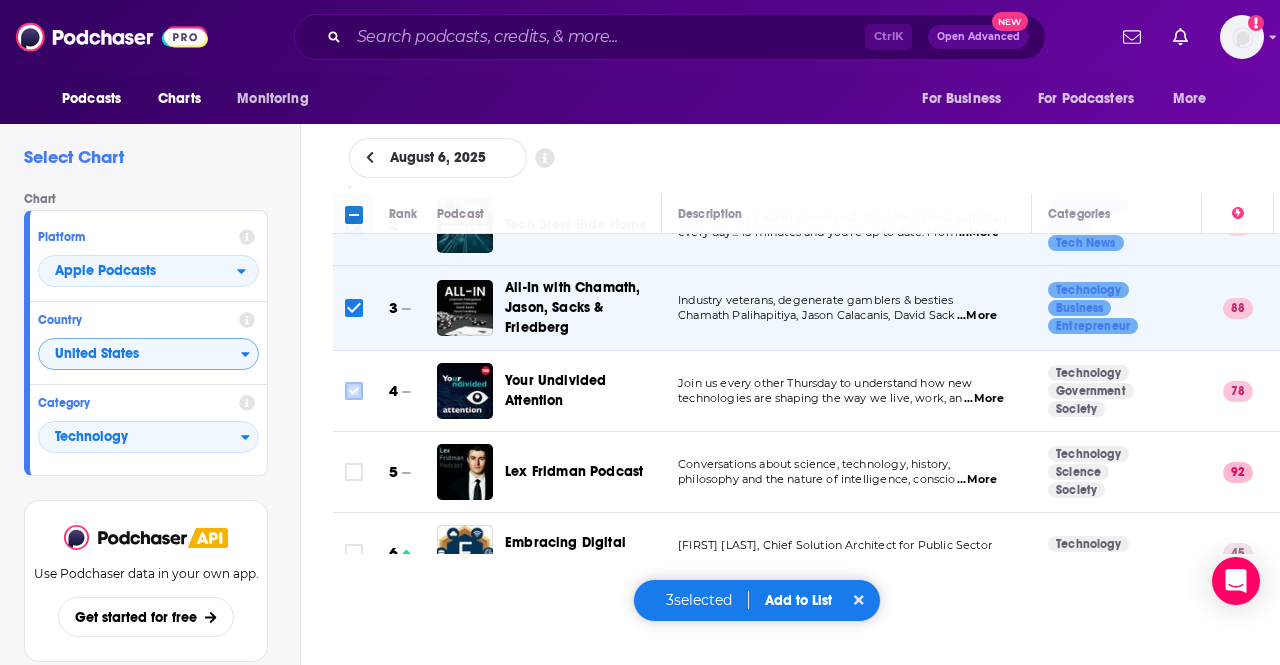 click at bounding box center [354, 391] 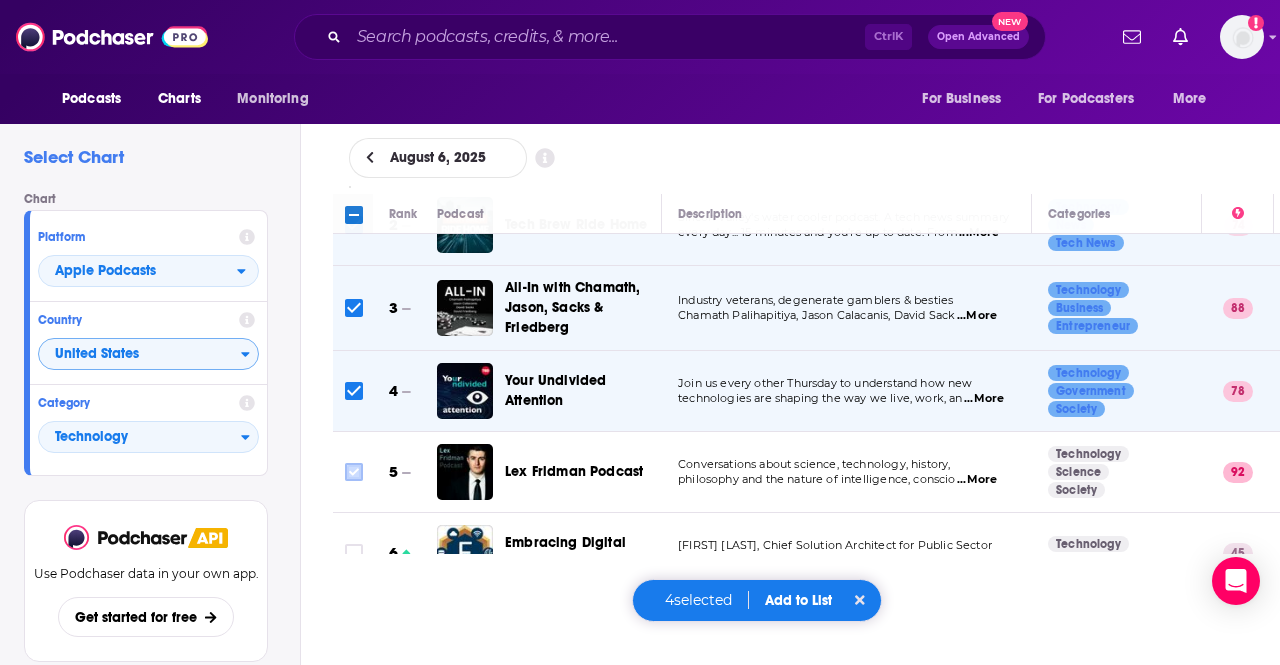 click at bounding box center [354, 472] 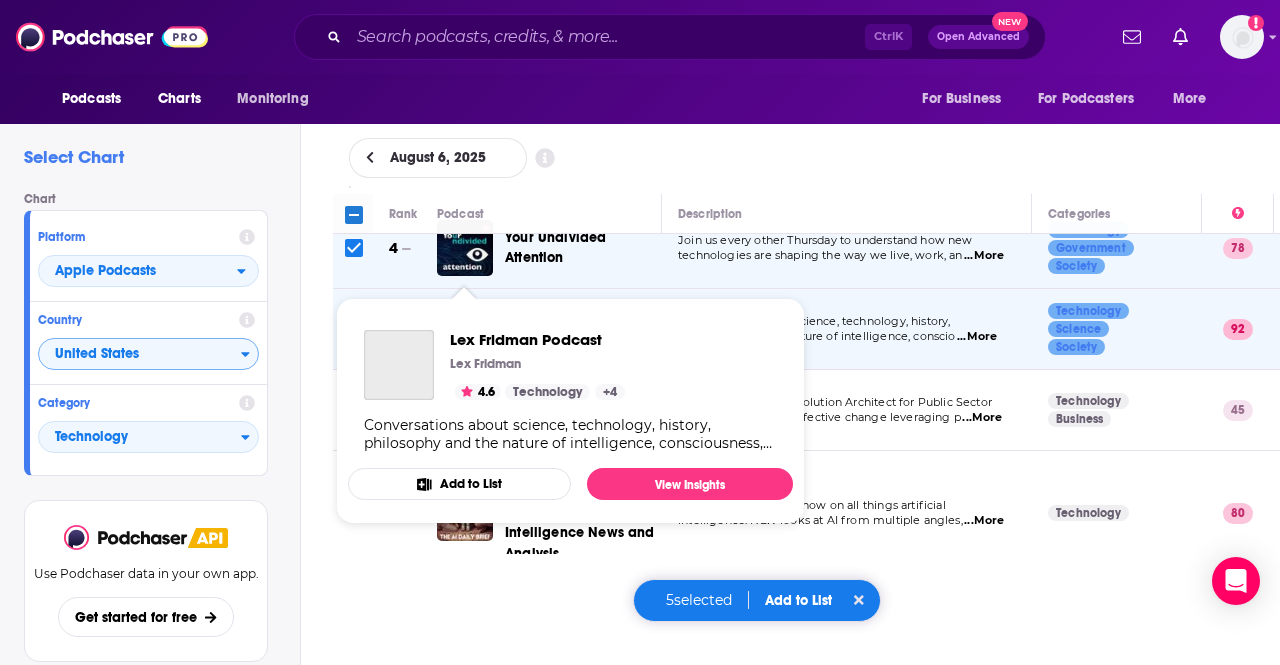 scroll, scrollTop: 300, scrollLeft: 0, axis: vertical 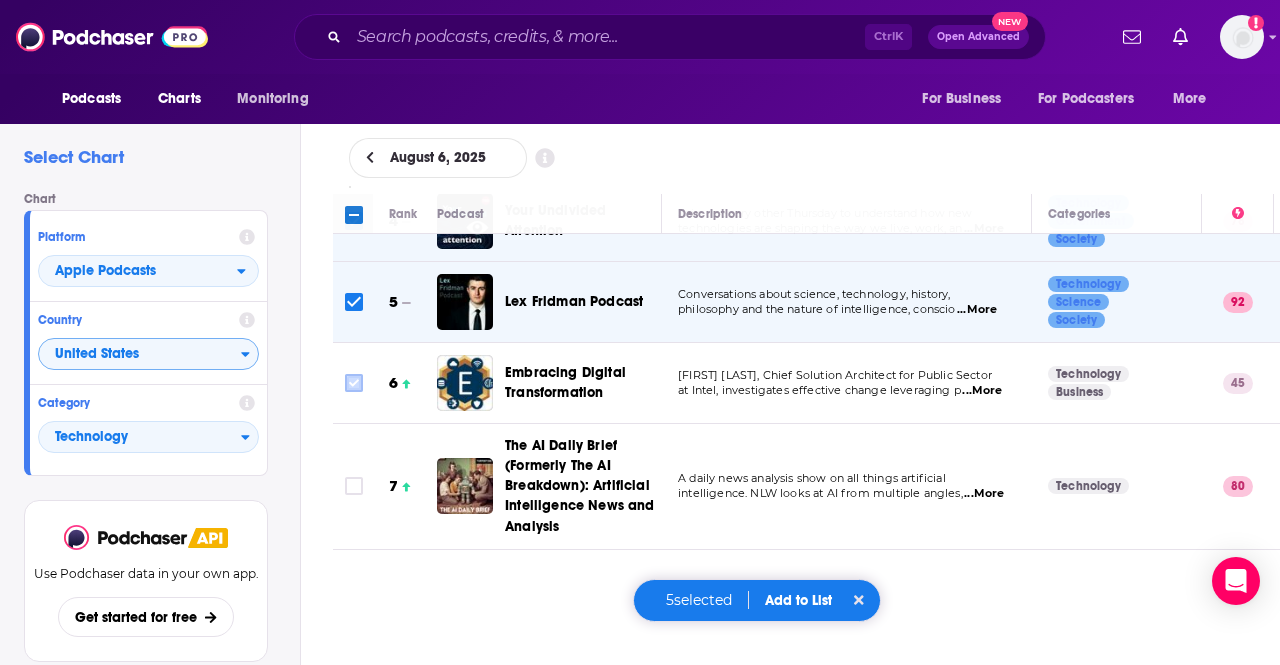 click at bounding box center (354, 383) 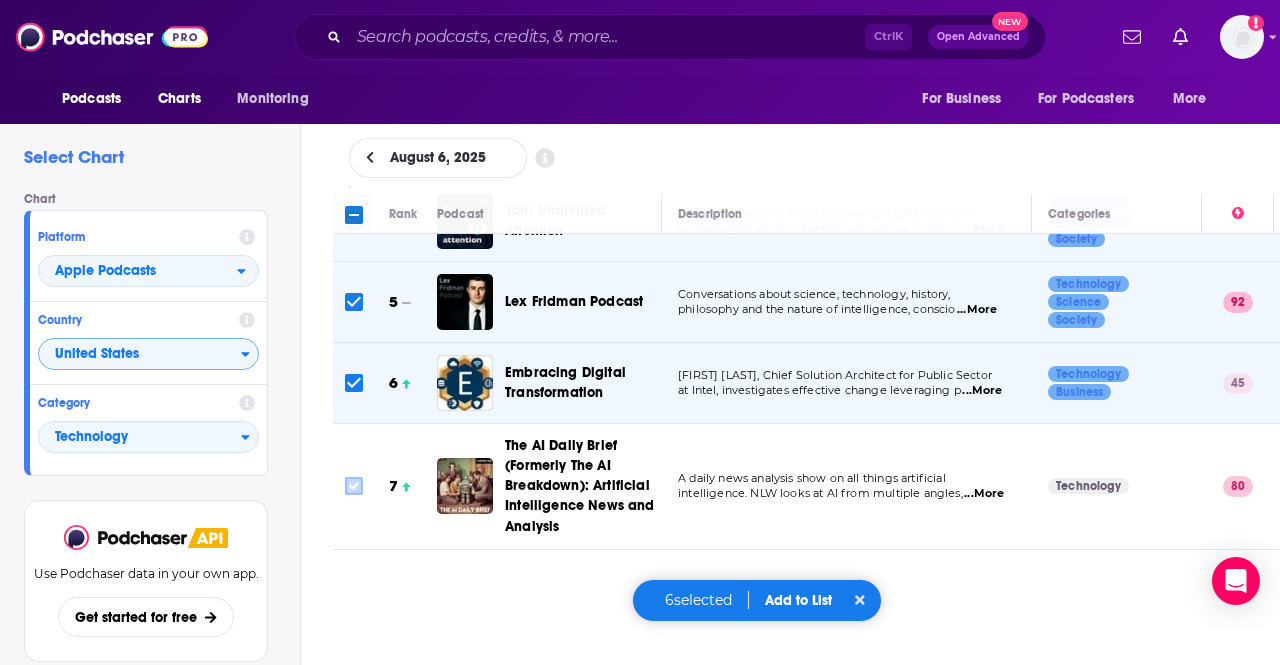 click at bounding box center [354, 486] 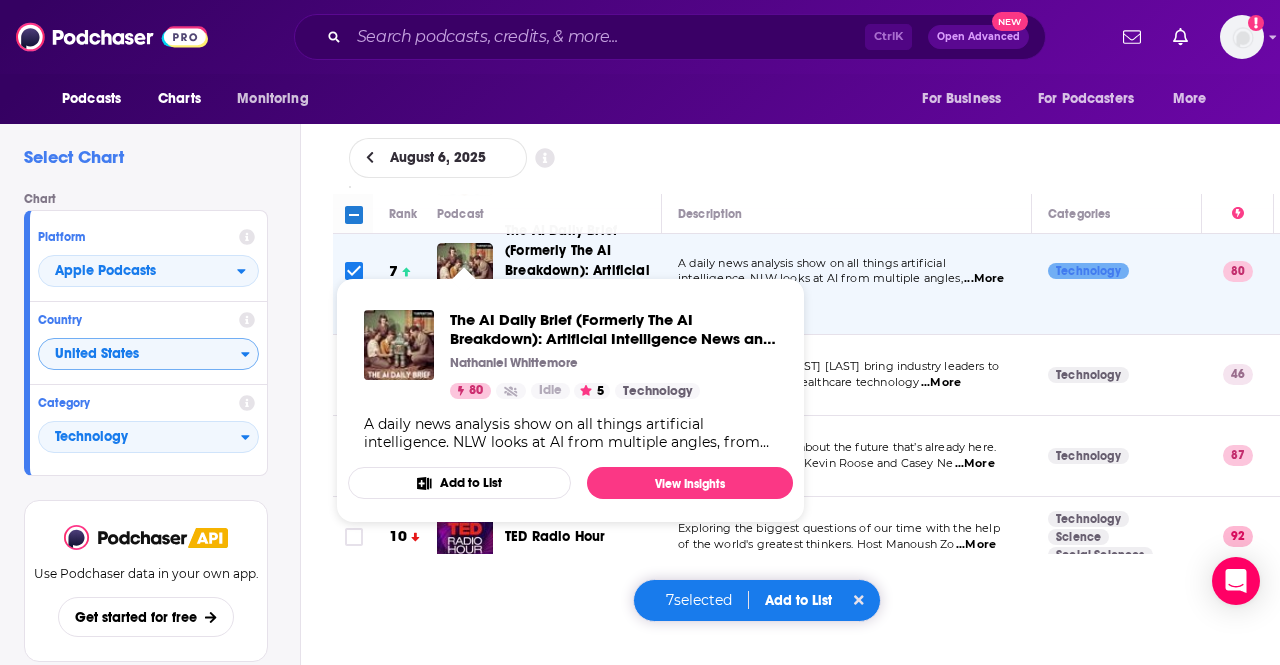 scroll, scrollTop: 516, scrollLeft: 0, axis: vertical 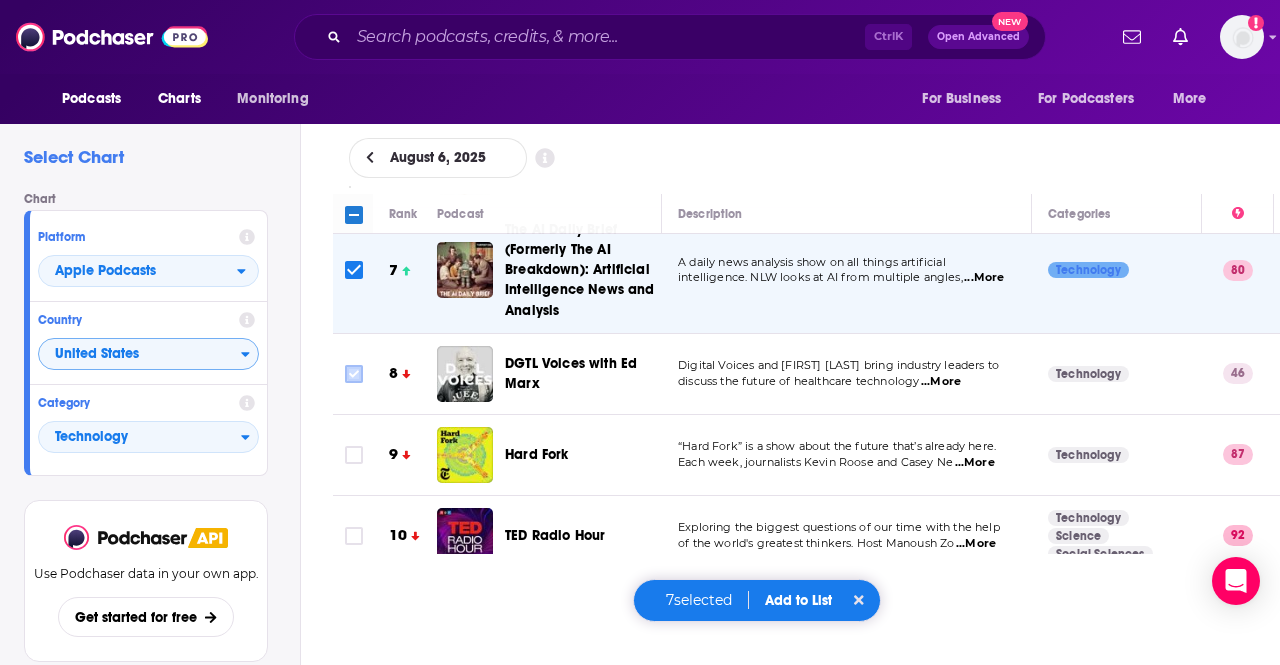 click at bounding box center (354, 374) 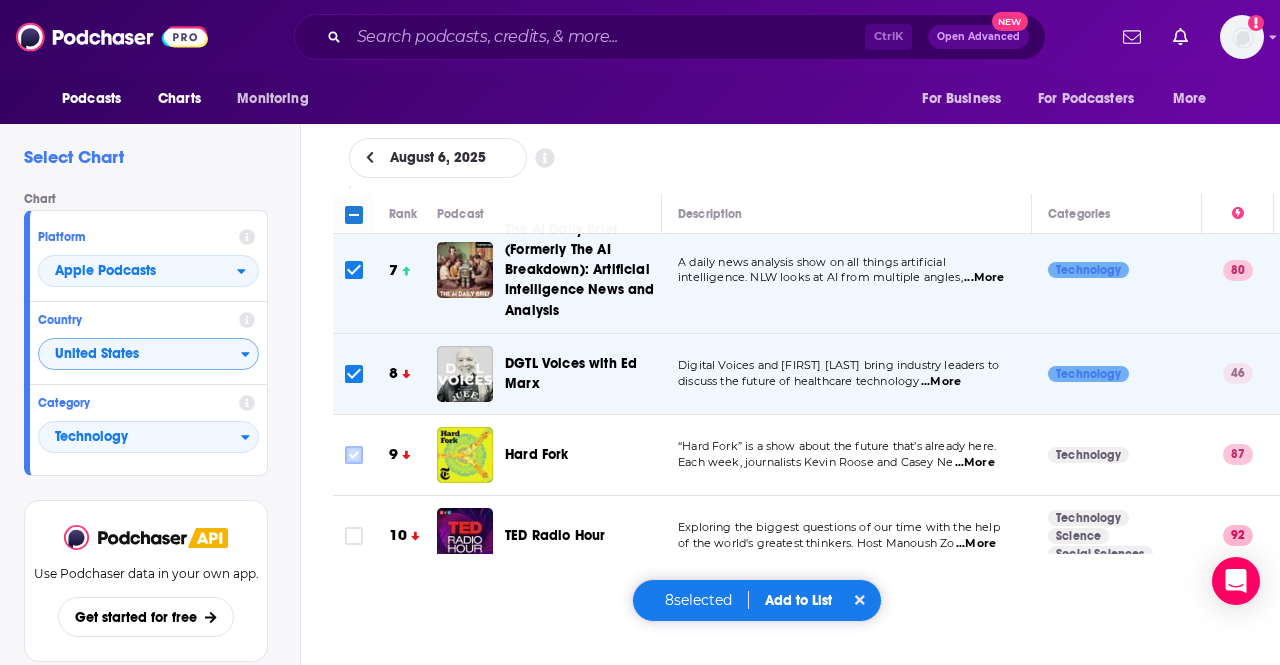 click at bounding box center [354, 455] 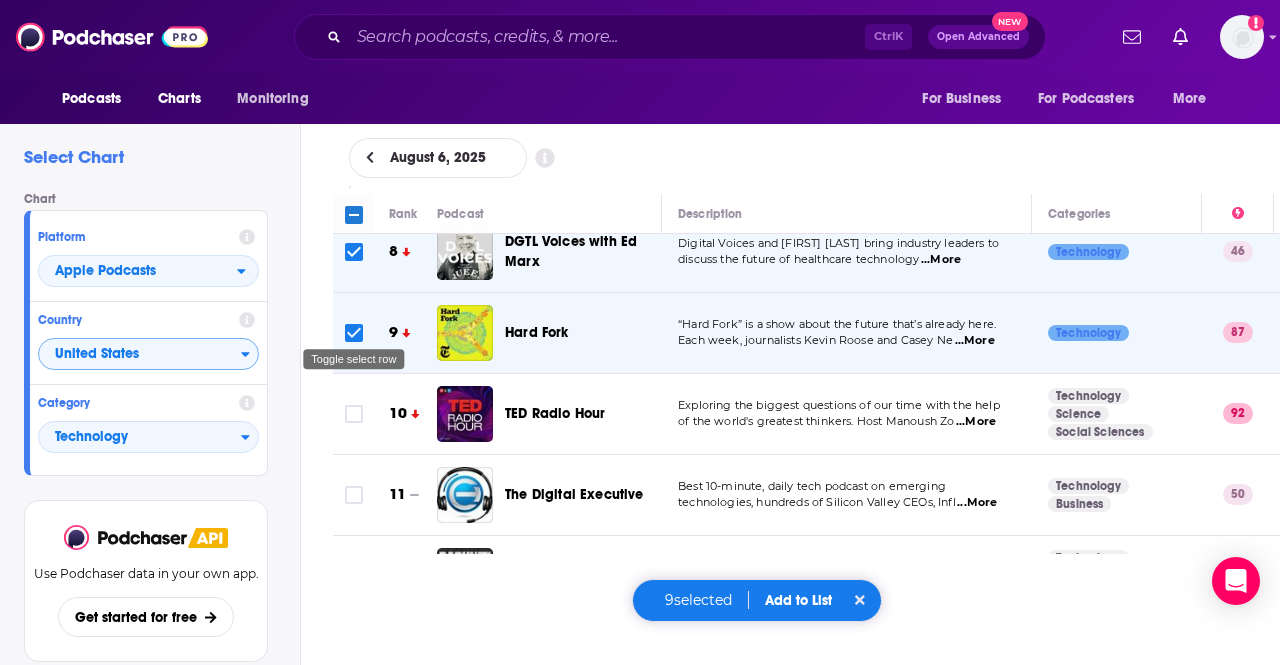 scroll, scrollTop: 640, scrollLeft: 0, axis: vertical 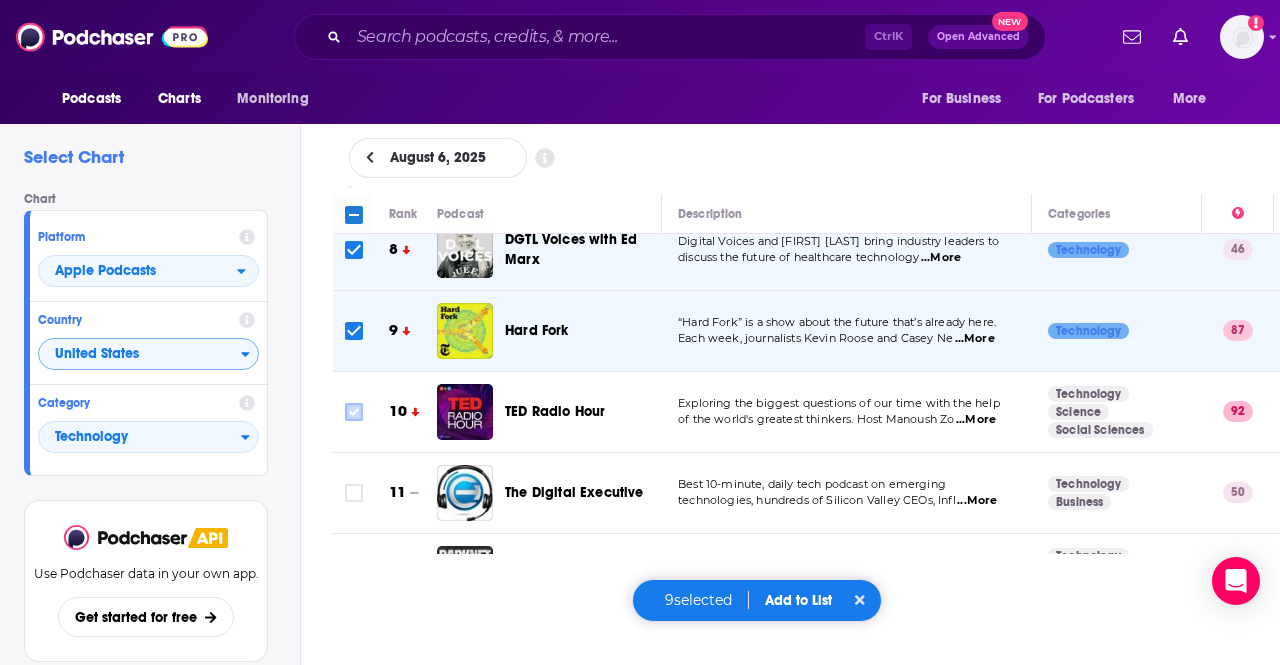 click at bounding box center (354, 412) 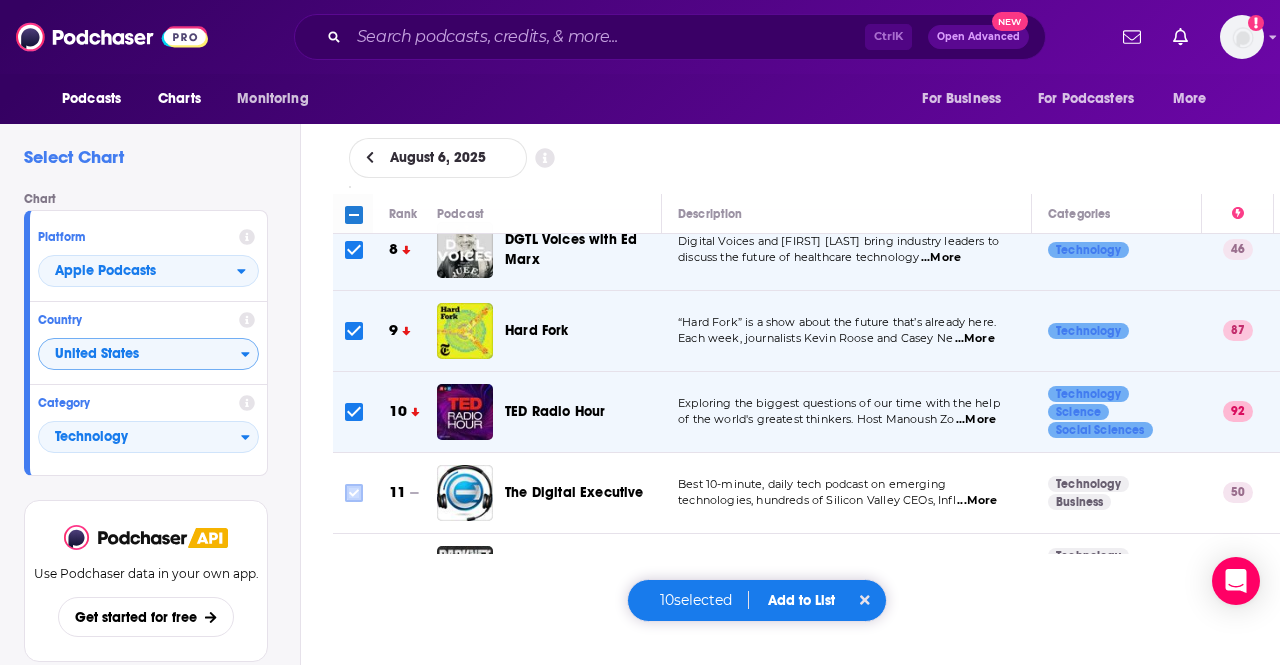click at bounding box center [354, 493] 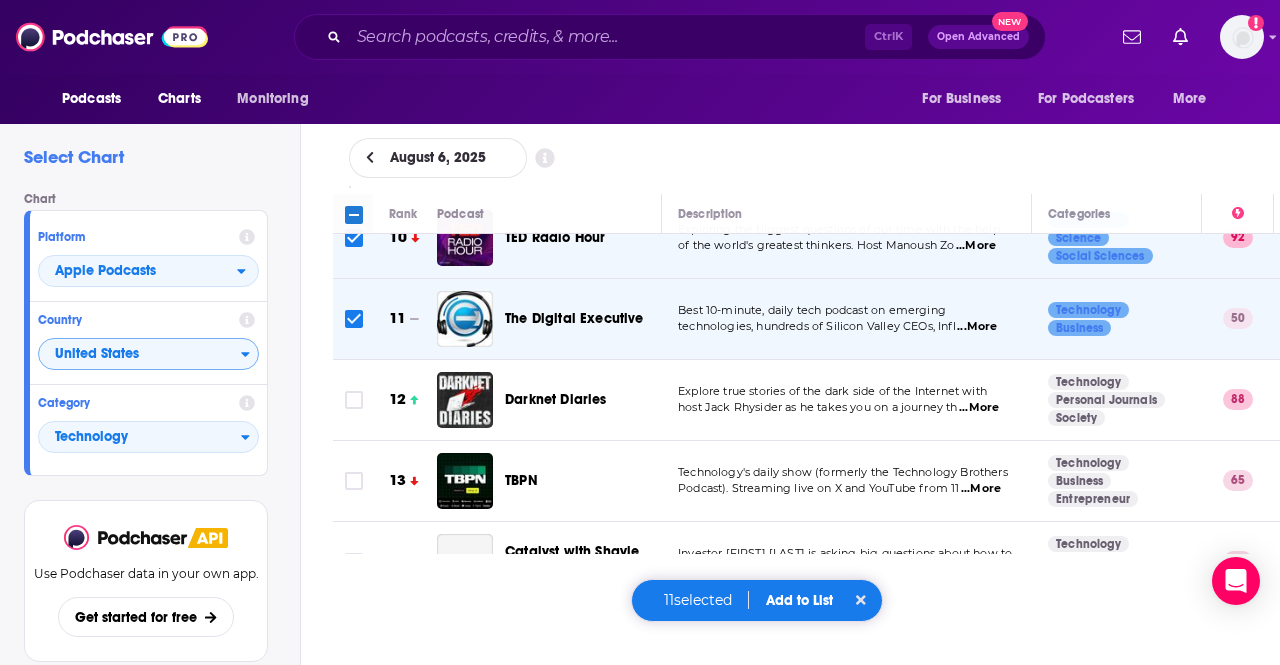 scroll, scrollTop: 818, scrollLeft: 0, axis: vertical 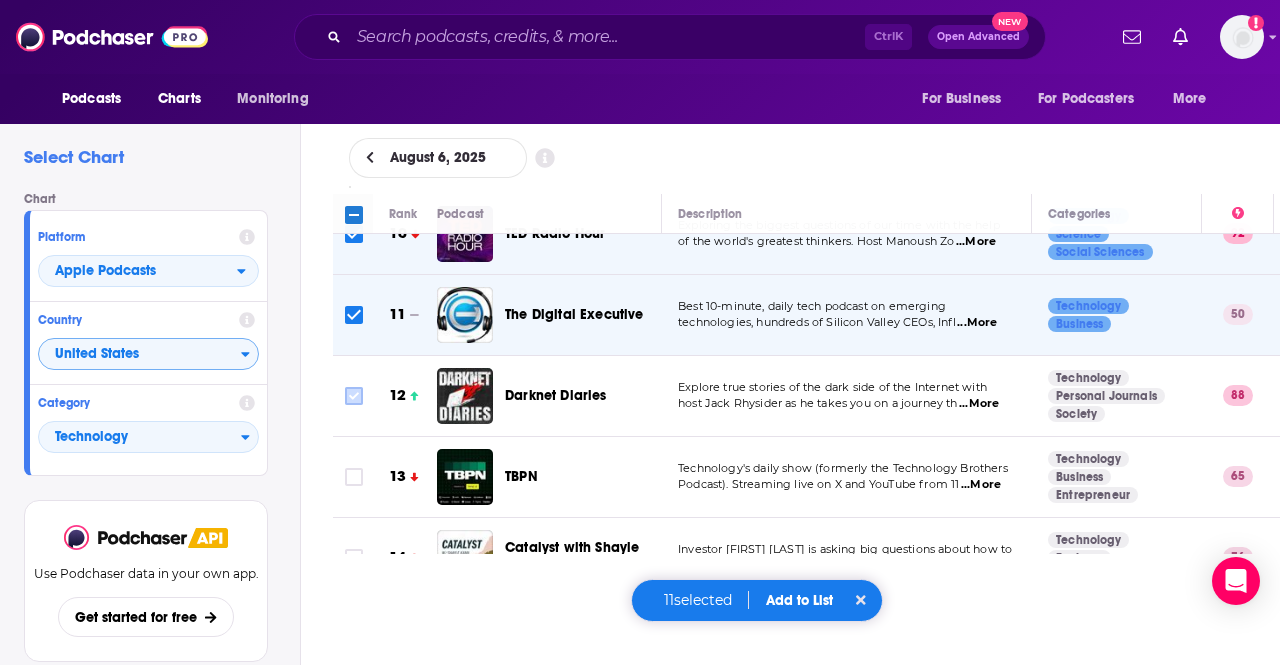 click at bounding box center [354, 396] 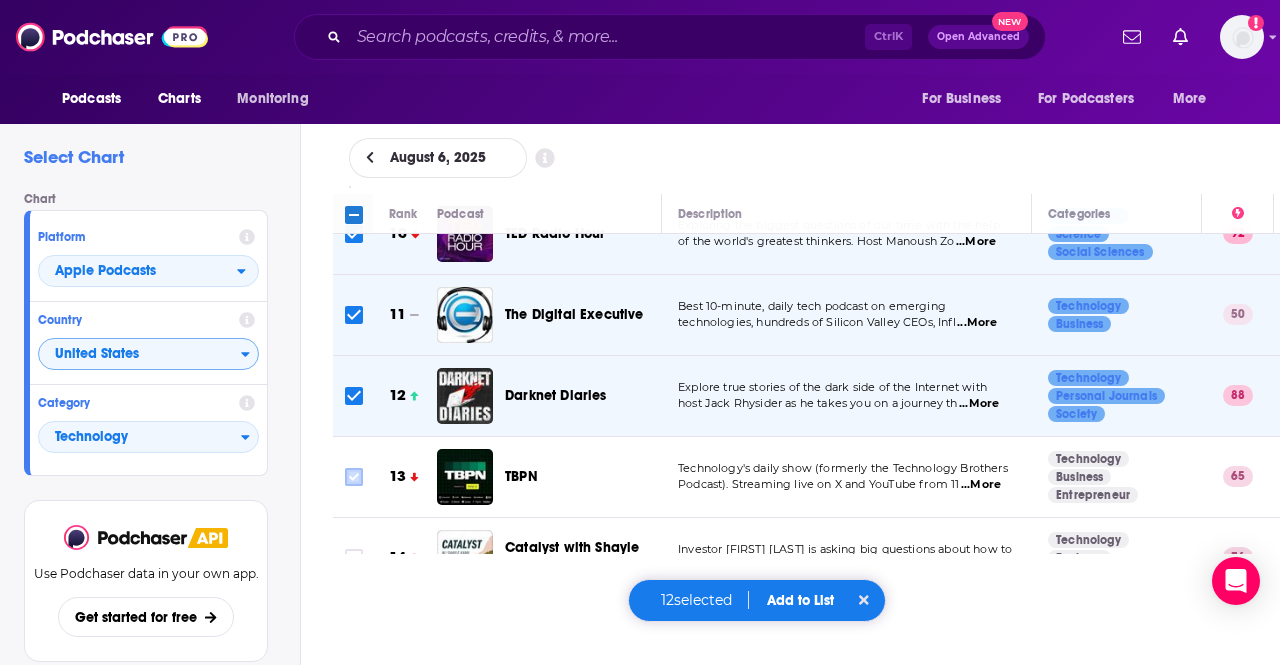 click at bounding box center [354, 477] 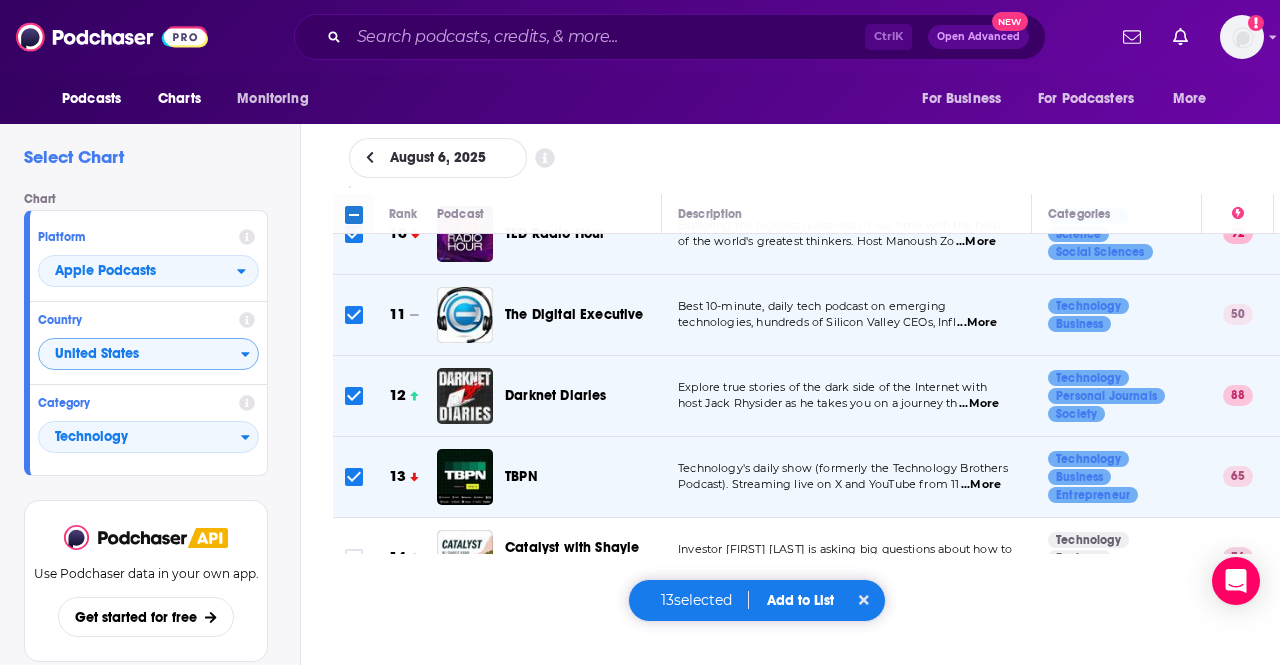scroll, scrollTop: 930, scrollLeft: 0, axis: vertical 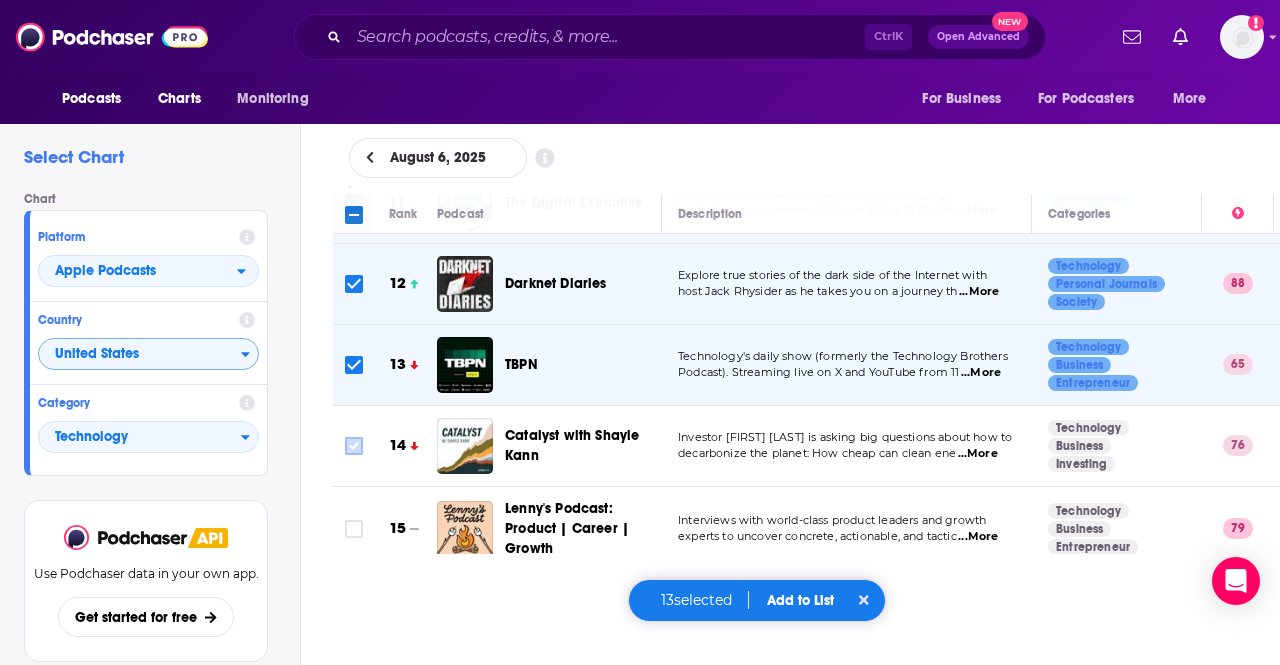 click at bounding box center (354, 446) 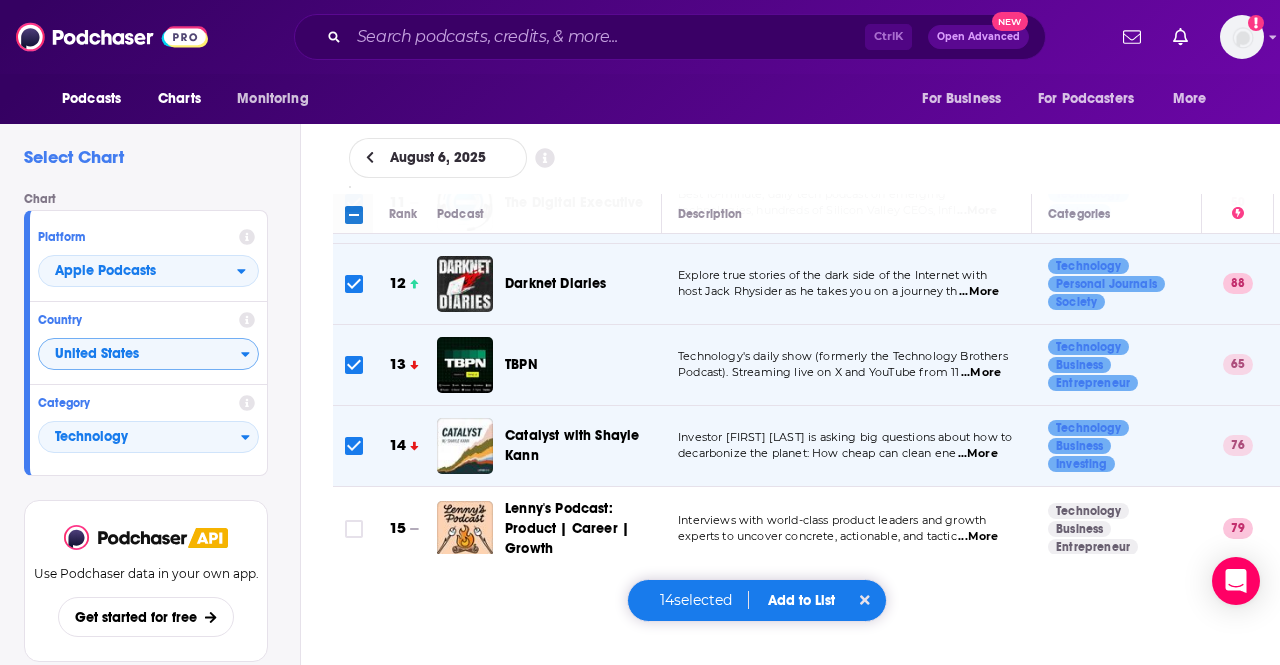 scroll, scrollTop: 1024, scrollLeft: 0, axis: vertical 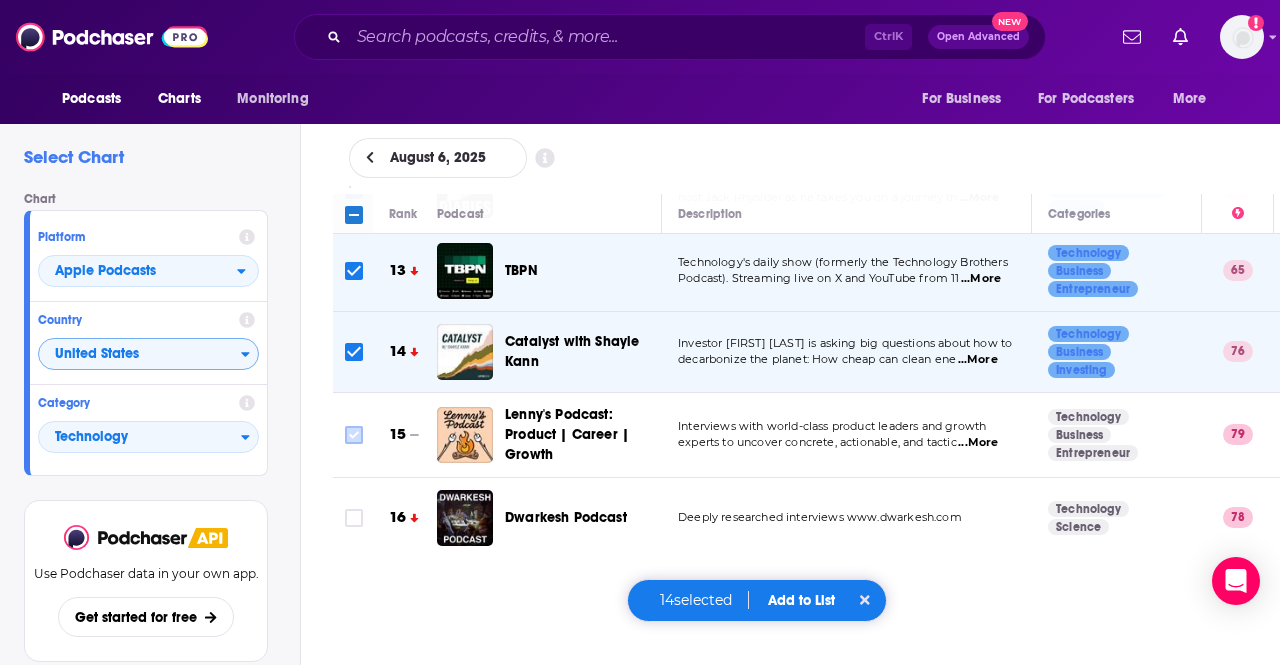 click at bounding box center (354, 435) 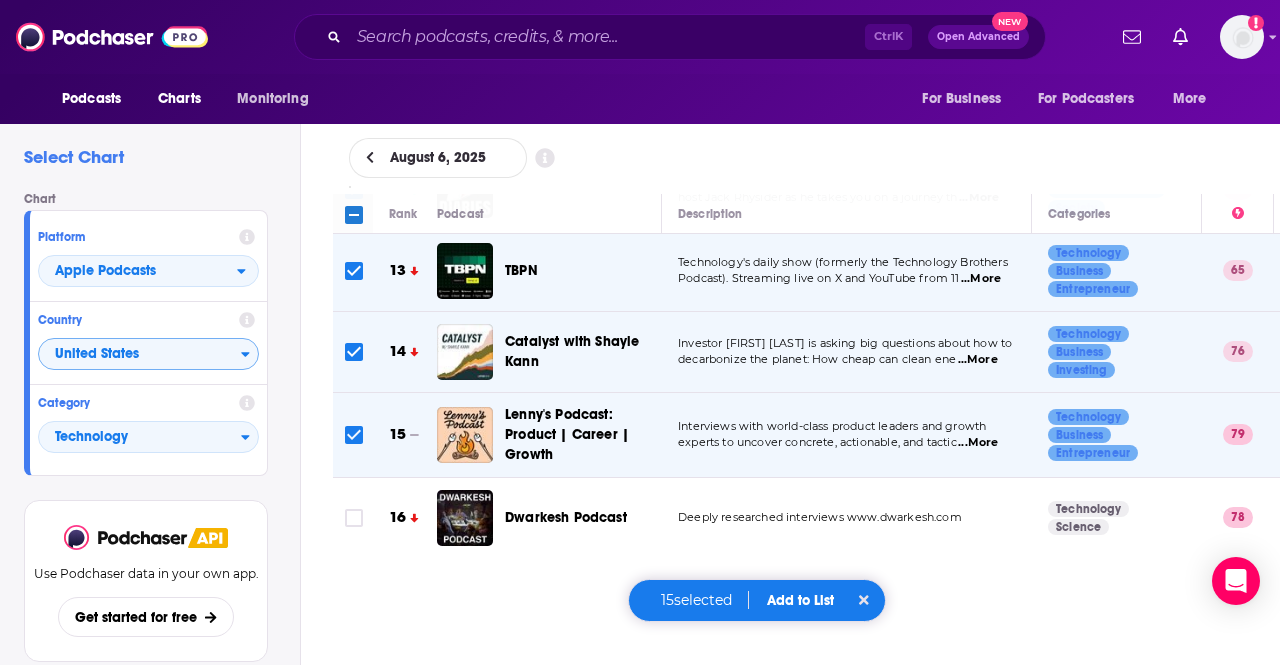 scroll, scrollTop: 1166, scrollLeft: 0, axis: vertical 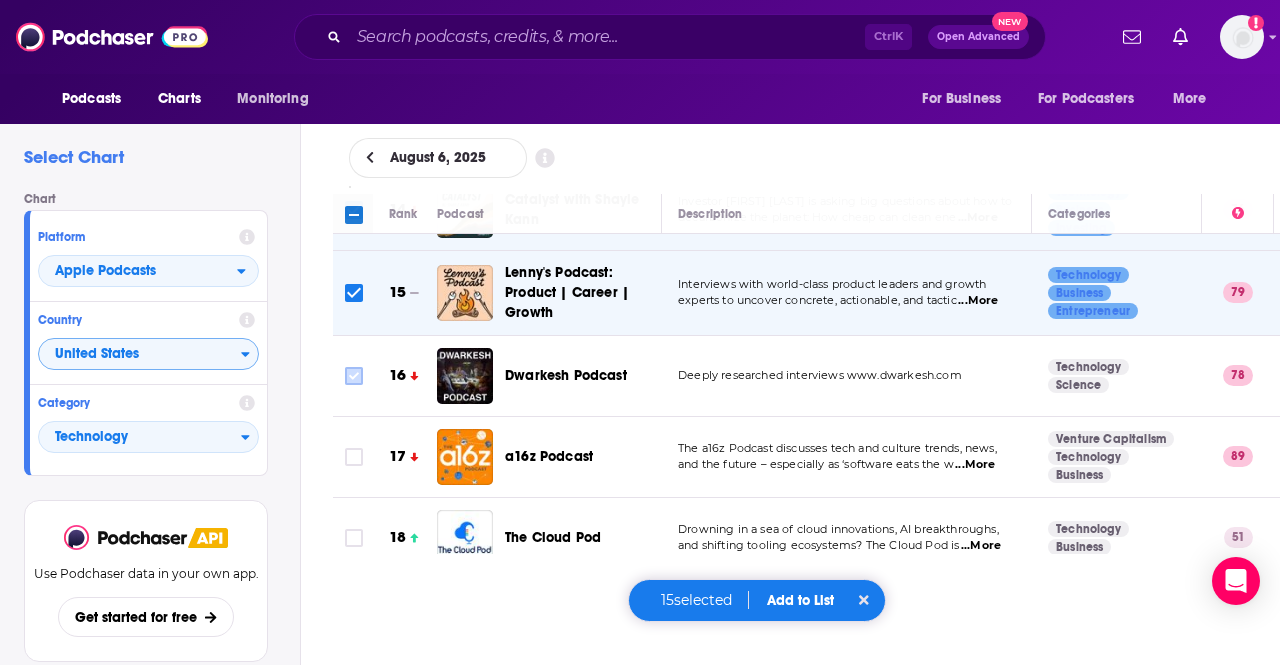 click at bounding box center (354, 376) 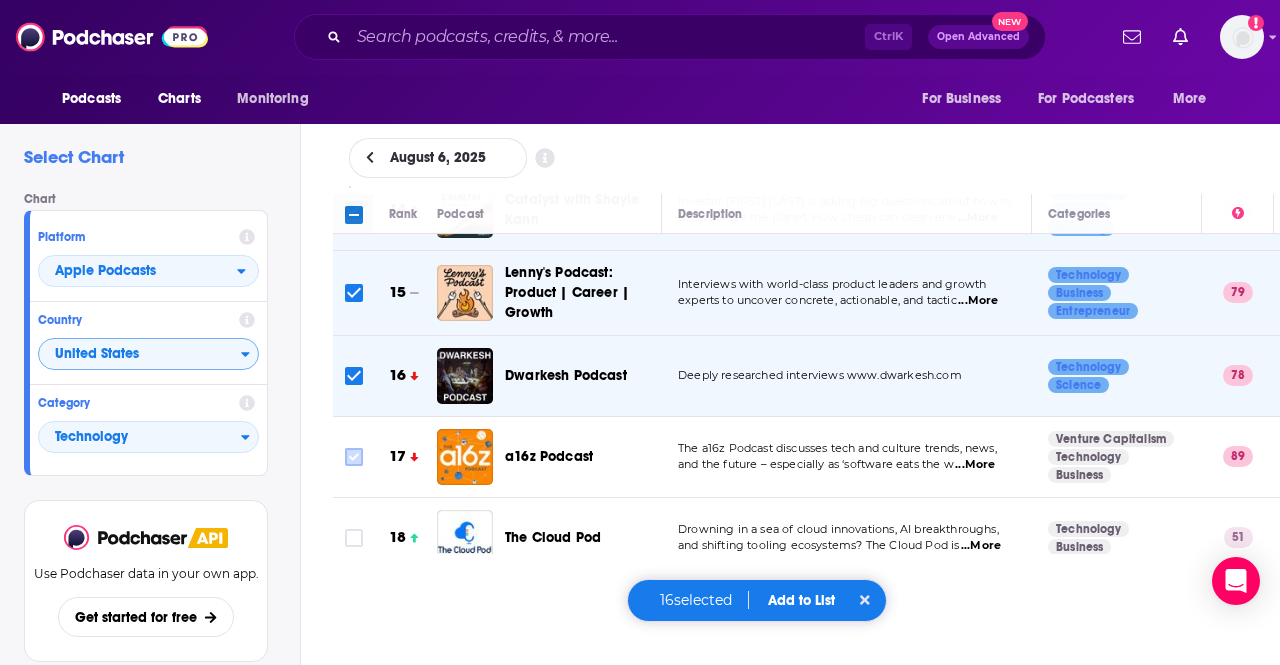 click at bounding box center [354, 457] 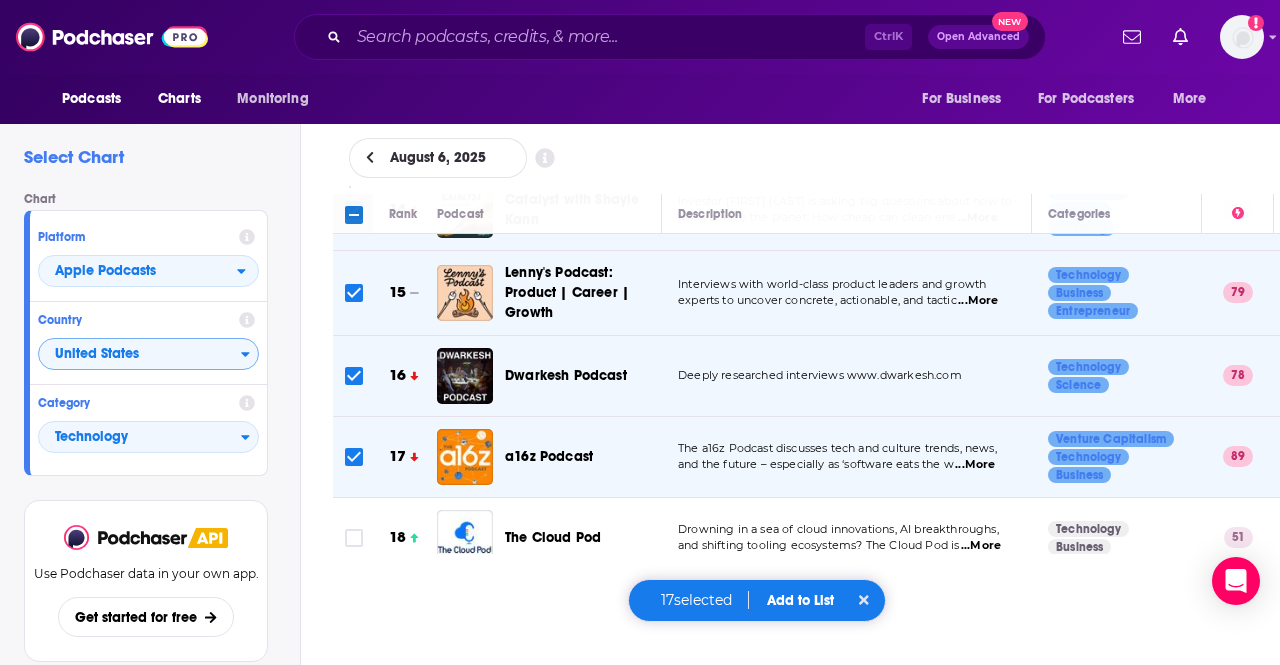 scroll, scrollTop: 1246, scrollLeft: 0, axis: vertical 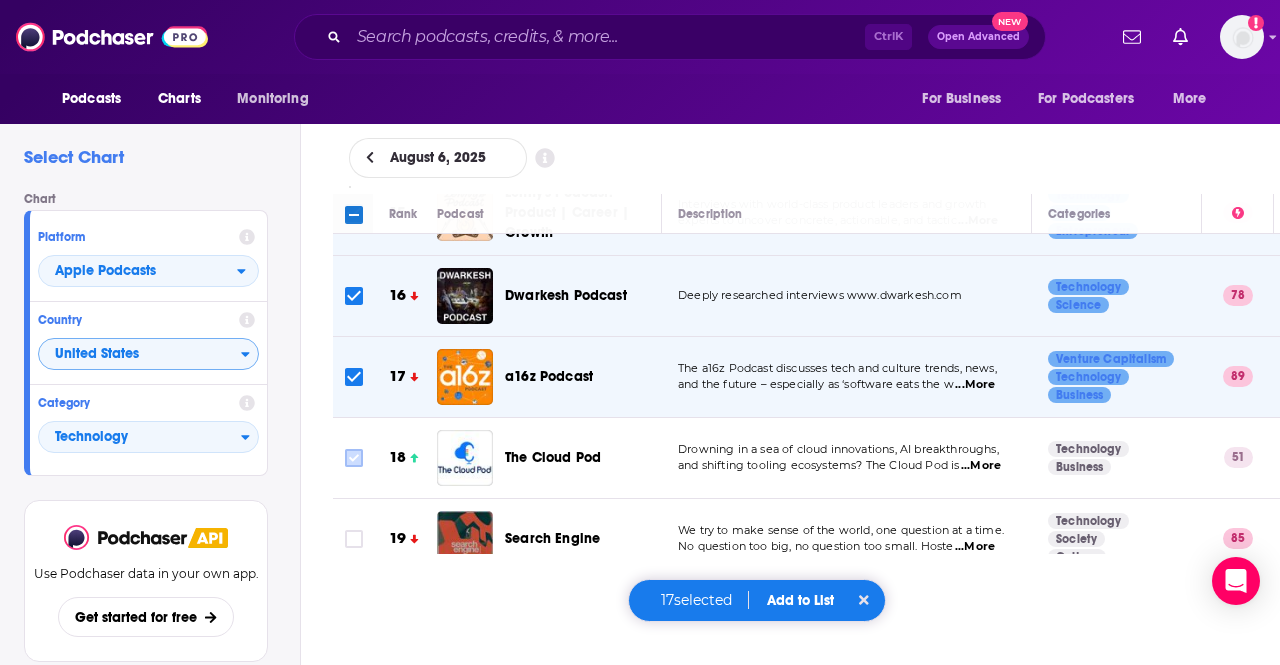 click at bounding box center [354, 458] 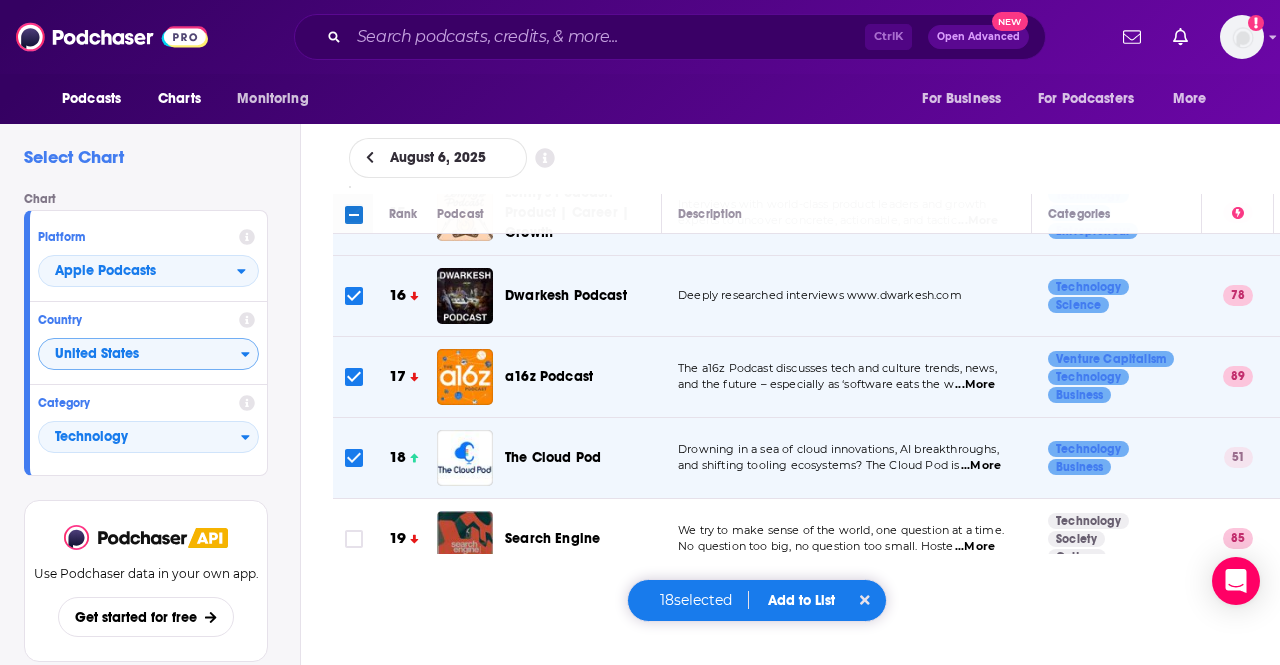 scroll, scrollTop: 1339, scrollLeft: 0, axis: vertical 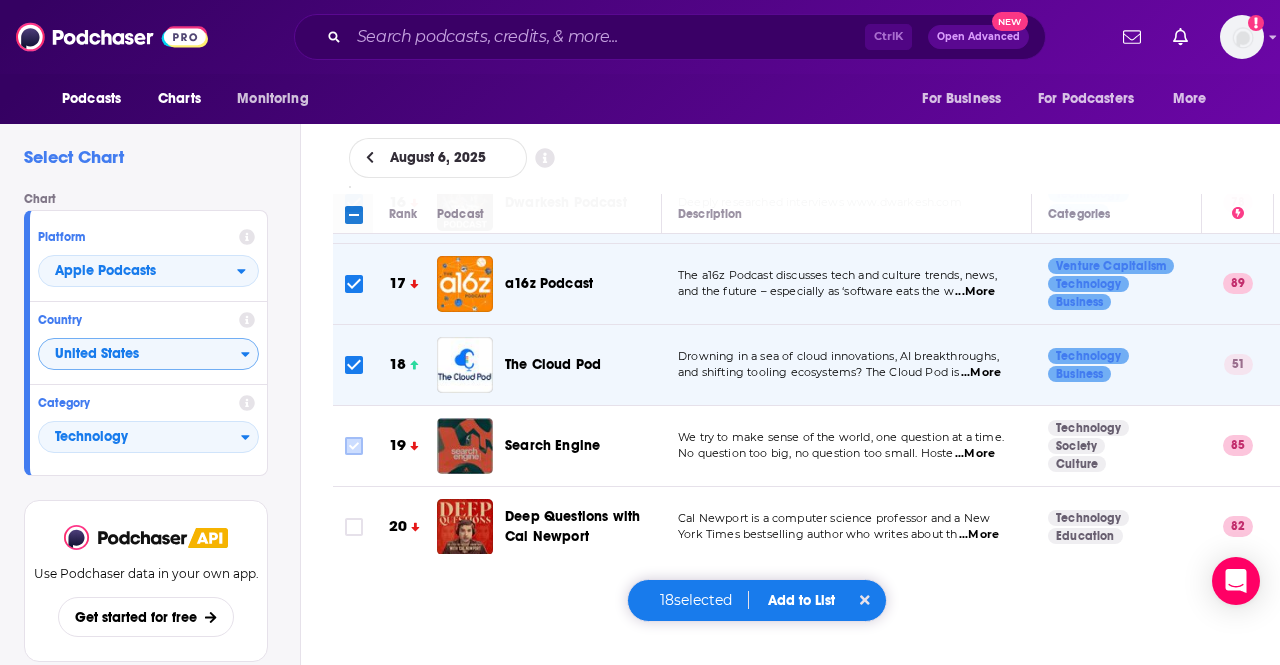 click at bounding box center (354, 446) 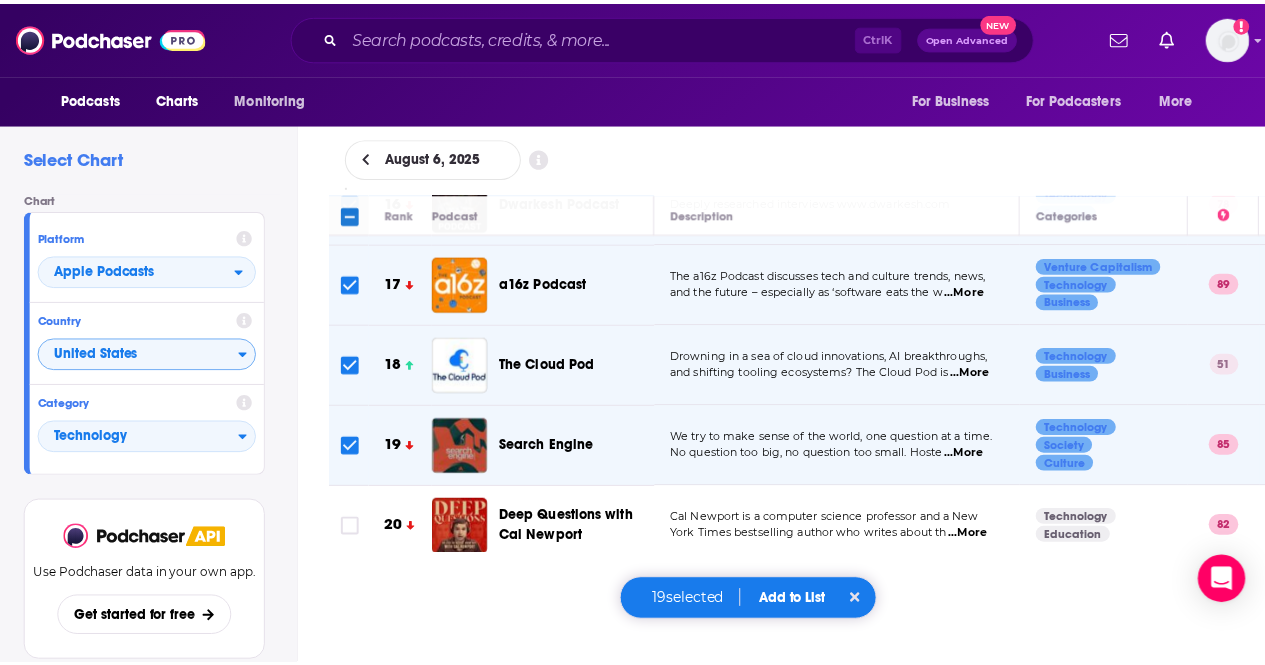 scroll, scrollTop: 1419, scrollLeft: 0, axis: vertical 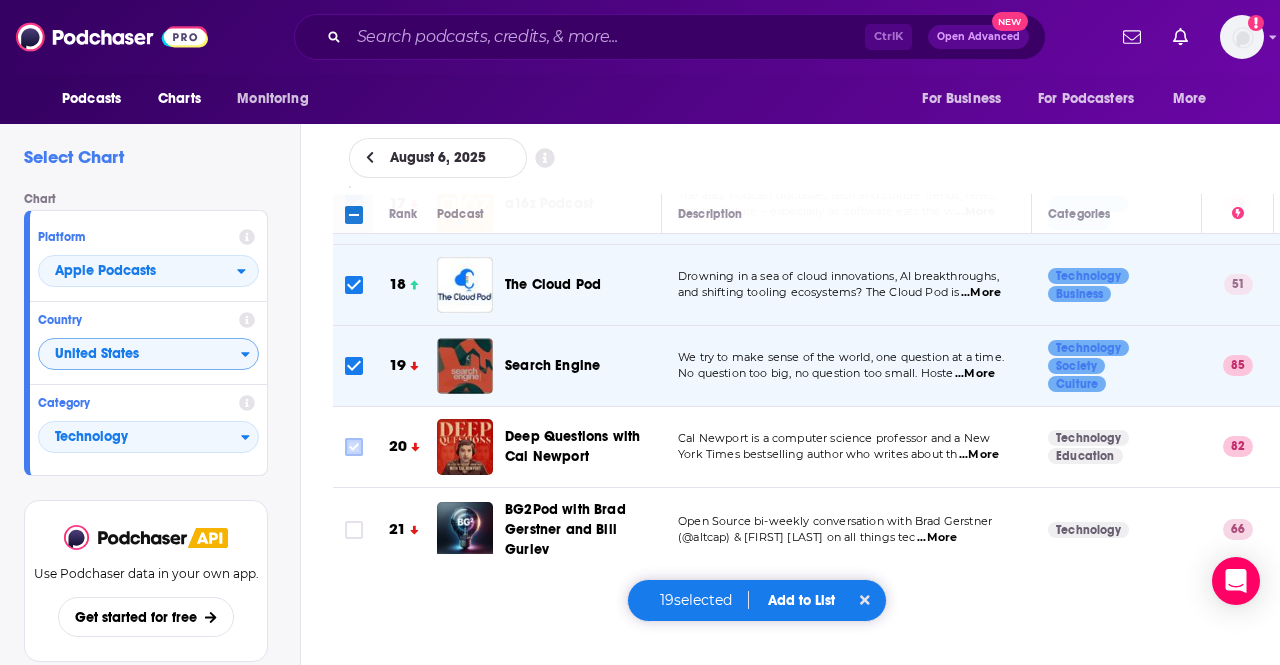 click at bounding box center (354, 447) 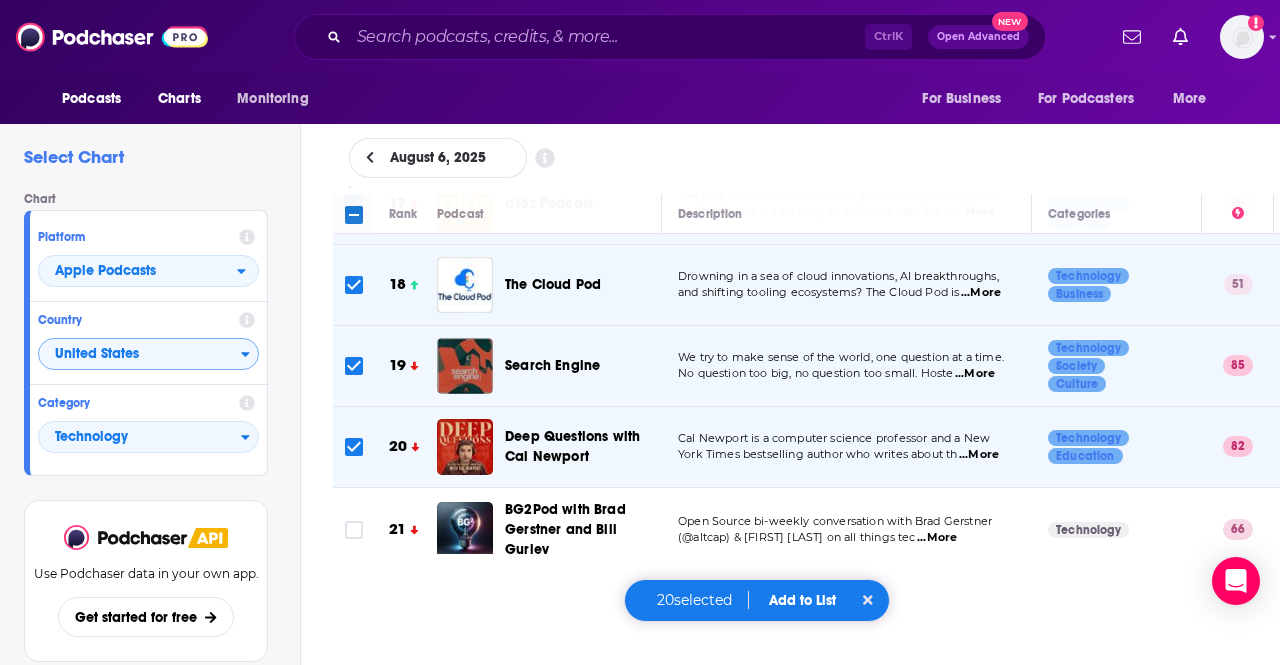 click on "Add to List" at bounding box center (802, 600) 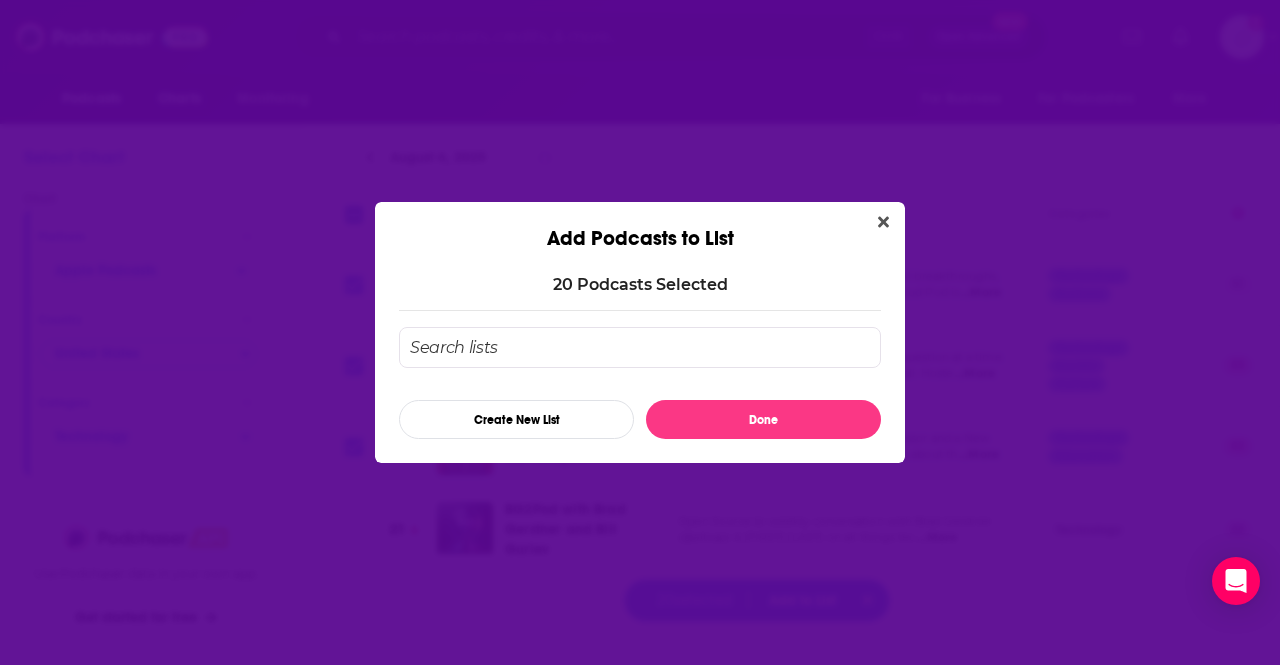 click at bounding box center (640, 347) 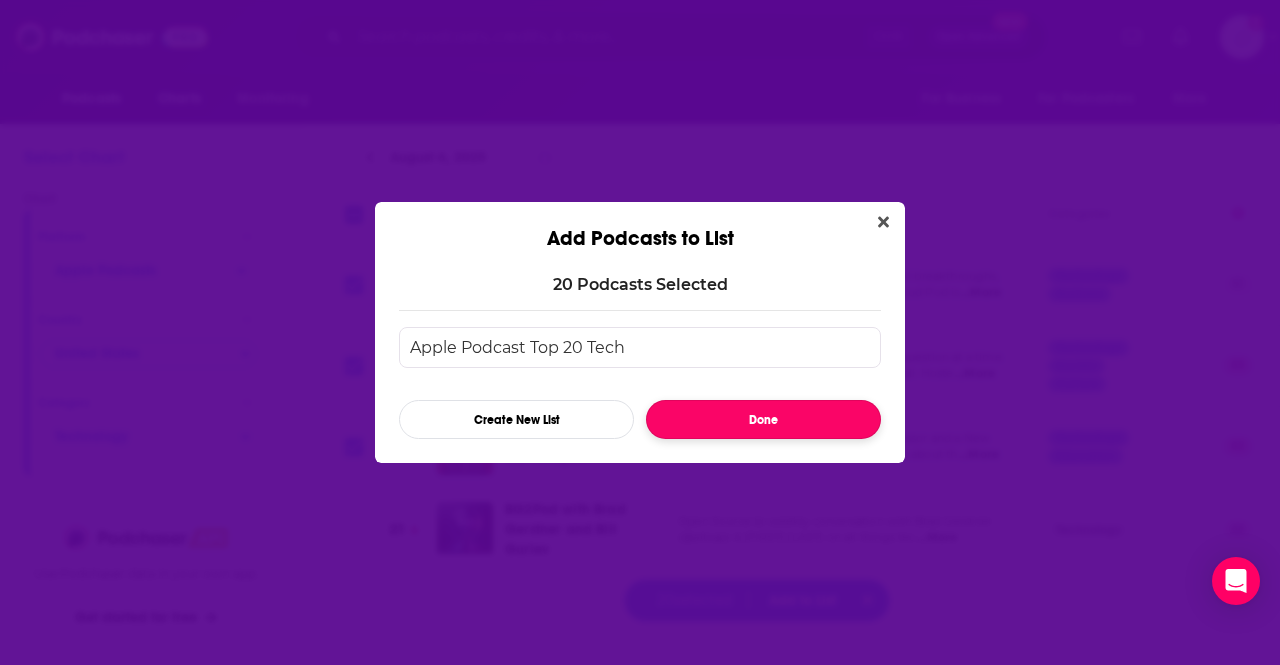 click on "Done" at bounding box center (763, 419) 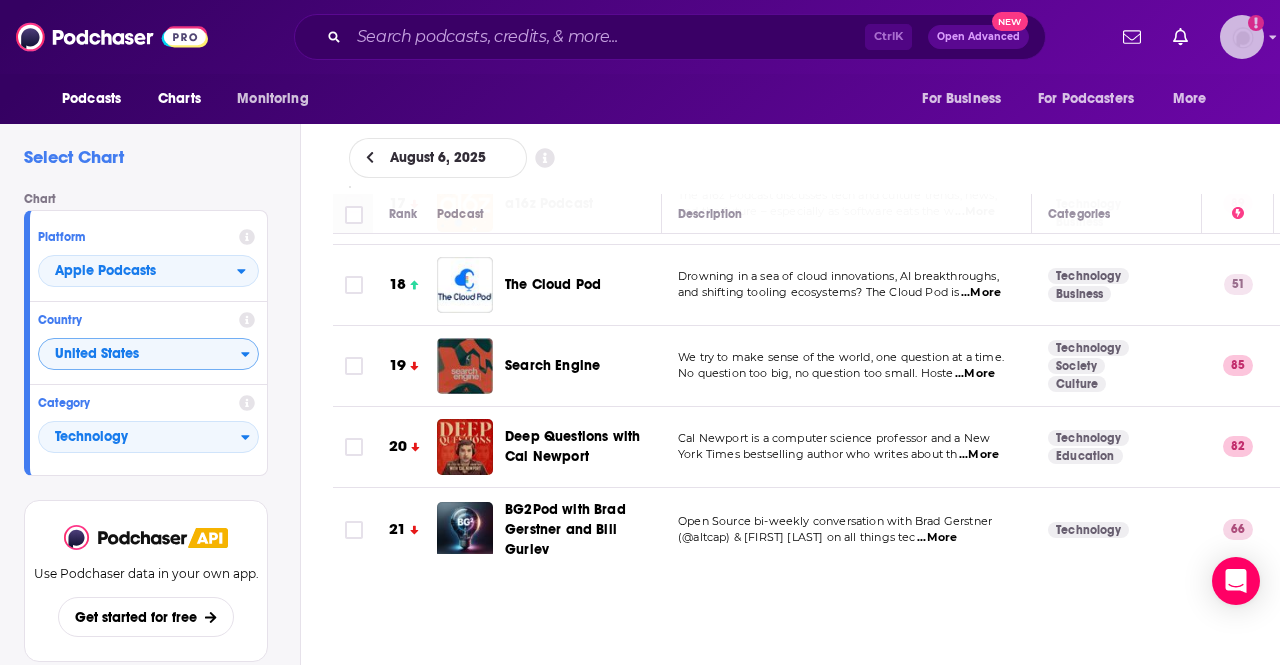 click at bounding box center (1242, 37) 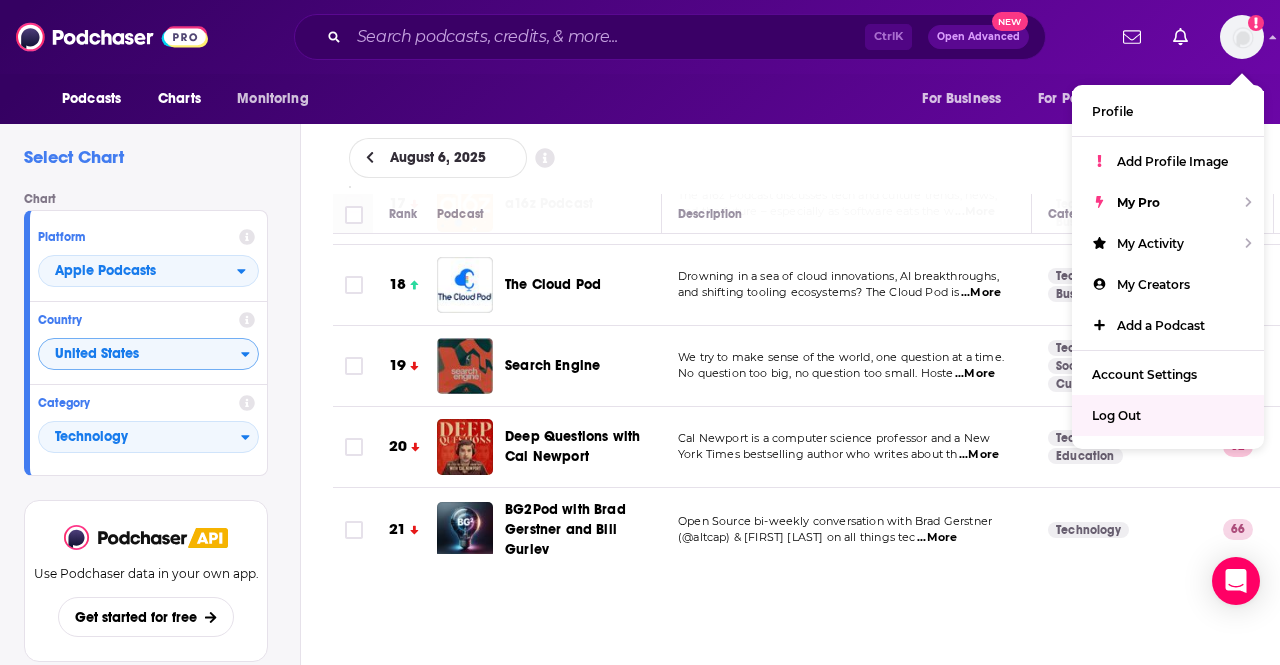 click on "Podcasts Charts Monitoring For Business For Podcasters More" at bounding box center (640, 99) 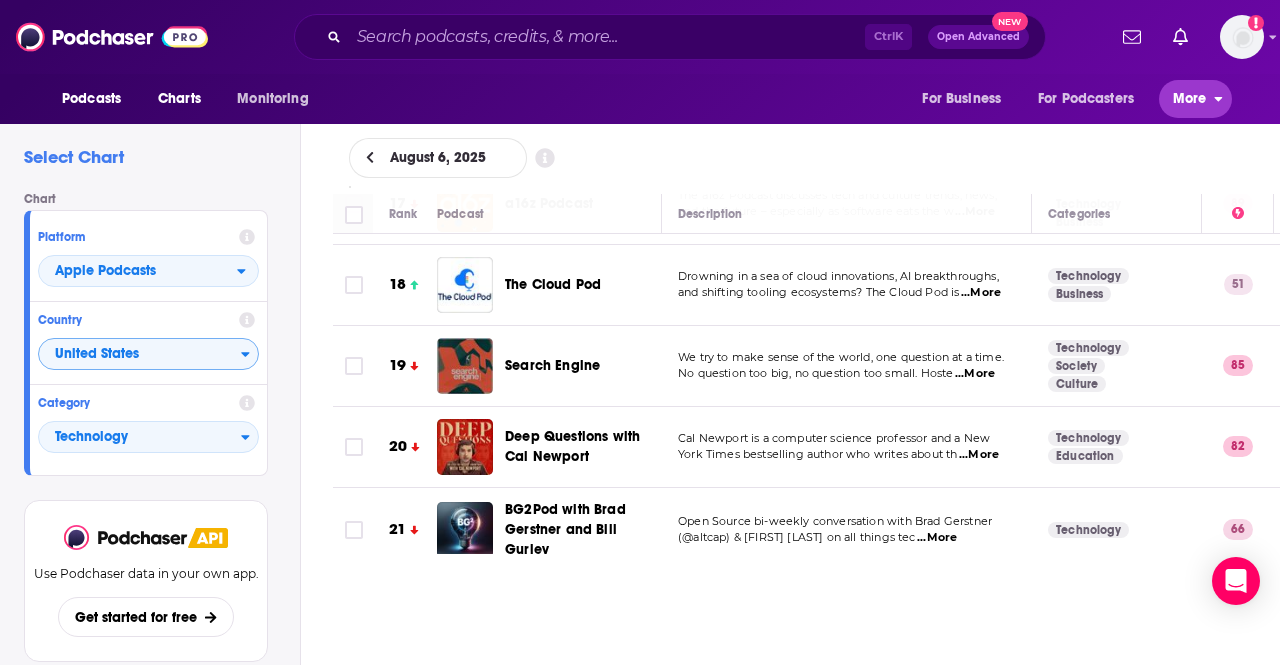 click on "More" at bounding box center (1190, 99) 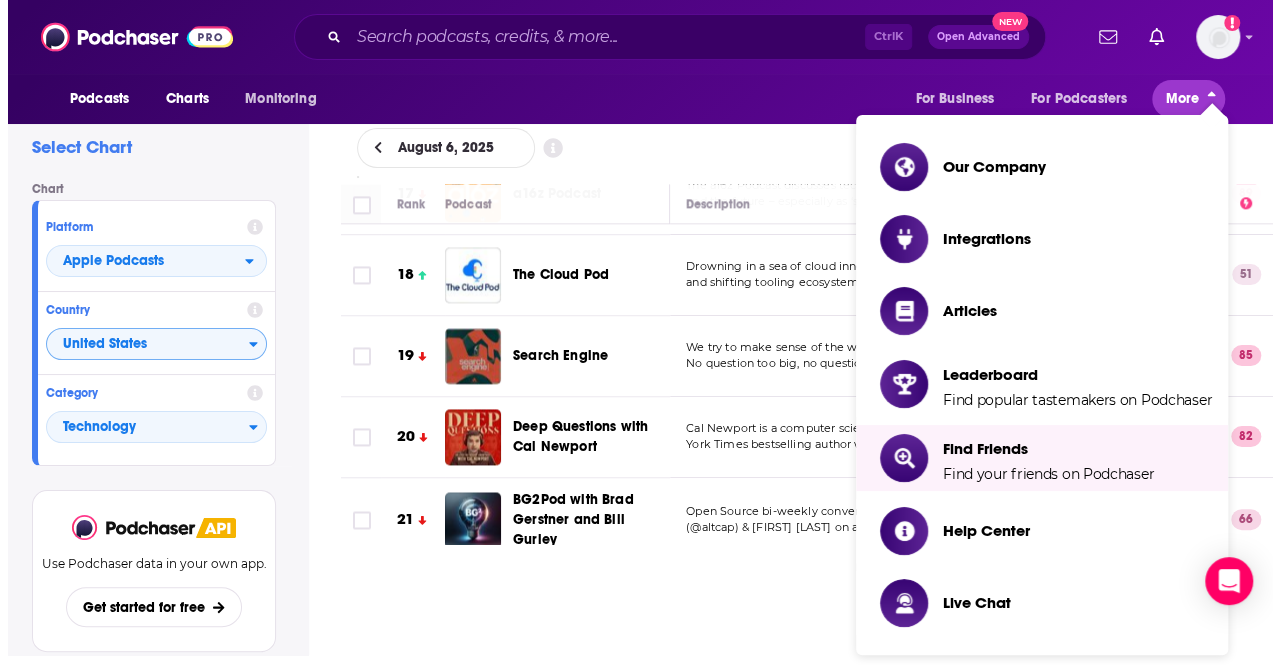 scroll, scrollTop: 0, scrollLeft: 0, axis: both 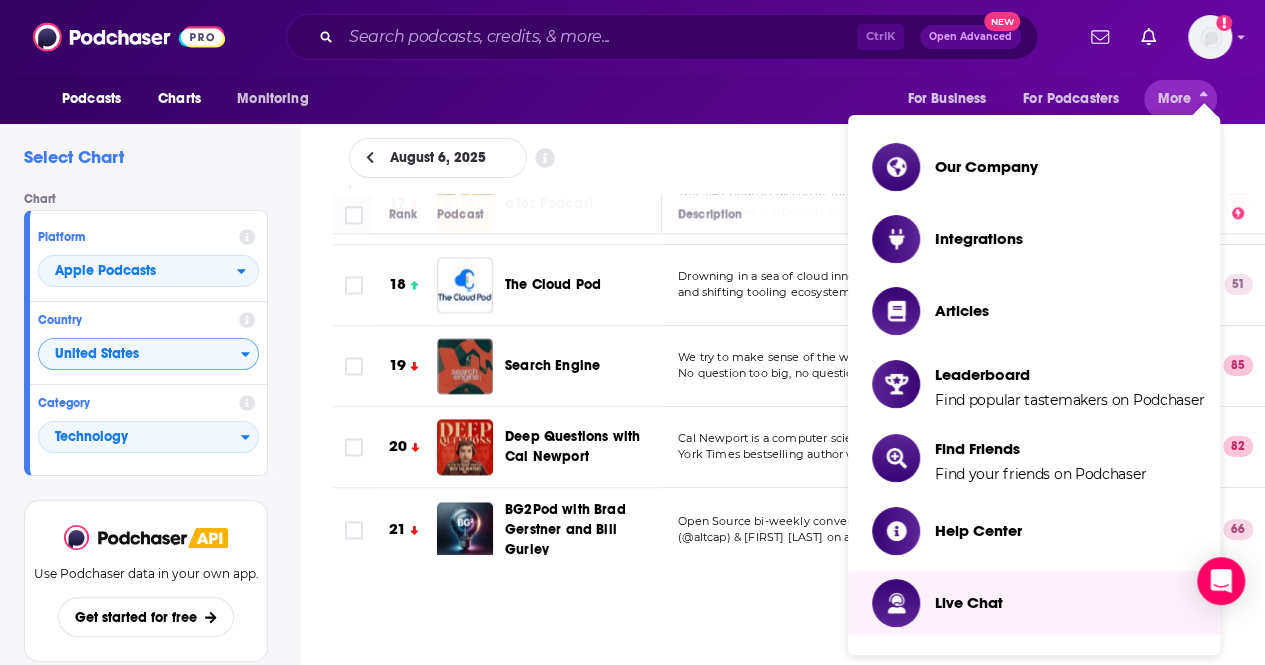 click on "August 6, 2025 Rank Podcast Description Categories 1 Acquired Every company has a story. Learn the playbooks that built the world’s greatest companies — and how you ca  ...More Technology Business Investing 85 2 Tech Brew Ride Home Silicon Valley's water cooler podcast. A tech news summary every day... 15 minutes and you're up to date. From  ...More Technology News Tech News 74 3 All-In with [FIRST], [FIRST], [FIRST] & [FIRST] Industry veterans, degenerate gamblers & besties [FIRST] [LAST], [FIRST] [LAST], [FIRST] [LAST]  ...More Technology Business Entrepreneur 88 4 Your Undivided Attention Join us every other Thursday to understand how new technologies are shaping the way we live, work, an  ...More Technology Government Society 78 5 Lex Fridman Podcast Conversations about science, technology, history, philosophy and the nature of intelligence, conscio  ...More Technology Science Society 92 6 Embracing Digital Transformation [FIRST] [LAST], Chief Solution Architect for Public Sector  ...More Business" at bounding box center [799, 394] 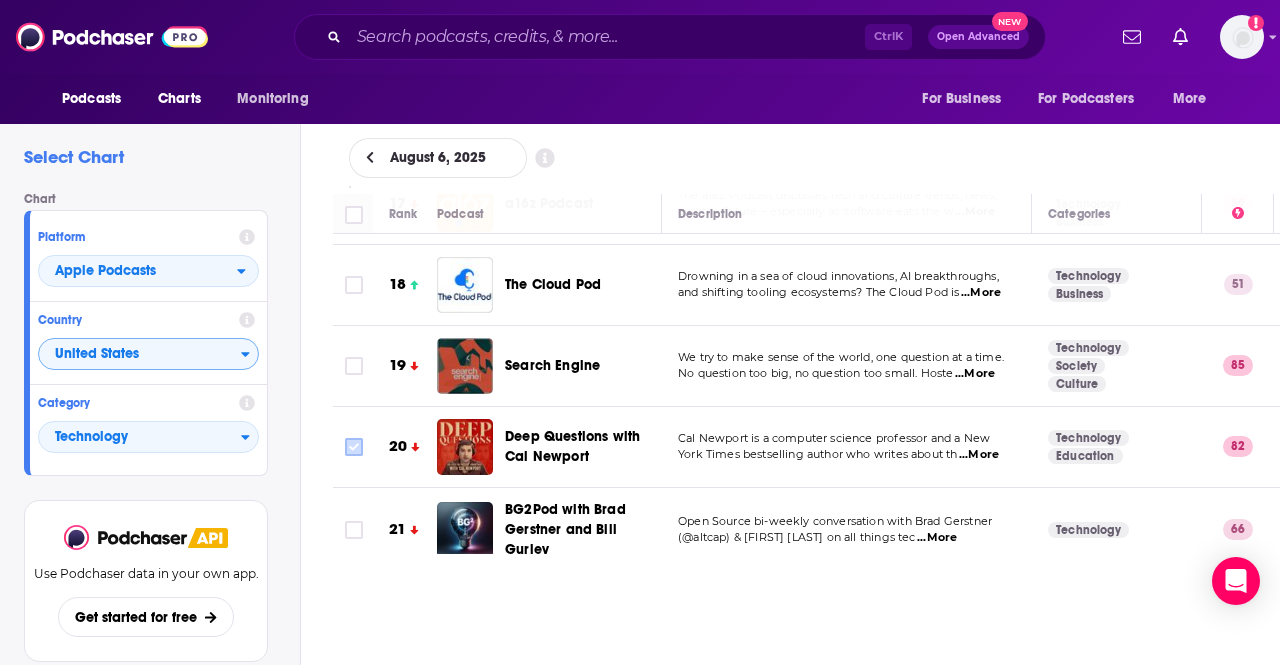 click at bounding box center (354, 447) 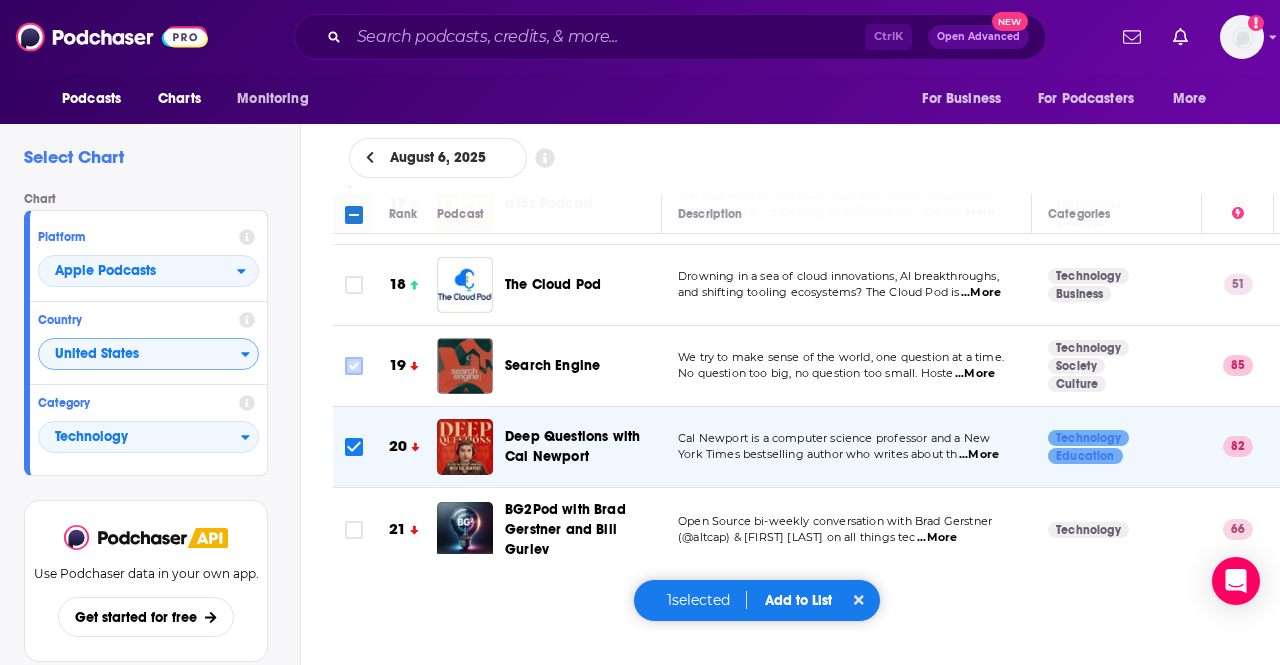 click at bounding box center (354, 366) 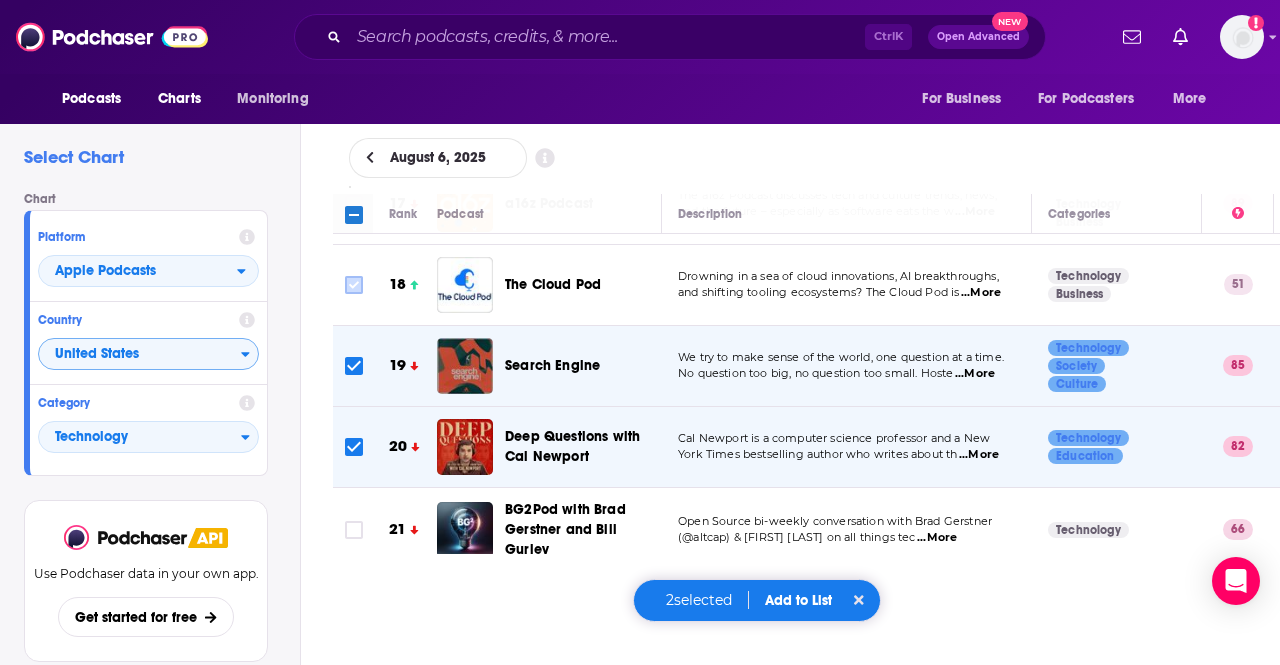 scroll, scrollTop: 1301, scrollLeft: 0, axis: vertical 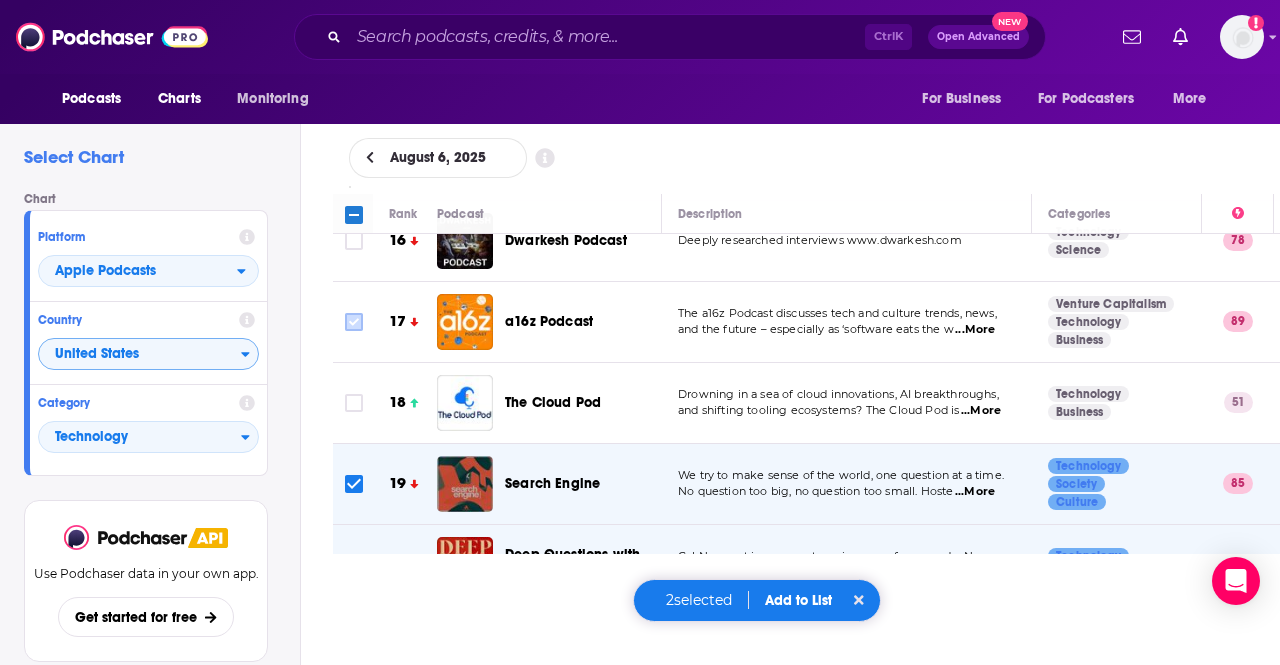 click at bounding box center (354, 403) 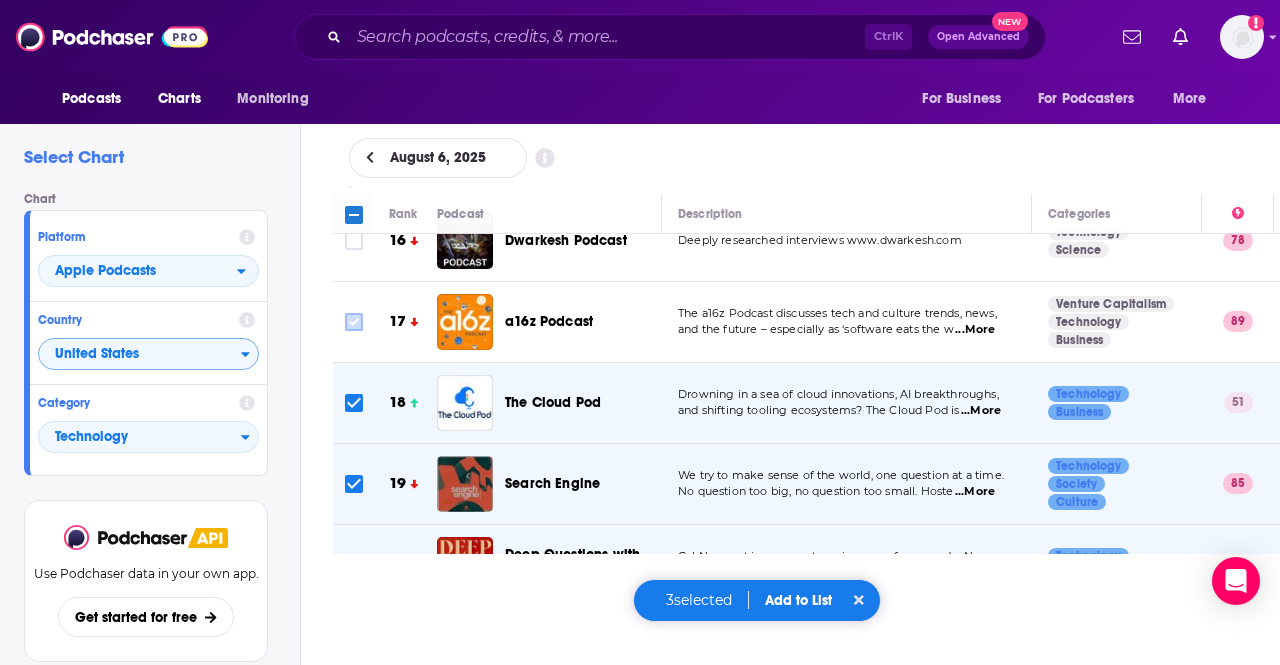 click at bounding box center [354, 322] 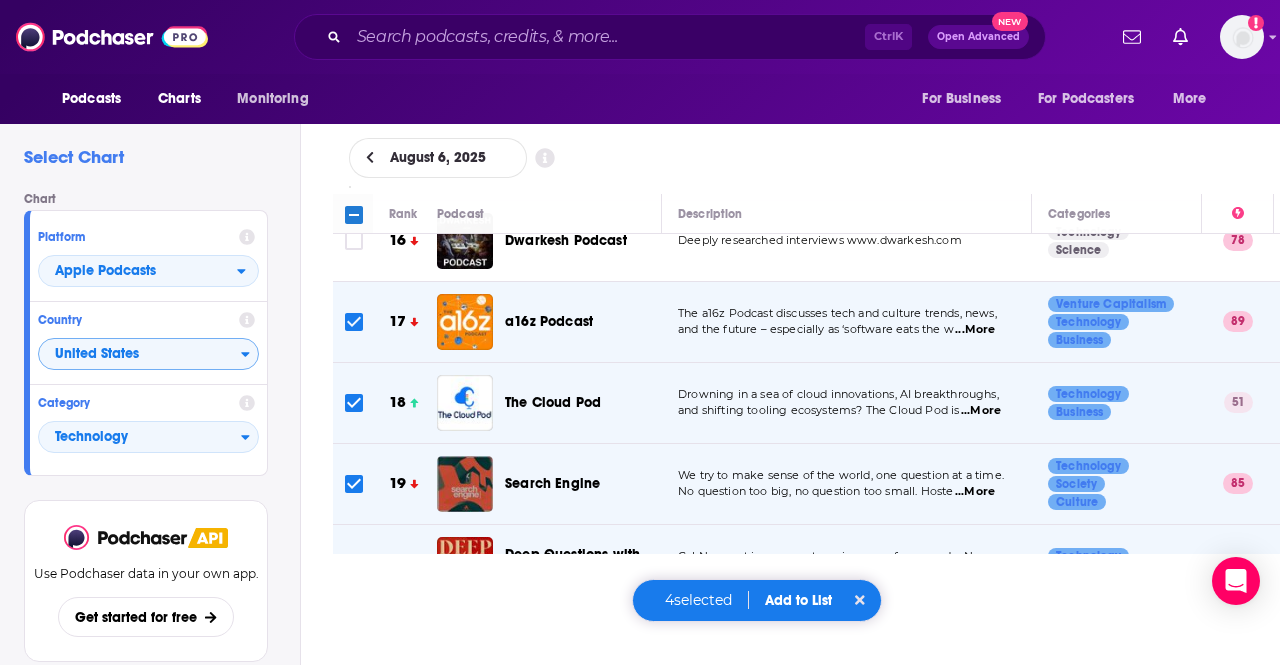 scroll, scrollTop: 1139, scrollLeft: 0, axis: vertical 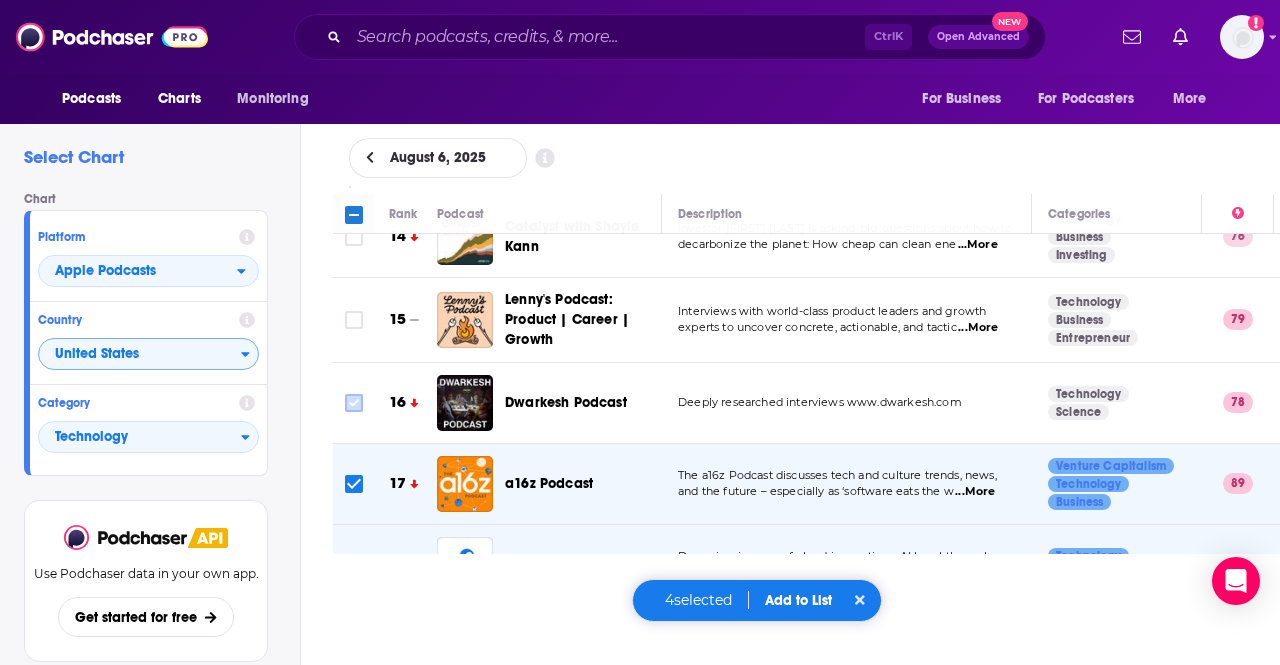 click at bounding box center (354, 403) 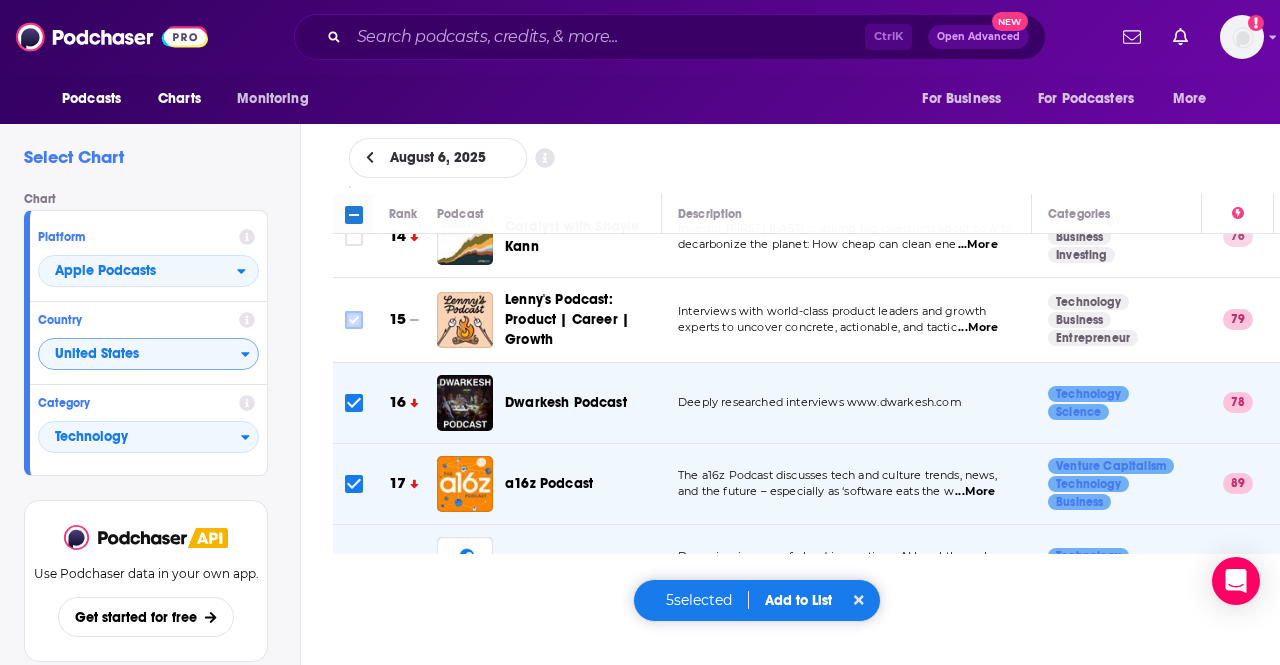 click at bounding box center (354, 320) 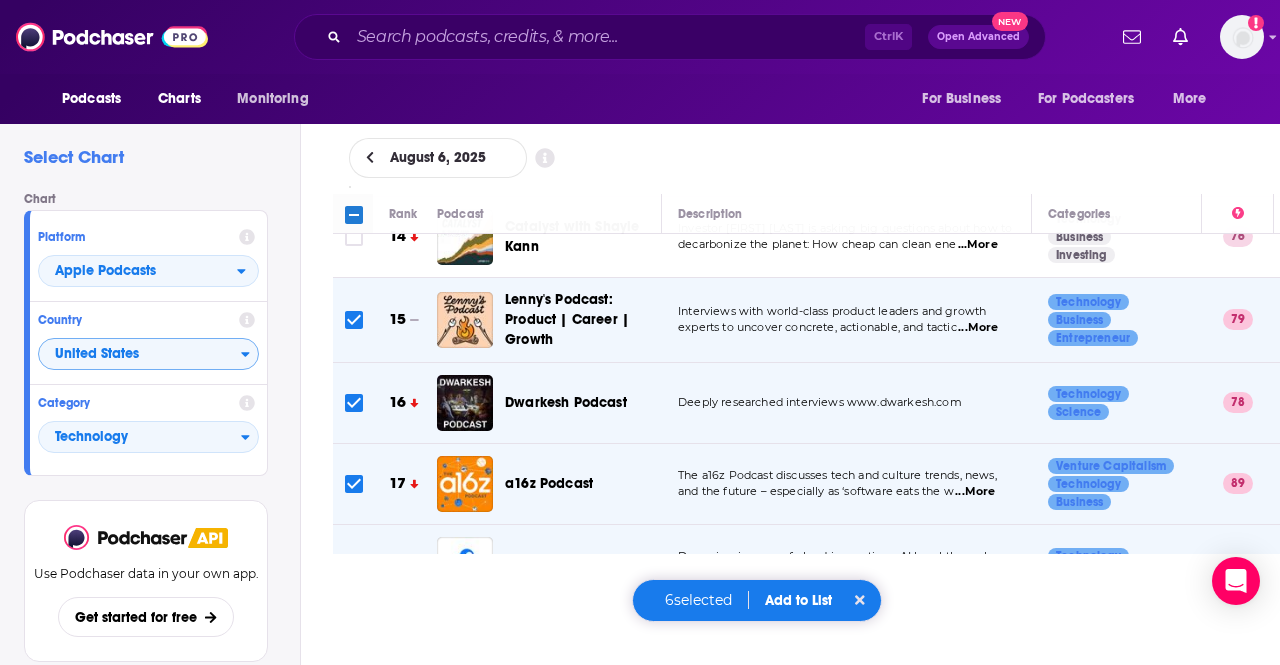 scroll, scrollTop: 981, scrollLeft: 0, axis: vertical 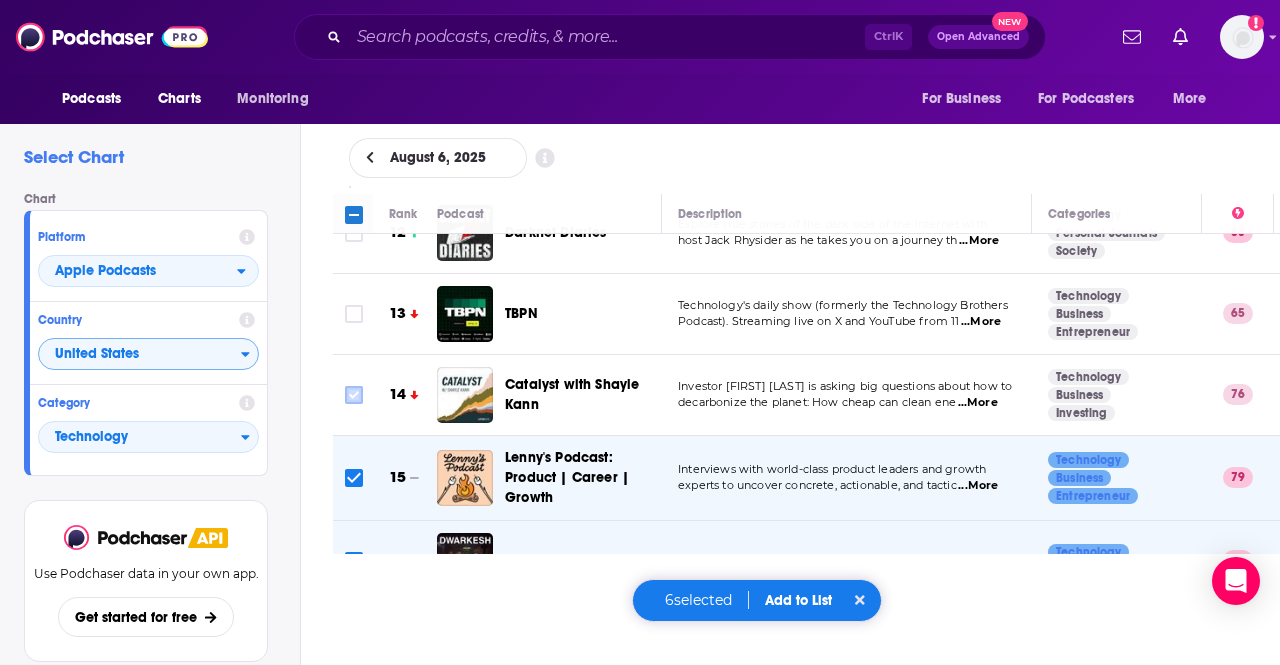 click at bounding box center (354, 395) 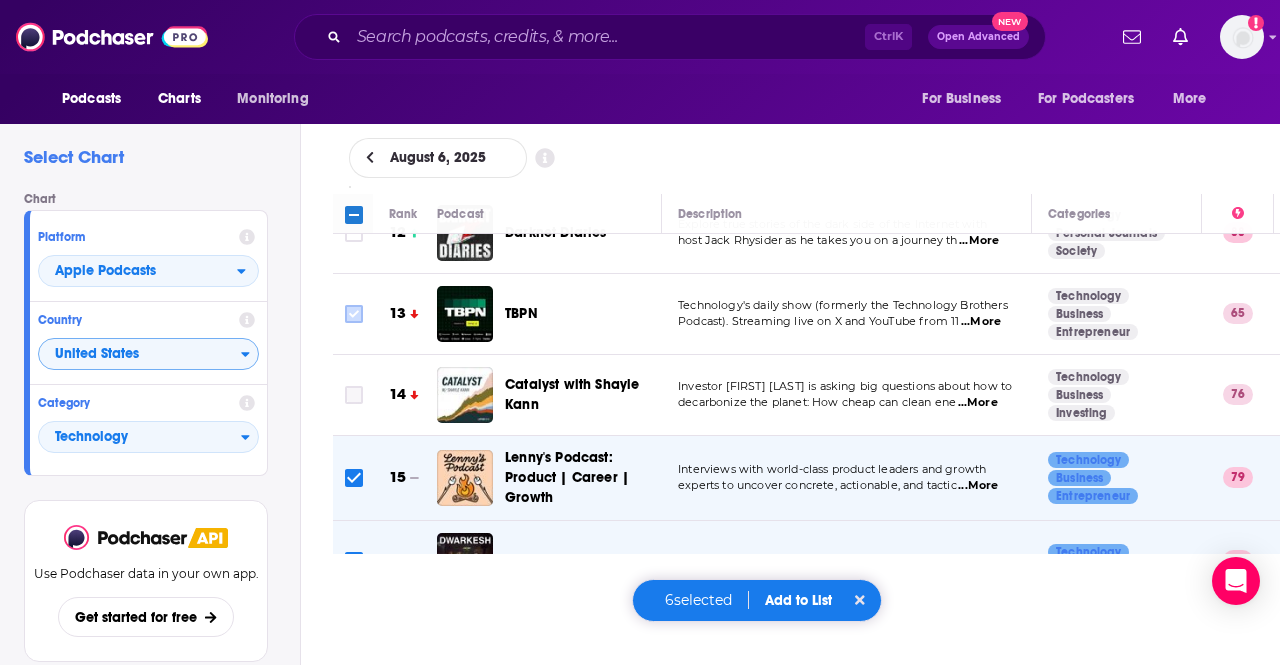 click at bounding box center (354, 314) 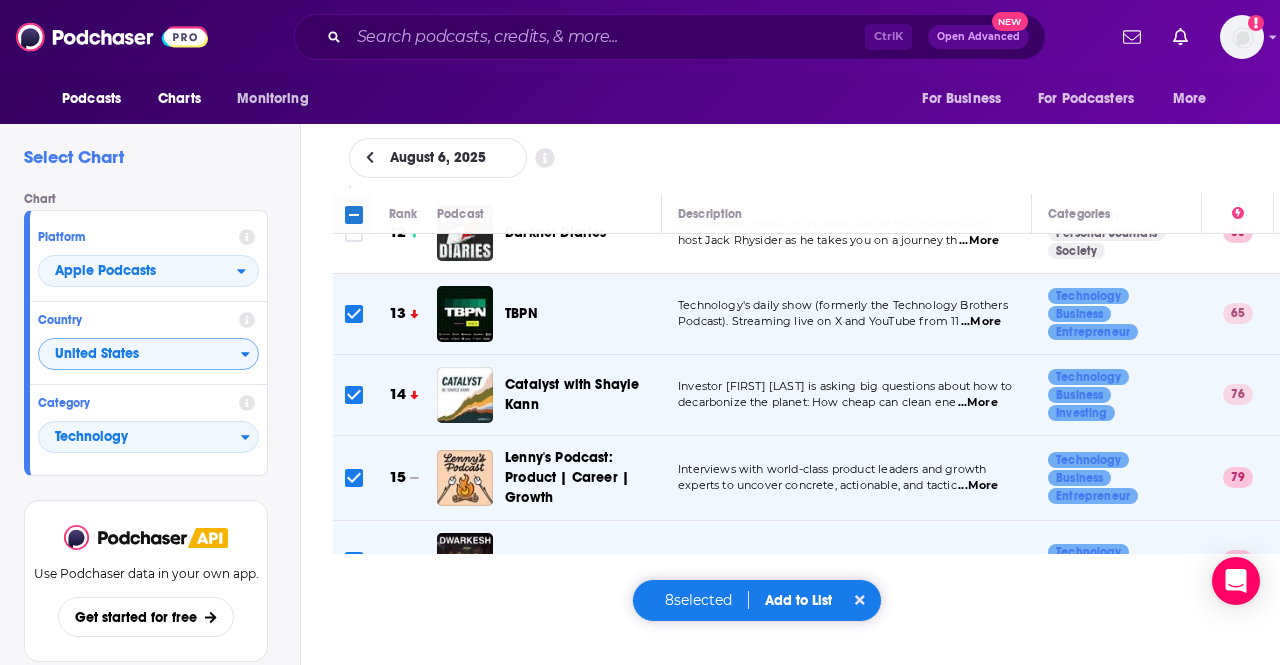 scroll, scrollTop: 807, scrollLeft: 0, axis: vertical 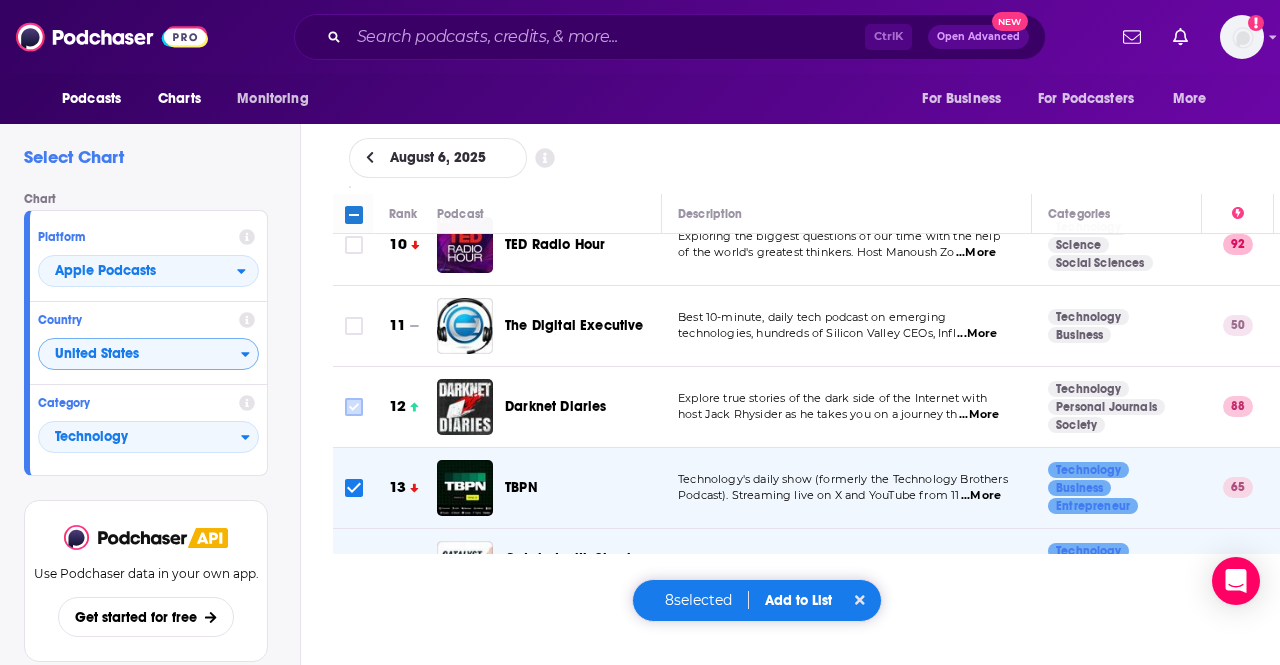 click 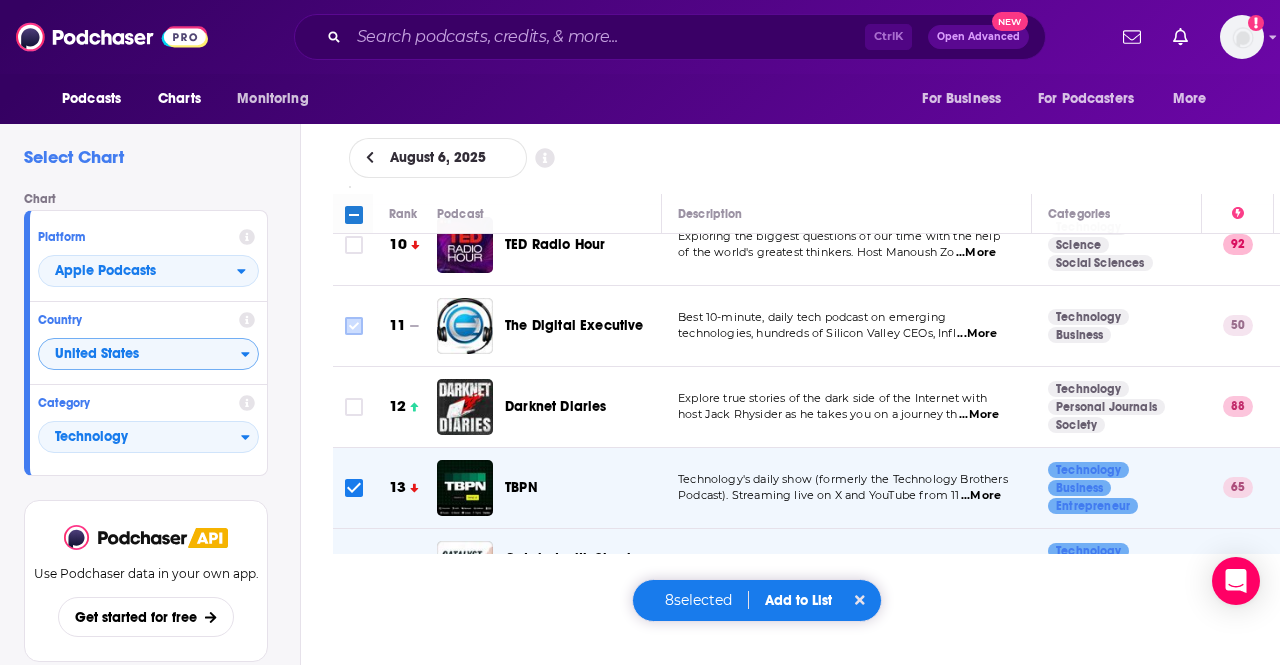 click at bounding box center [354, 326] 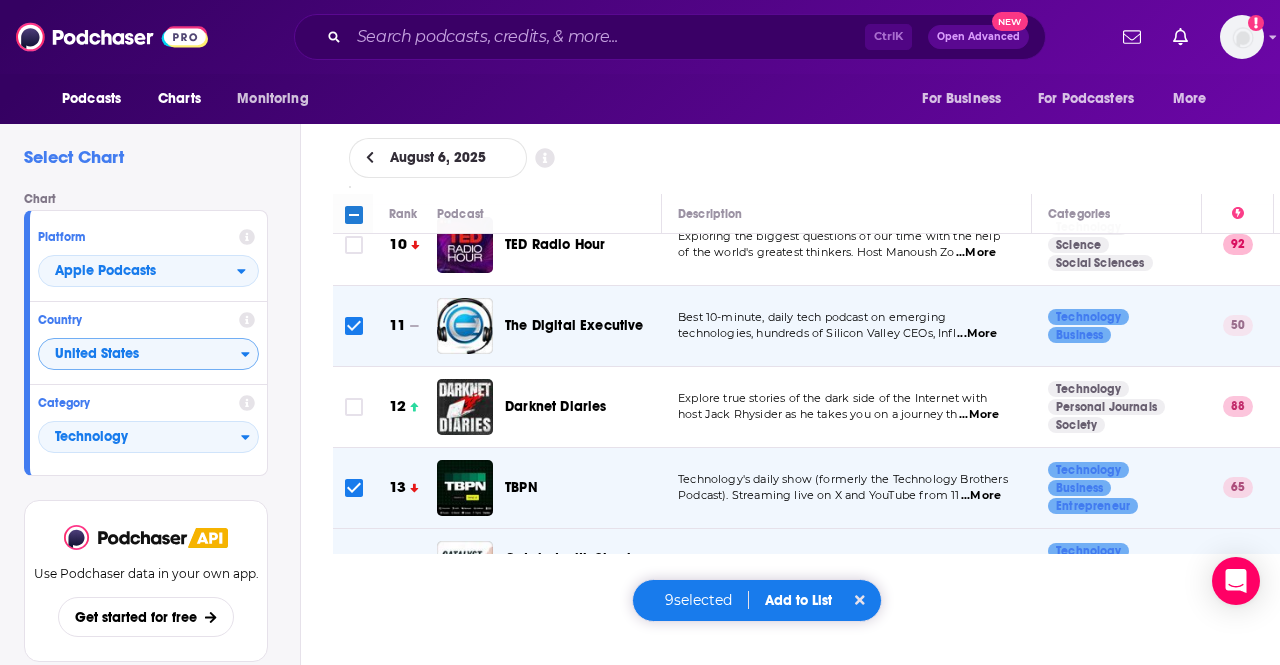 scroll, scrollTop: 695, scrollLeft: 0, axis: vertical 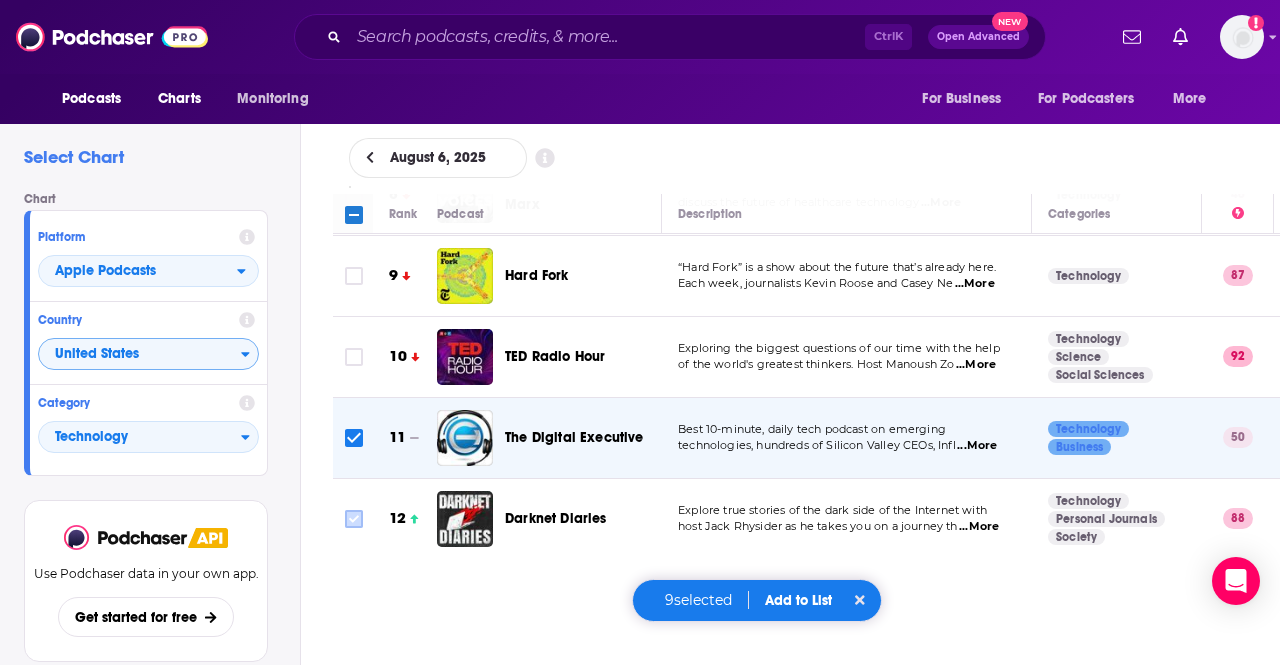click at bounding box center [354, 519] 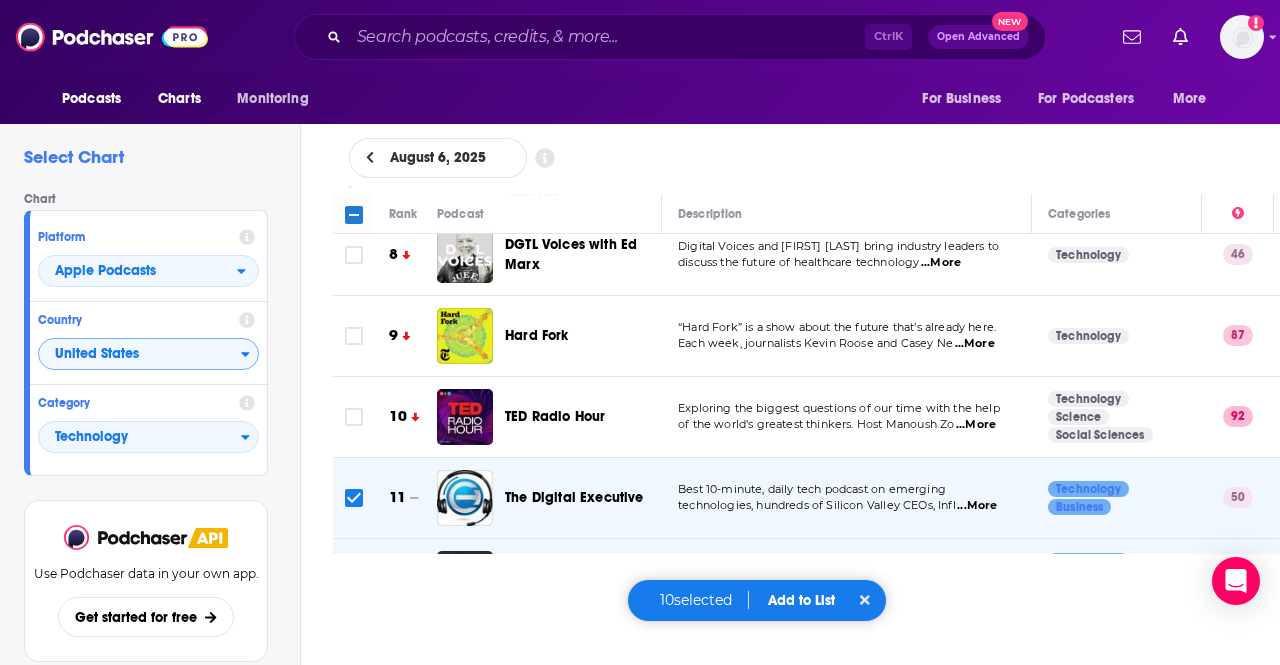 scroll, scrollTop: 634, scrollLeft: 0, axis: vertical 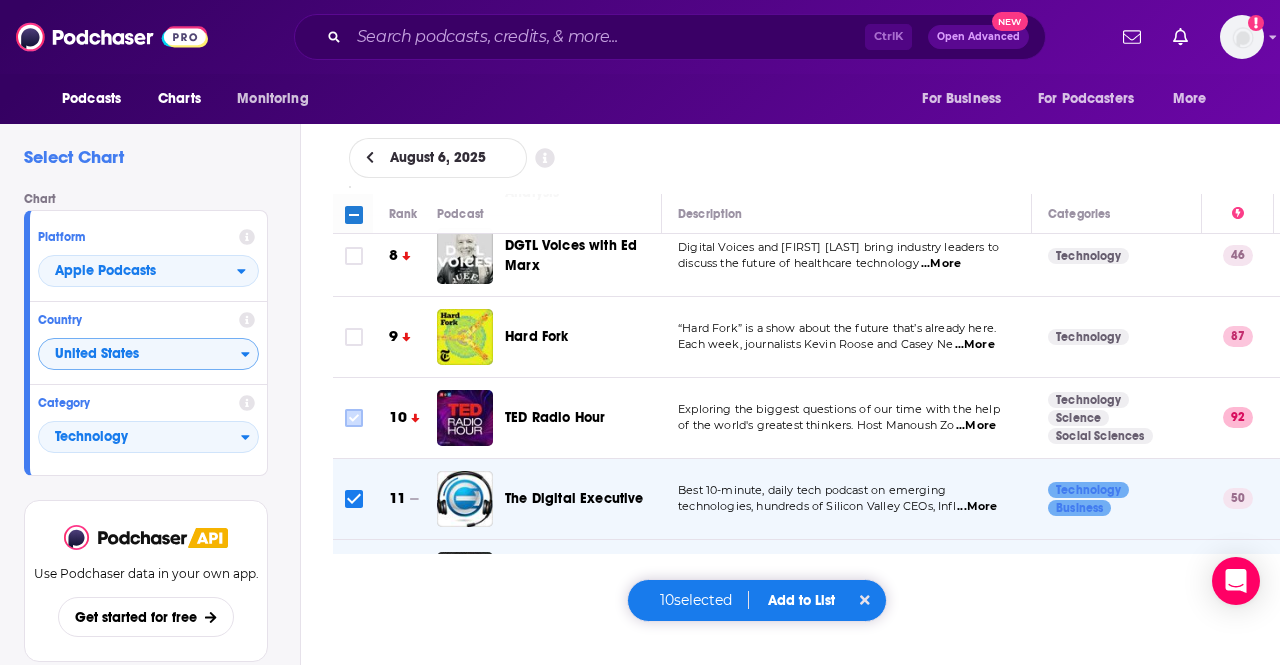 click at bounding box center (354, 418) 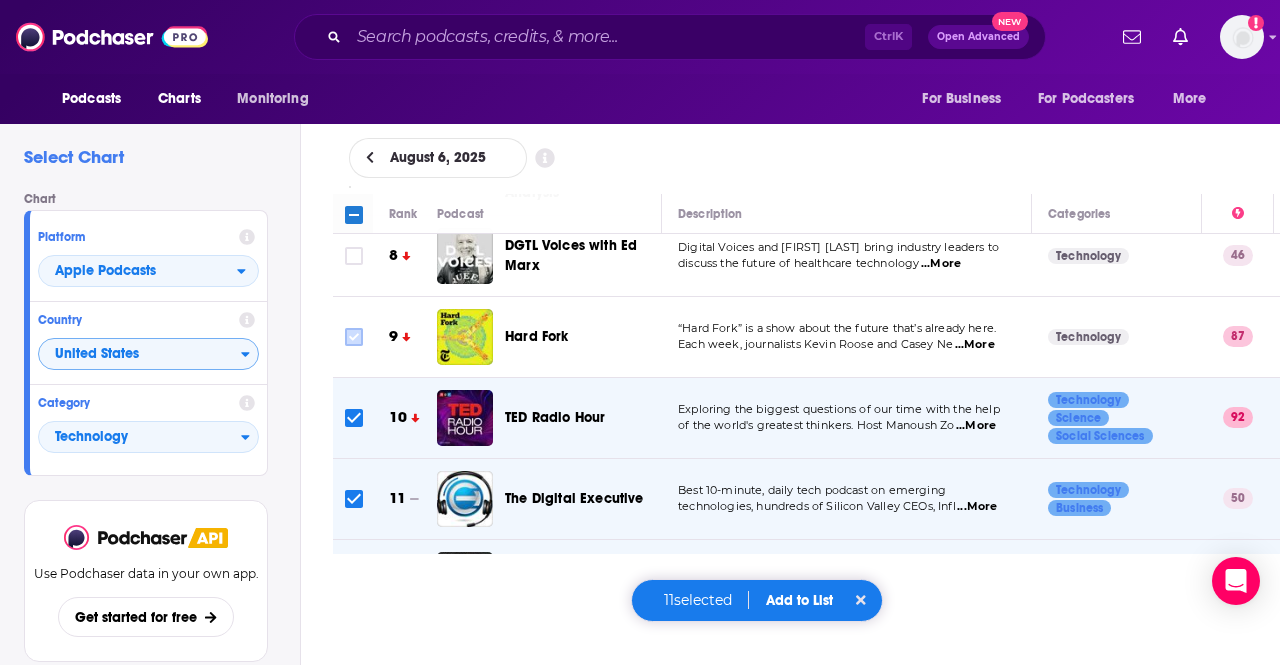 click at bounding box center [354, 337] 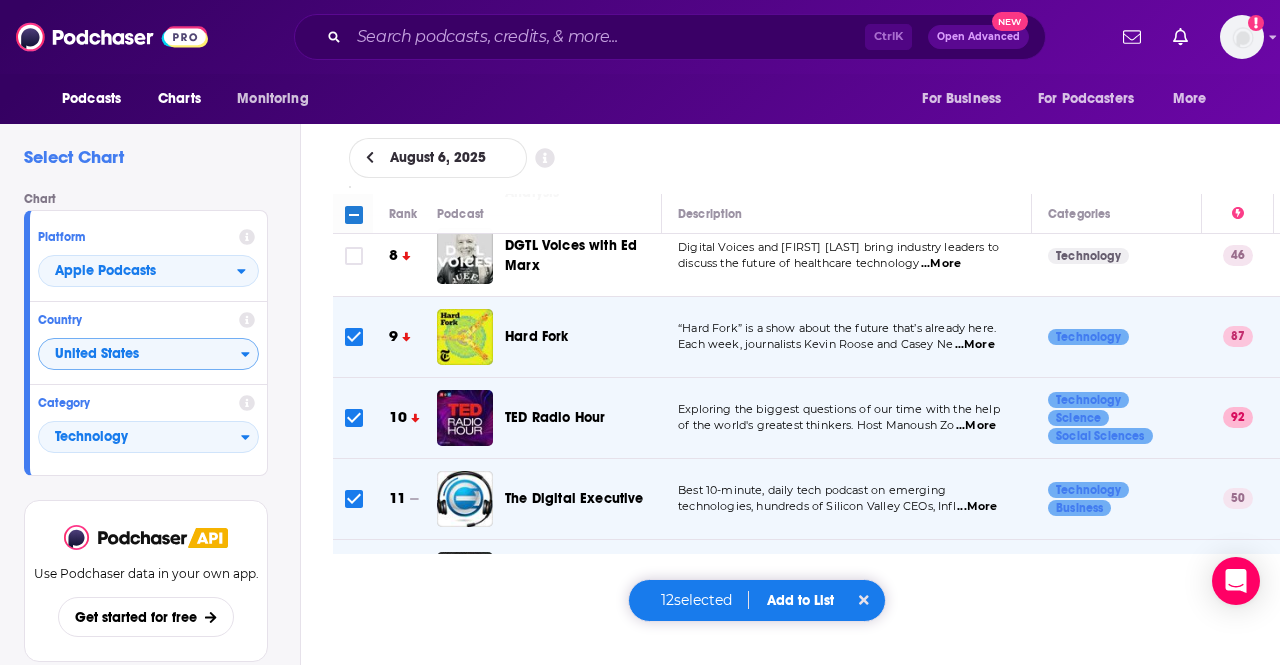 scroll, scrollTop: 536, scrollLeft: 0, axis: vertical 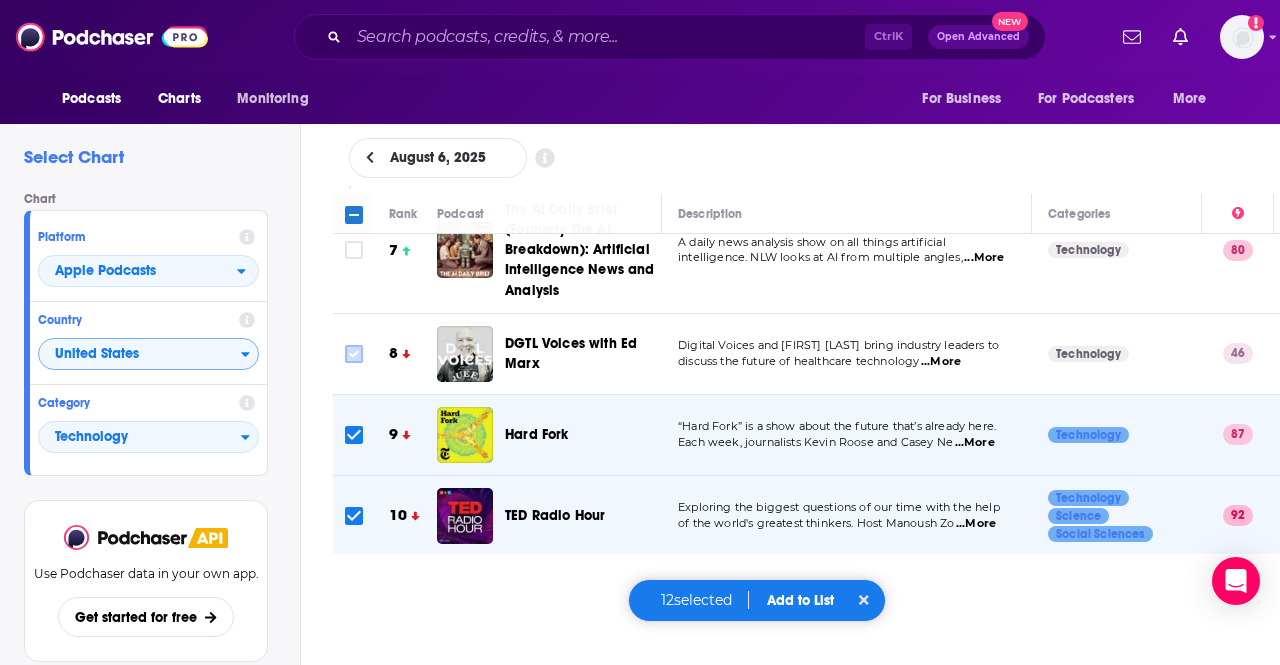 click at bounding box center (354, 354) 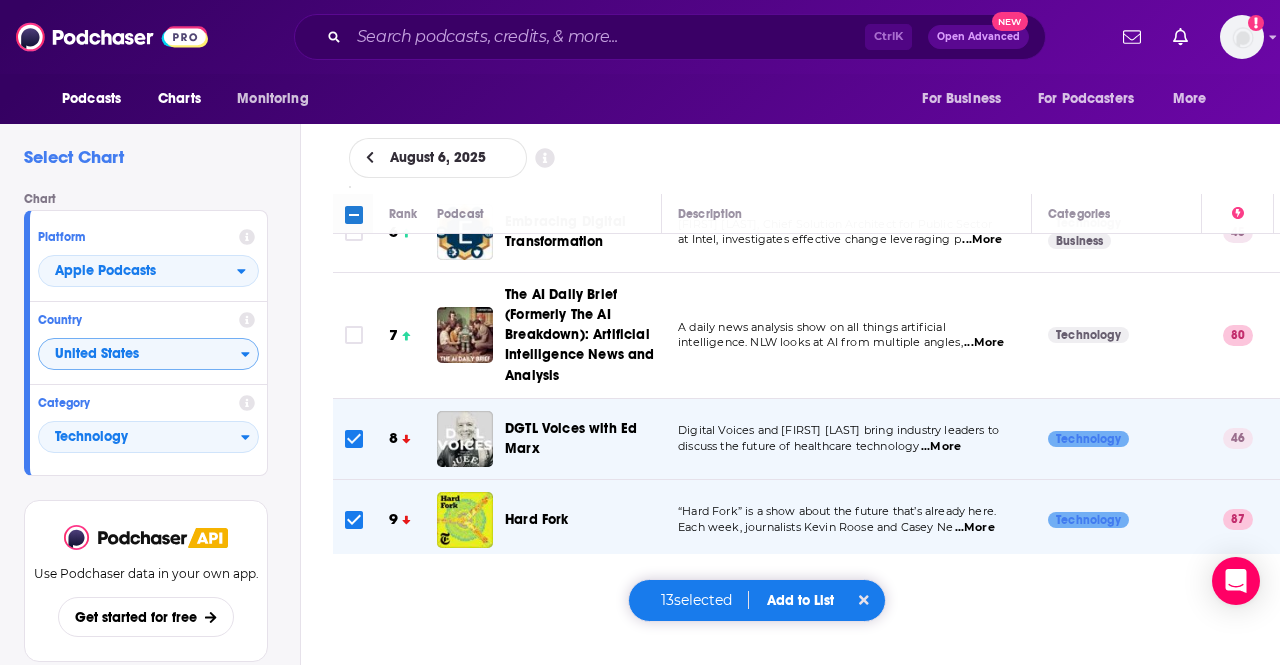 scroll, scrollTop: 450, scrollLeft: 0, axis: vertical 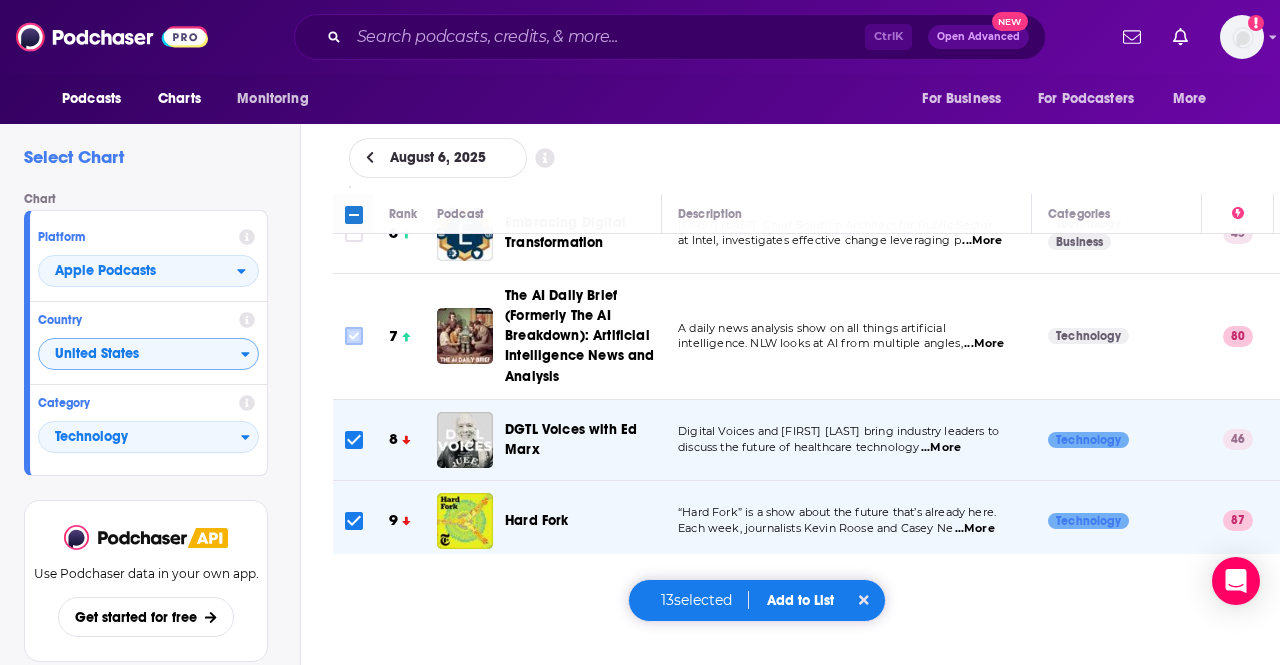 click at bounding box center (354, 336) 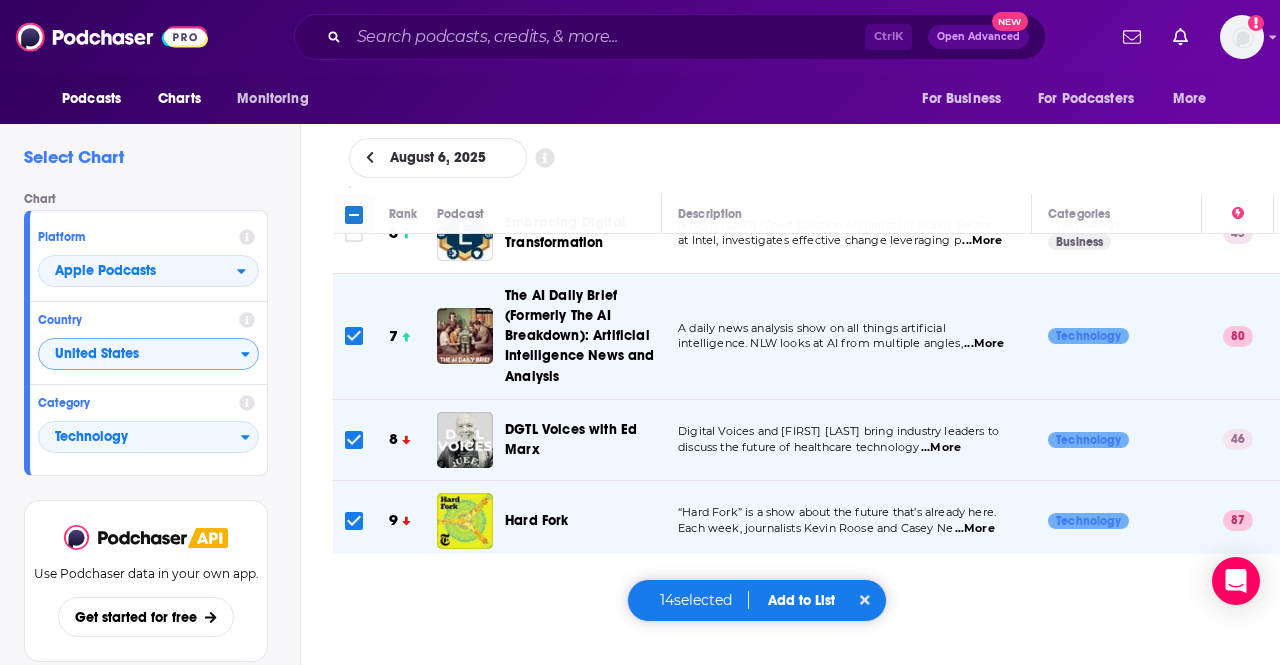 scroll, scrollTop: 248, scrollLeft: 0, axis: vertical 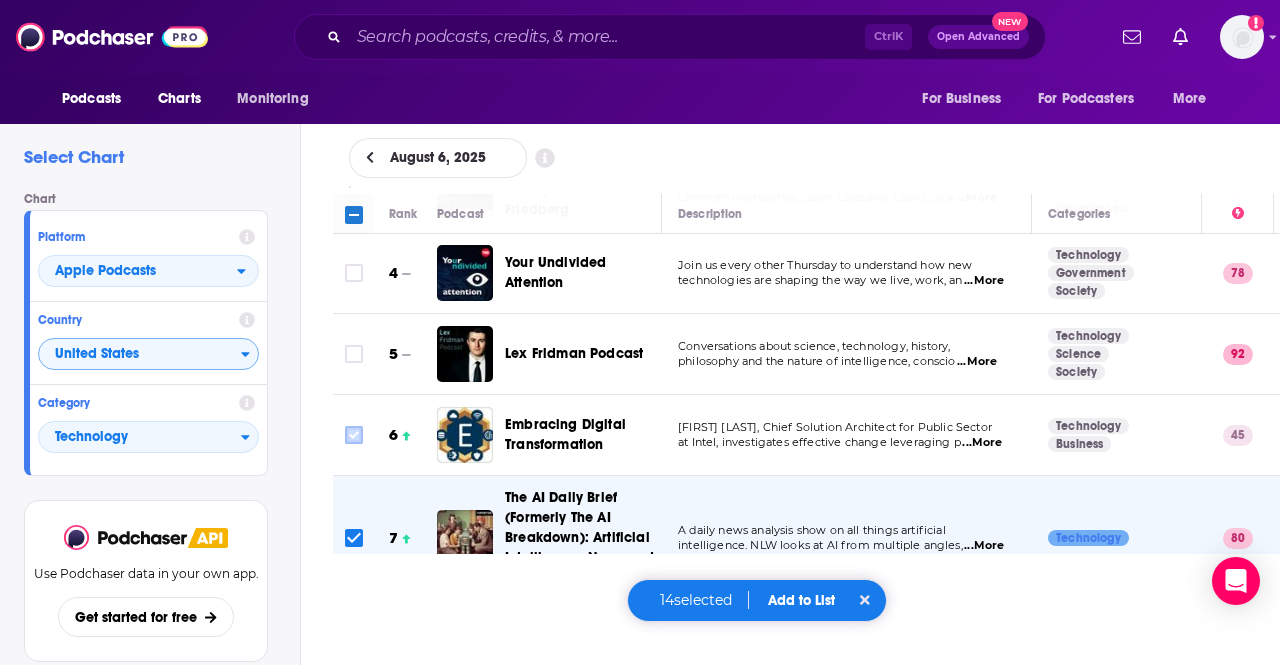click at bounding box center (354, 435) 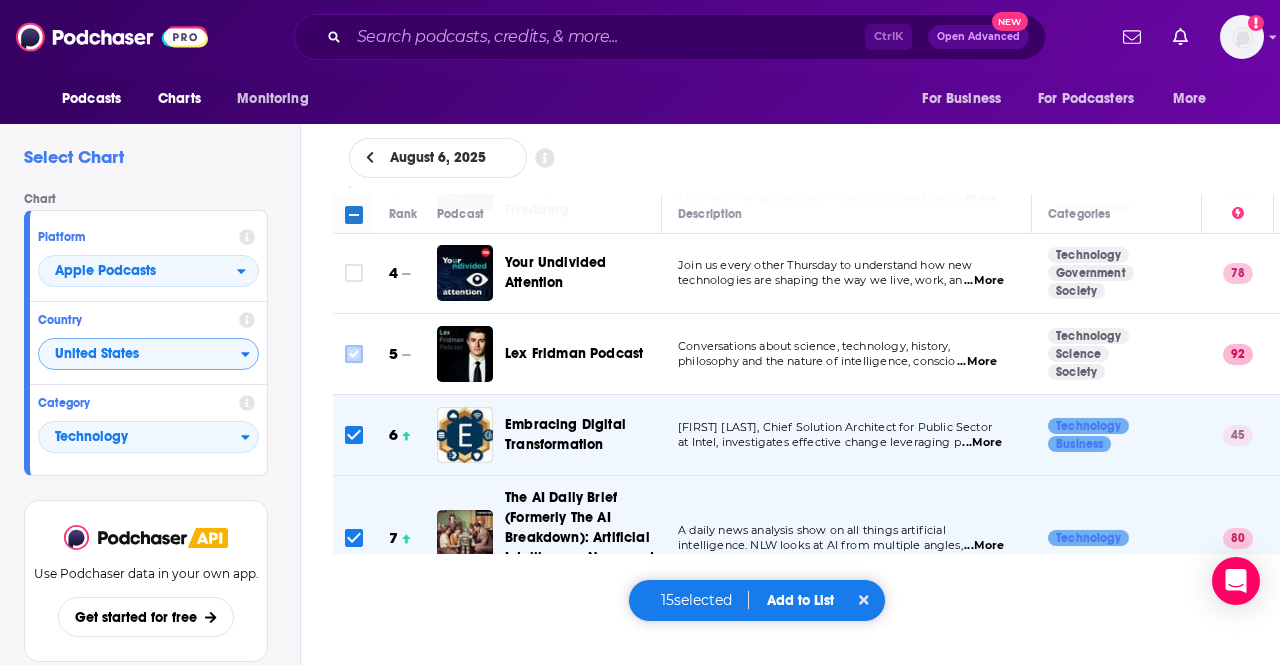 click at bounding box center [354, 354] 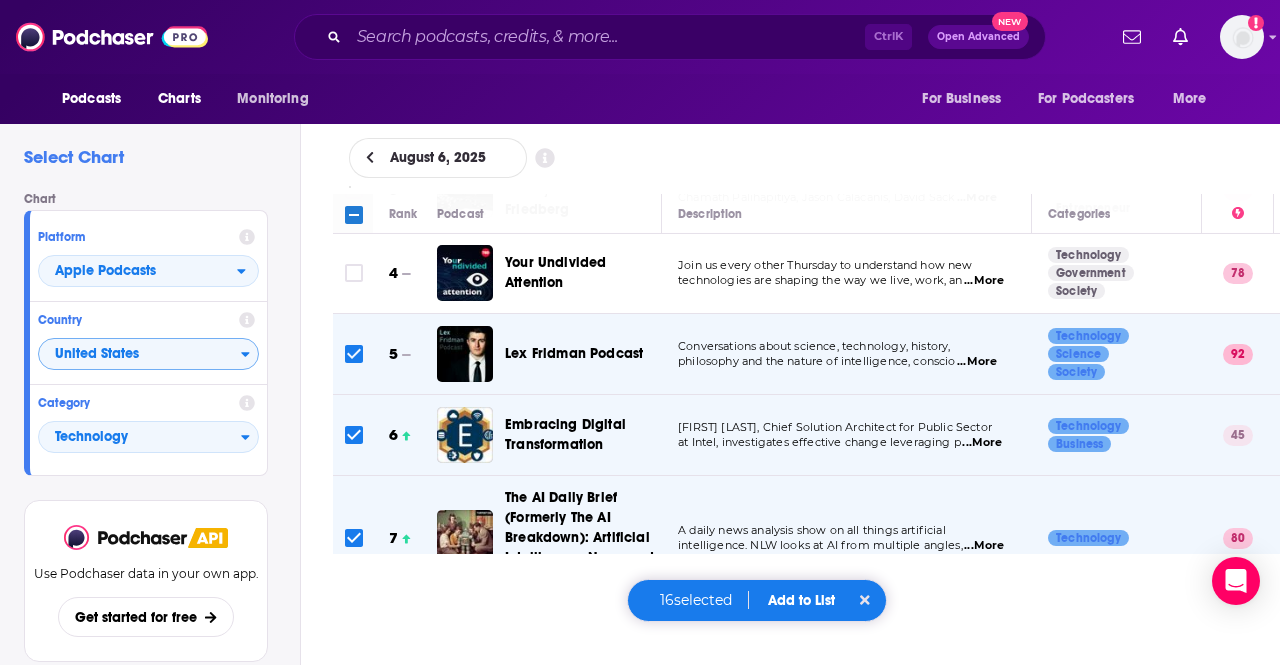 scroll, scrollTop: 105, scrollLeft: 0, axis: vertical 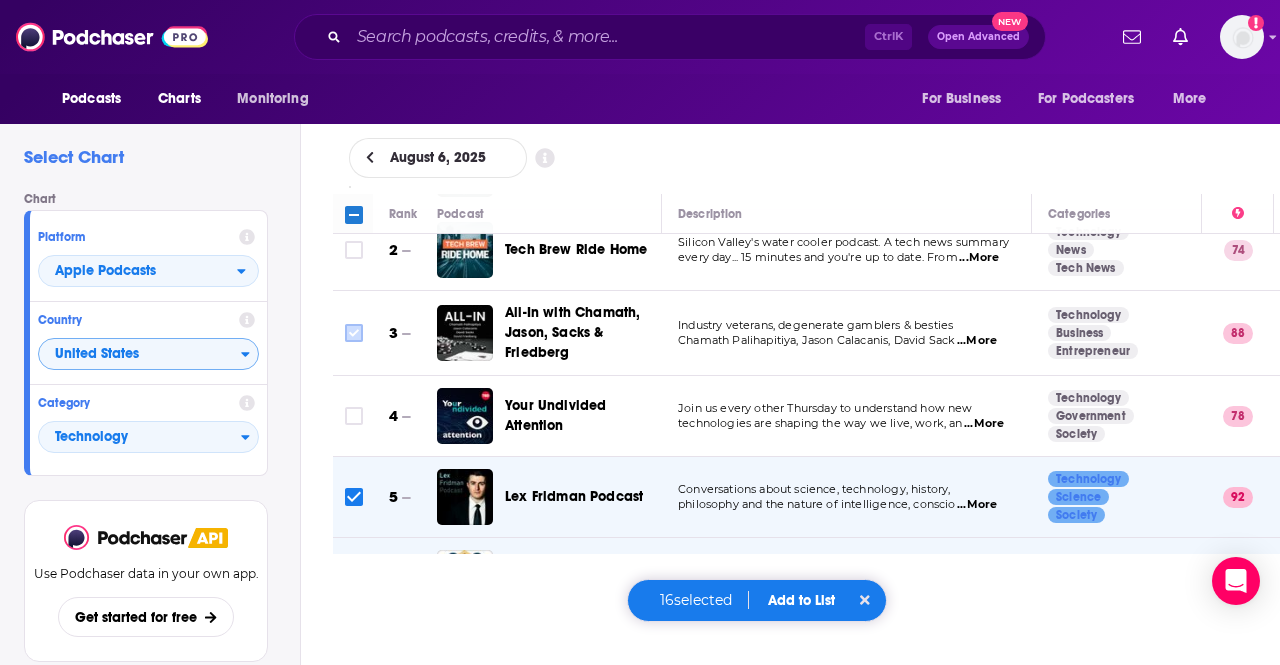 click at bounding box center [354, 416] 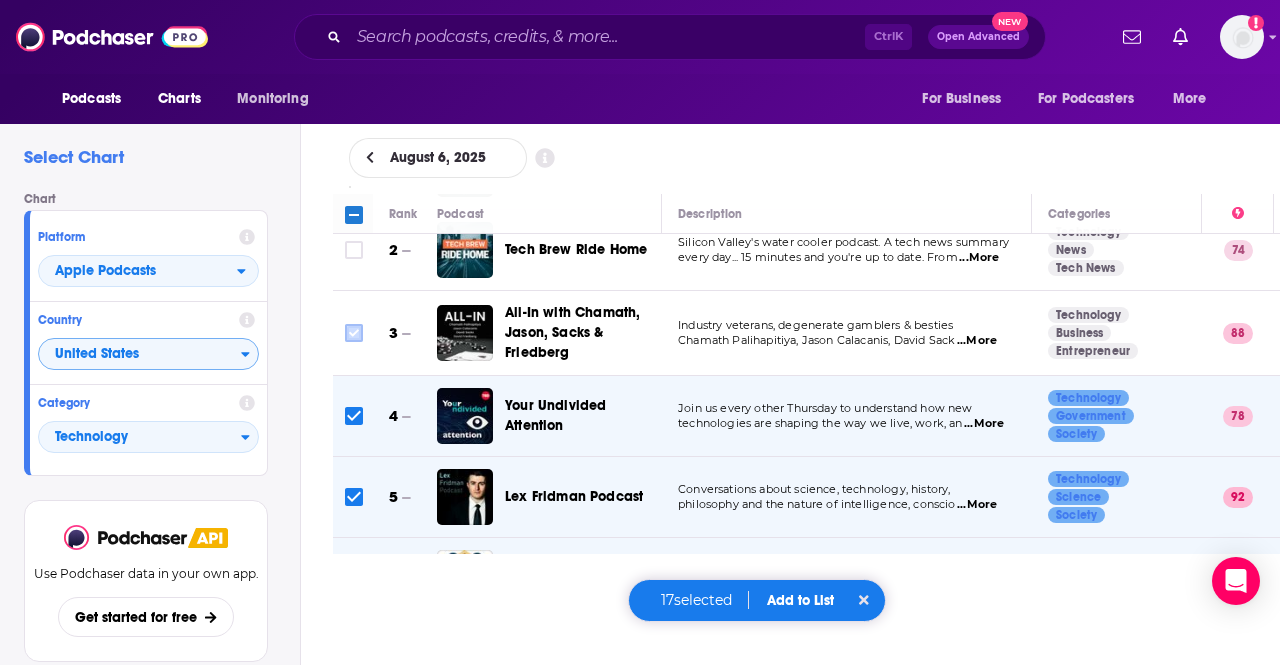 click at bounding box center (354, 333) 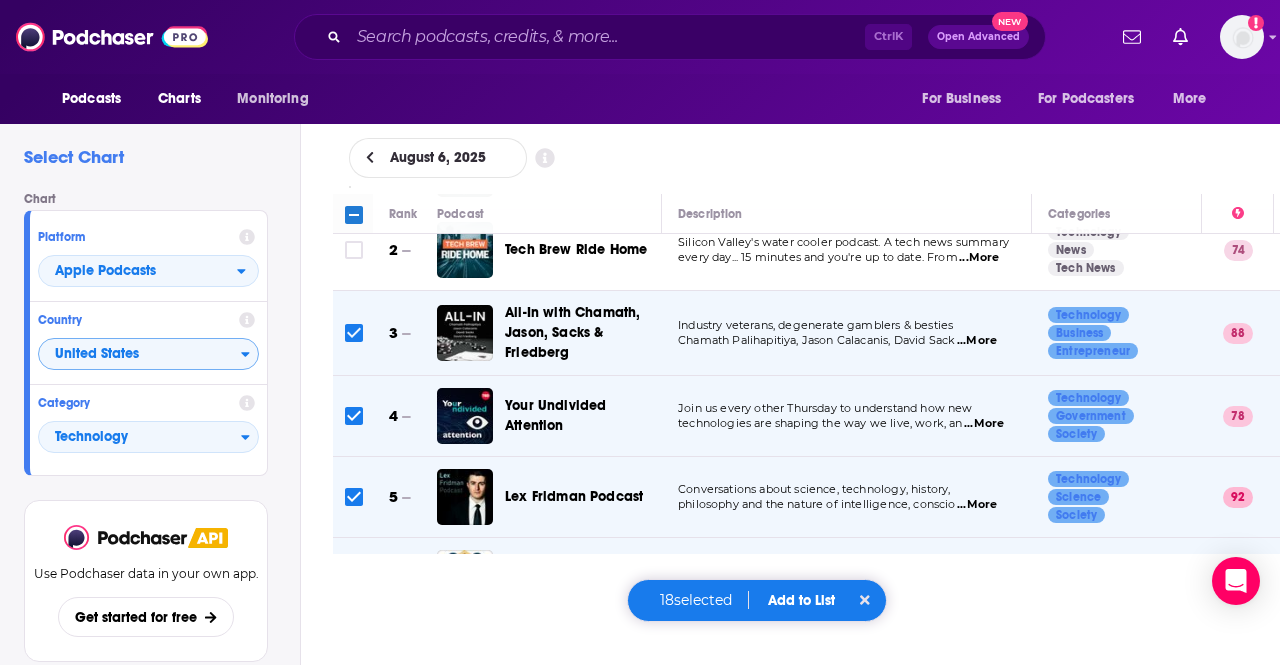 scroll, scrollTop: 9, scrollLeft: 0, axis: vertical 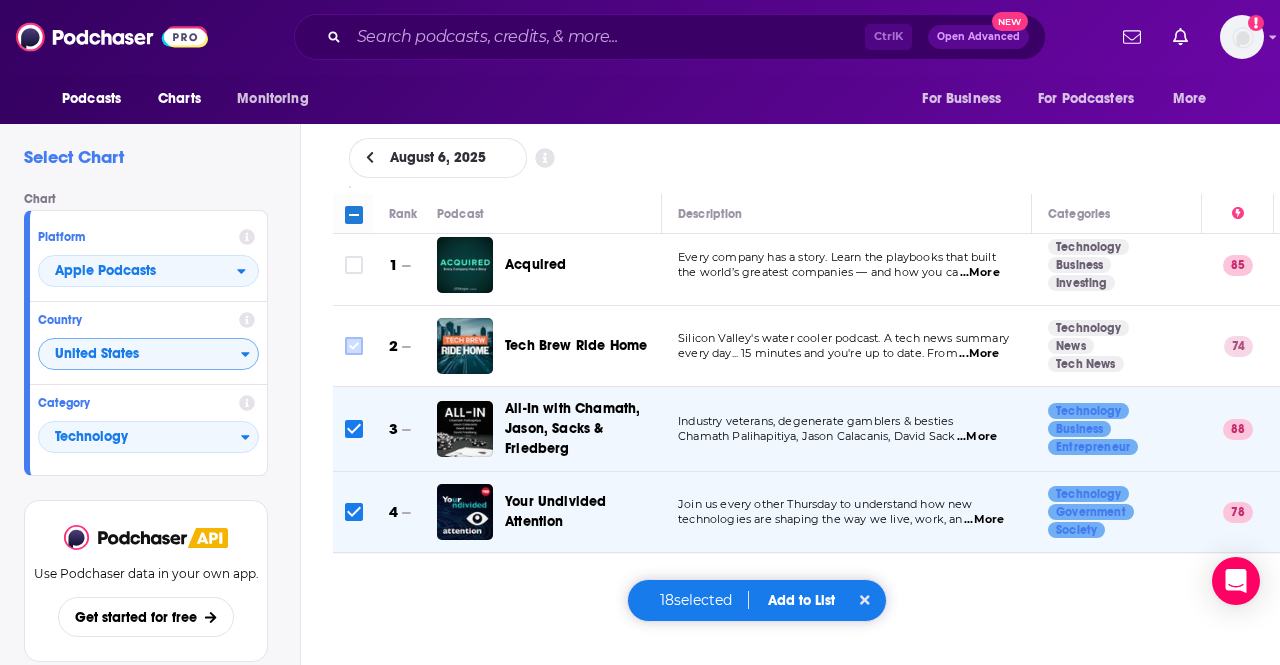 click at bounding box center [354, 346] 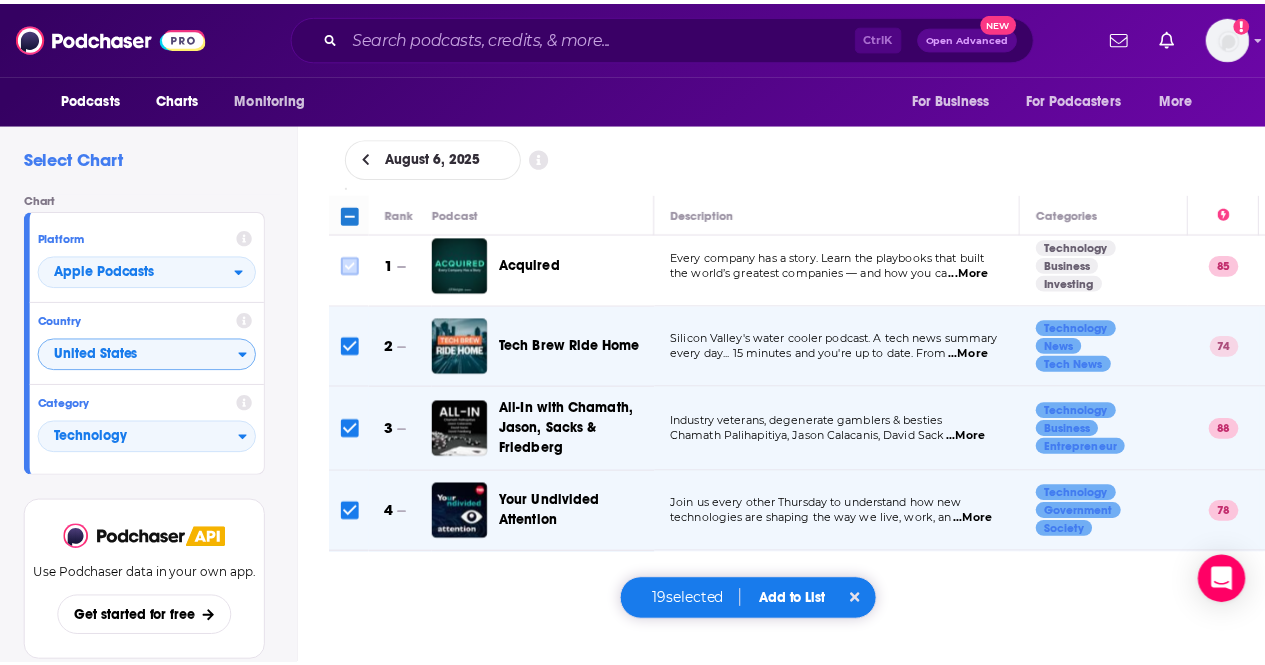 scroll, scrollTop: 0, scrollLeft: 0, axis: both 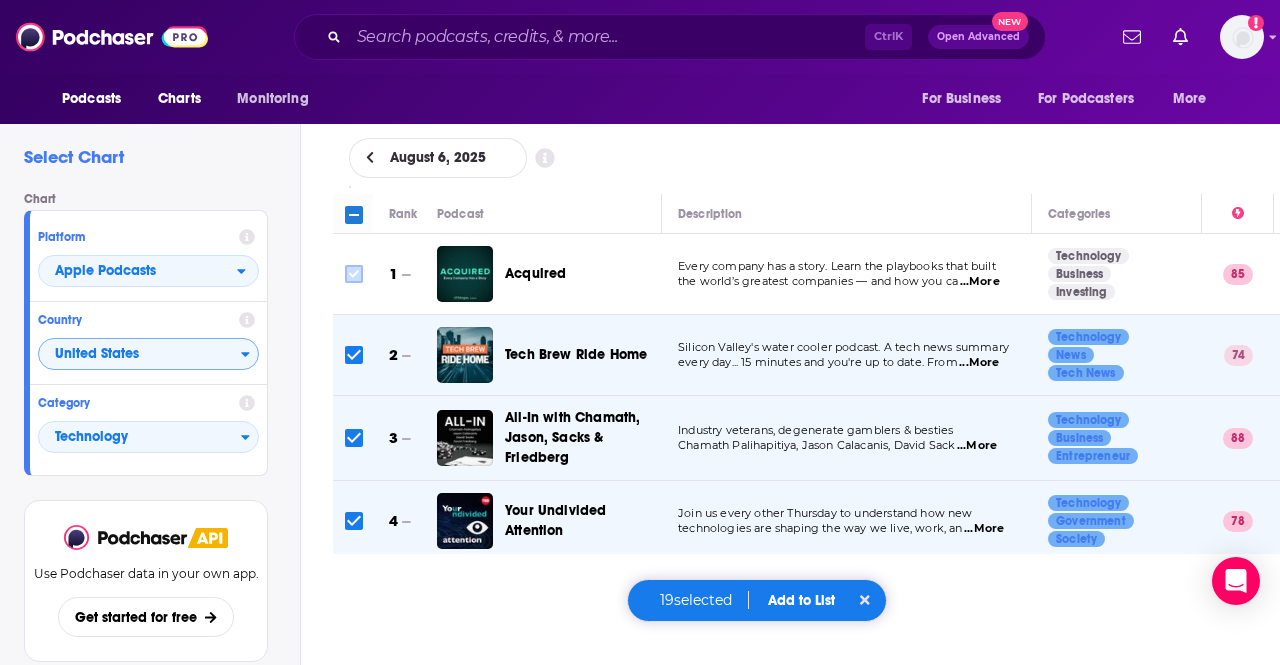 click at bounding box center [354, 274] 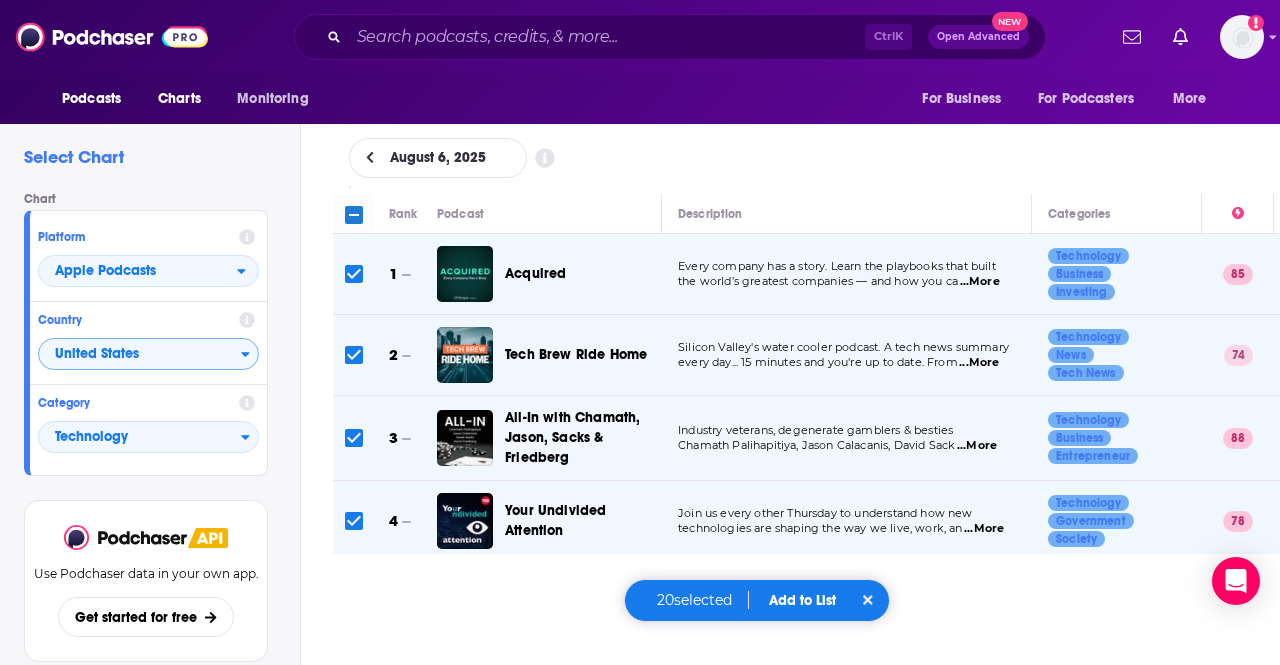 click on "Add to List" at bounding box center [802, 600] 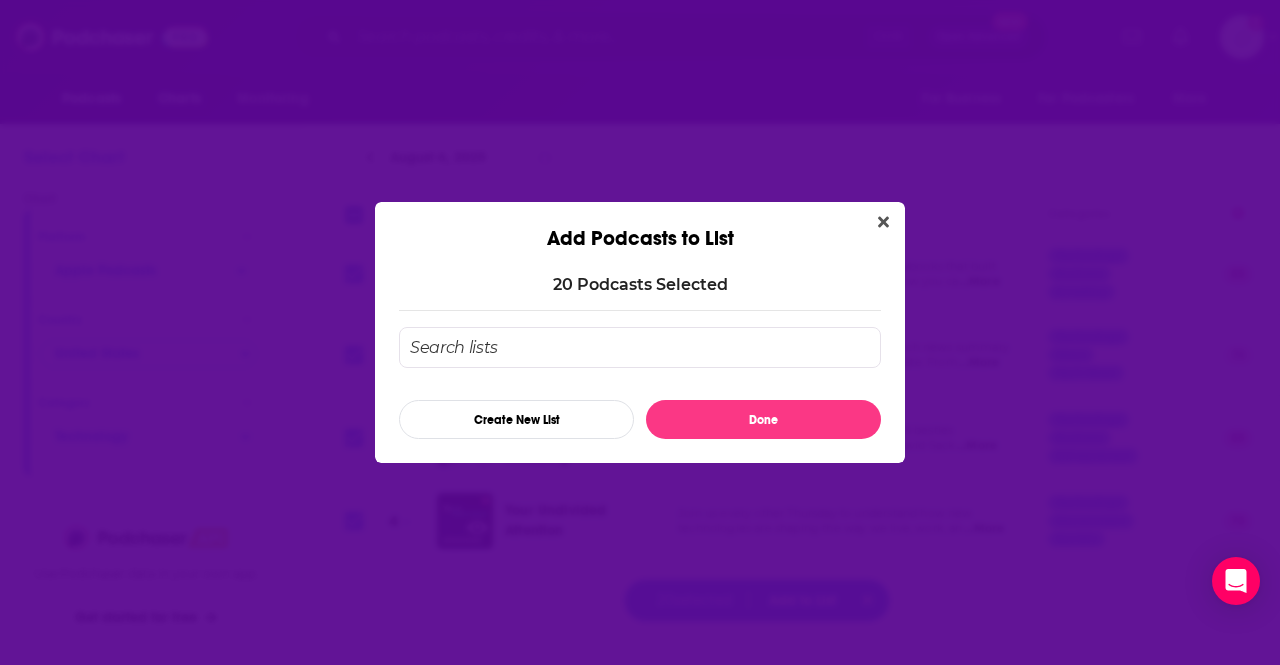 click at bounding box center [640, 347] 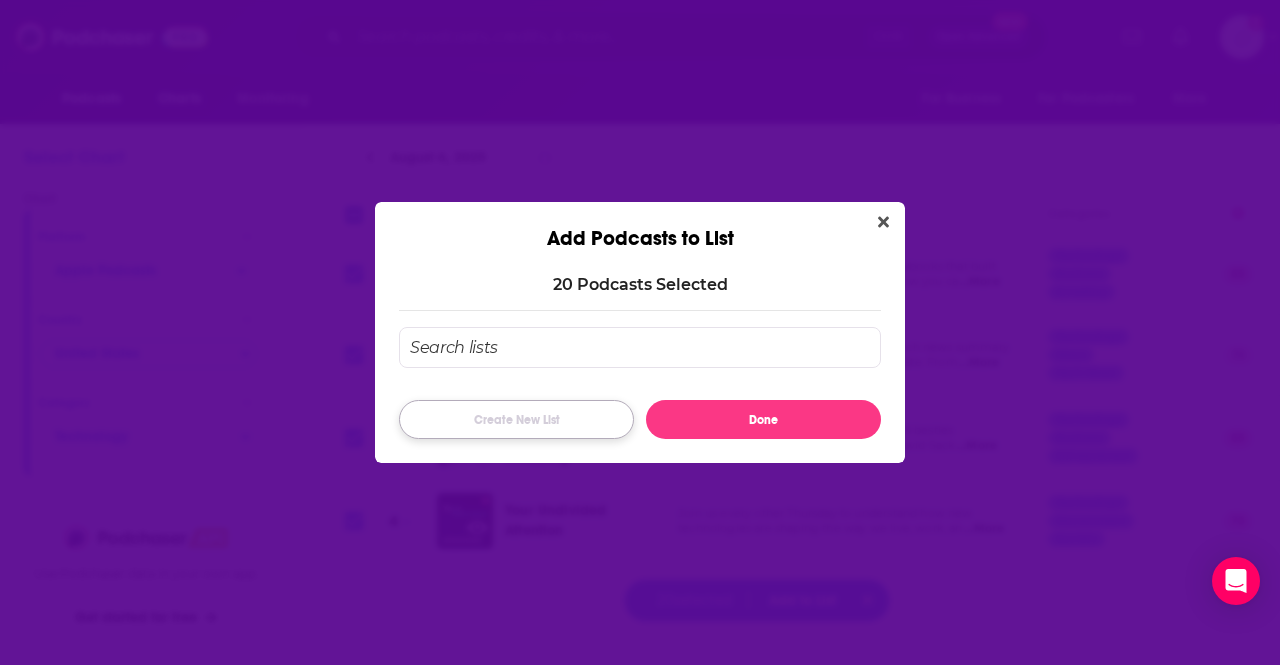 click on "Create New List" at bounding box center (516, 419) 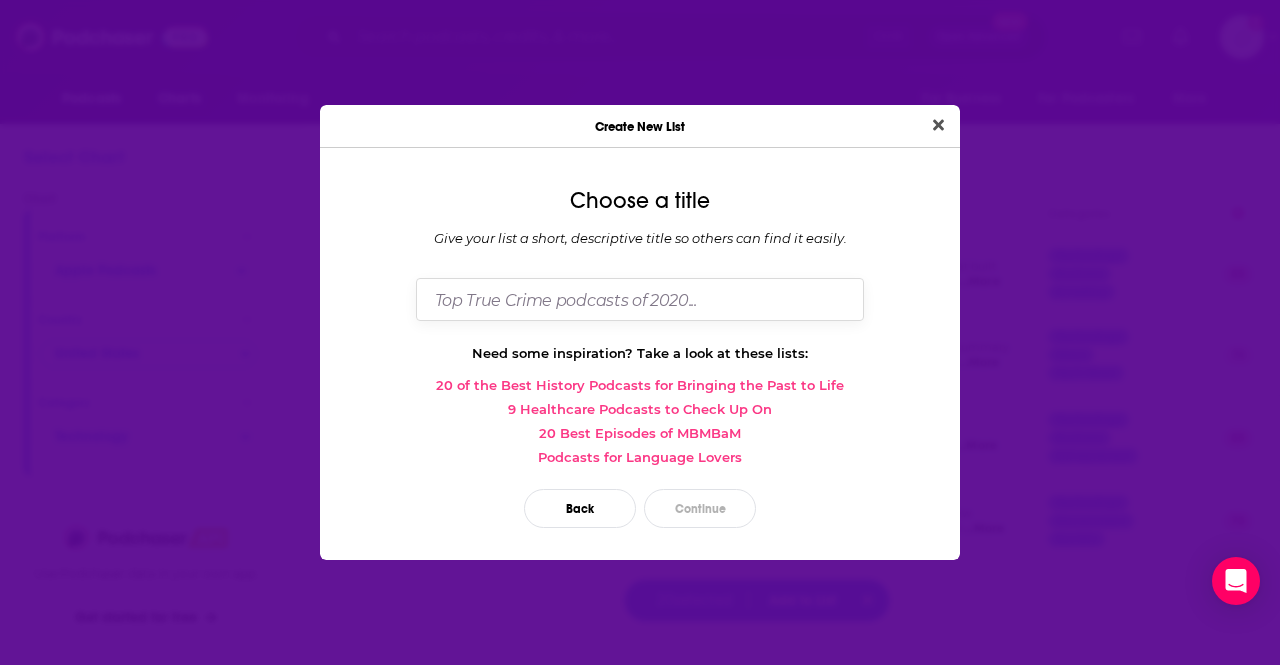 click at bounding box center (640, 299) 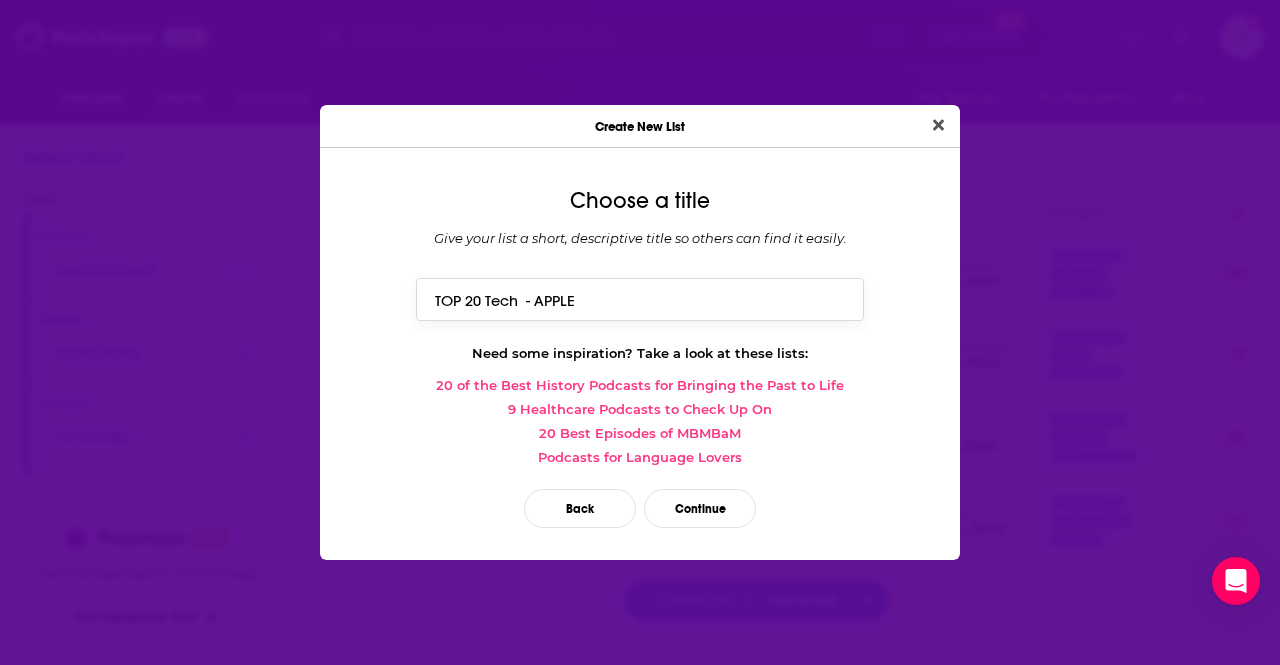 click on "TOP 20 Tech  - APPLE" at bounding box center [640, 299] 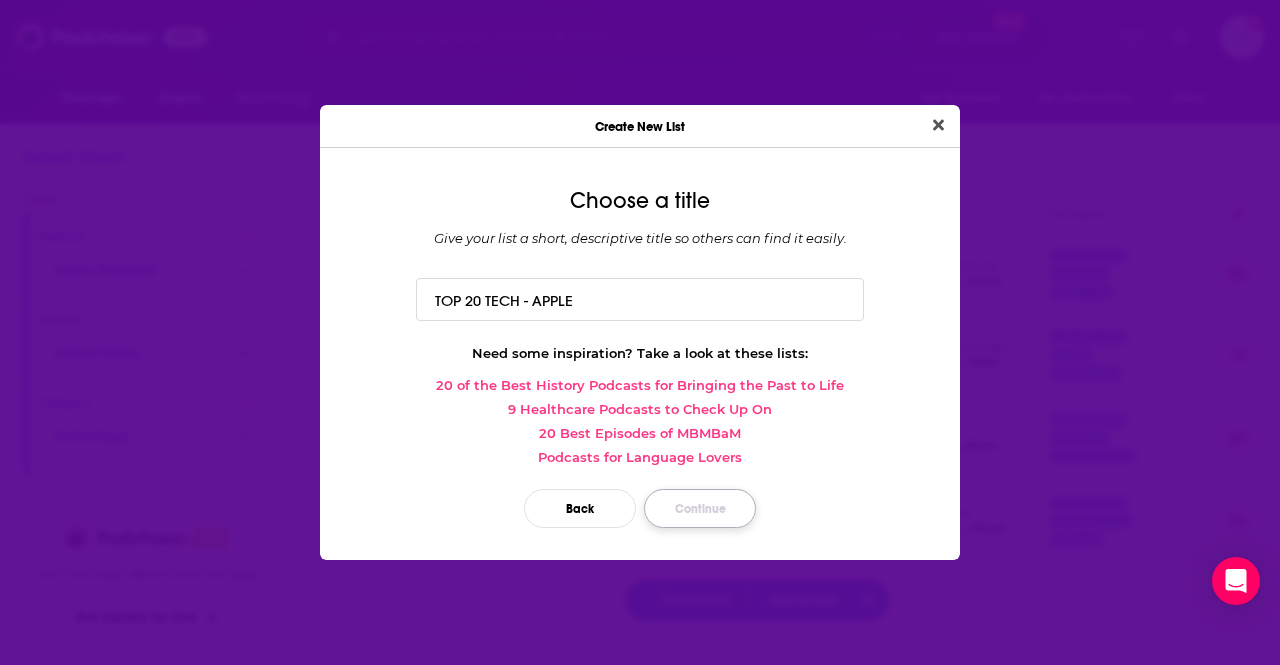 click on "Continue" at bounding box center [700, 508] 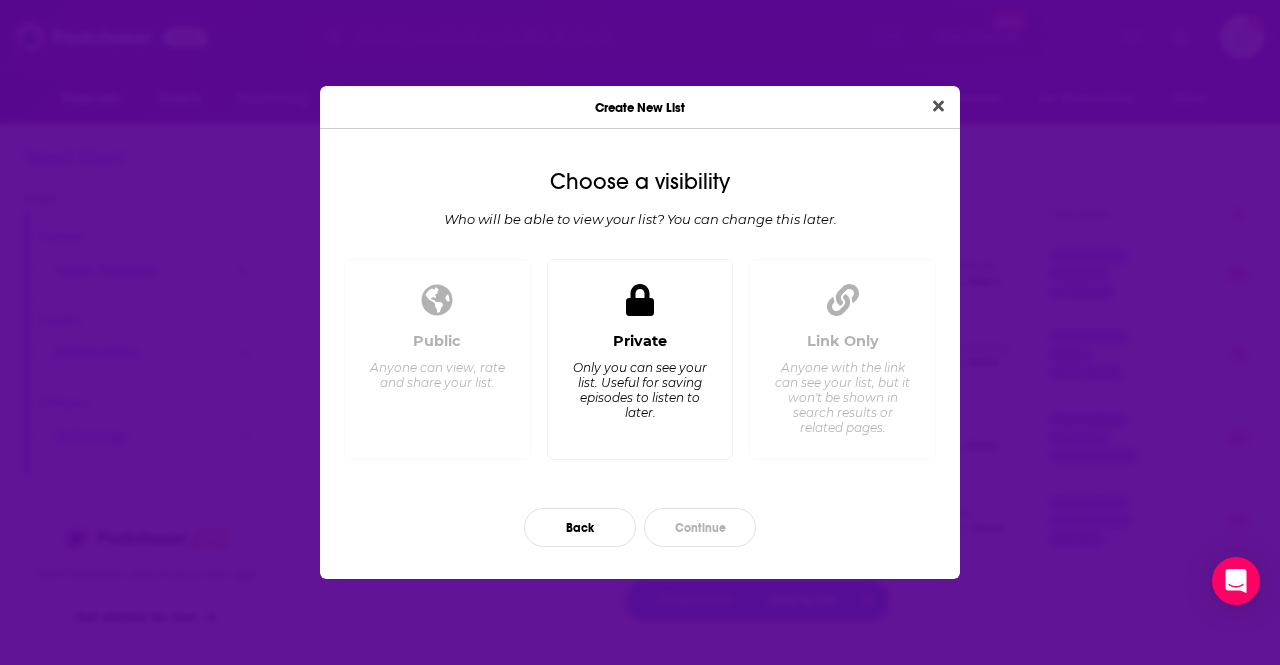click on "Only you can see your list. Useful for saving episodes to listen to later." at bounding box center [639, 390] 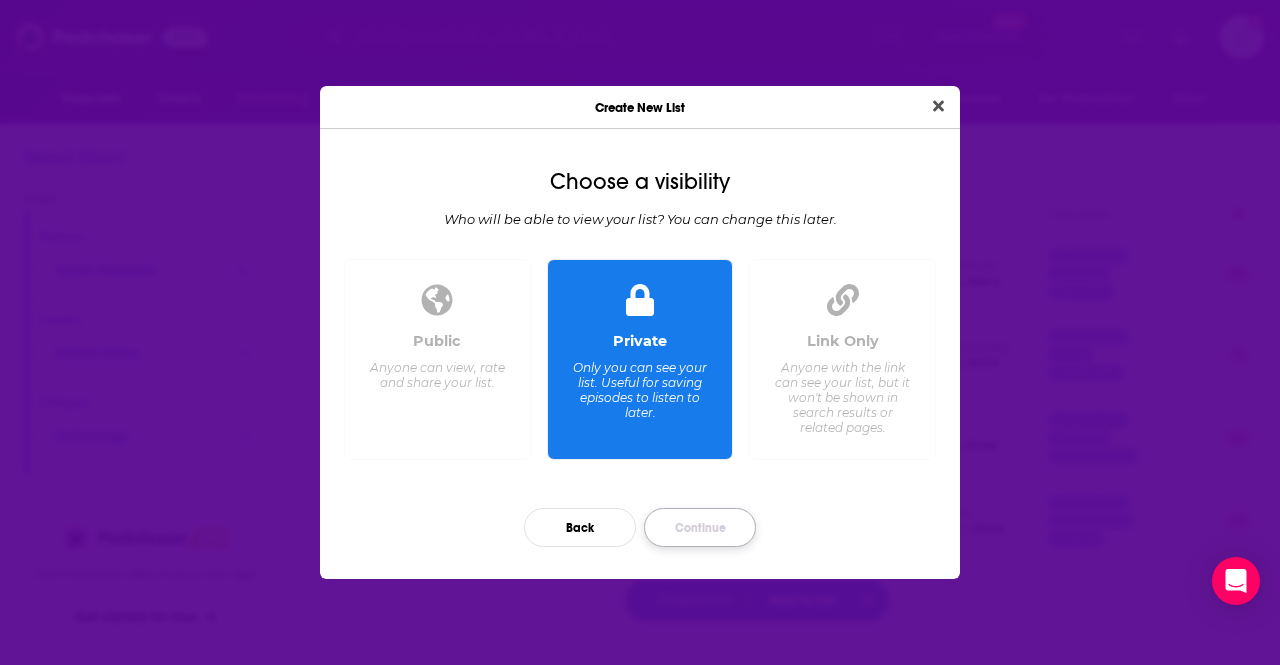 click on "Continue" at bounding box center [700, 527] 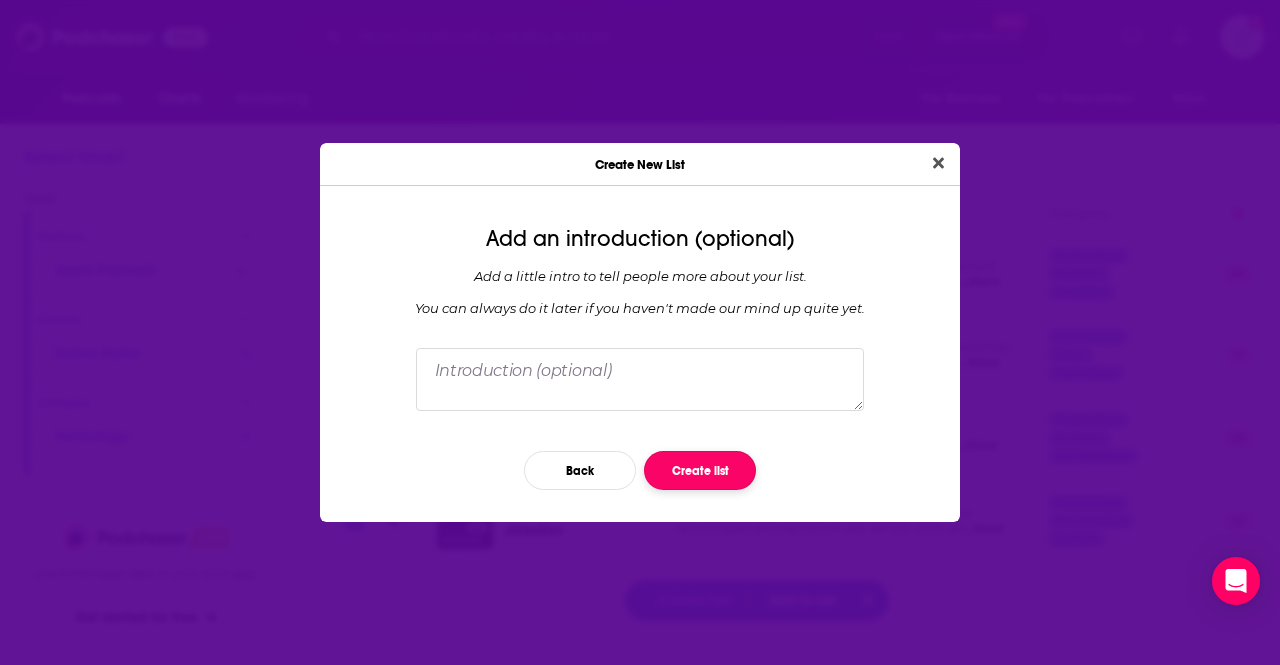 click on "Create list" at bounding box center [700, 470] 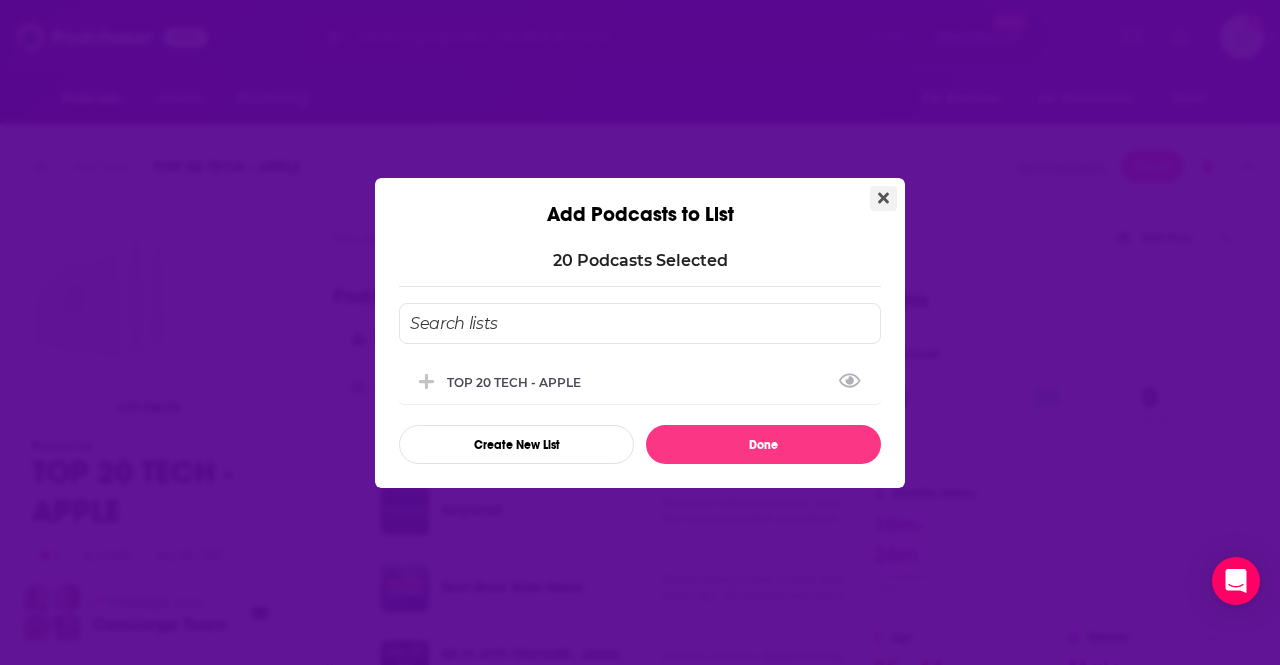 click 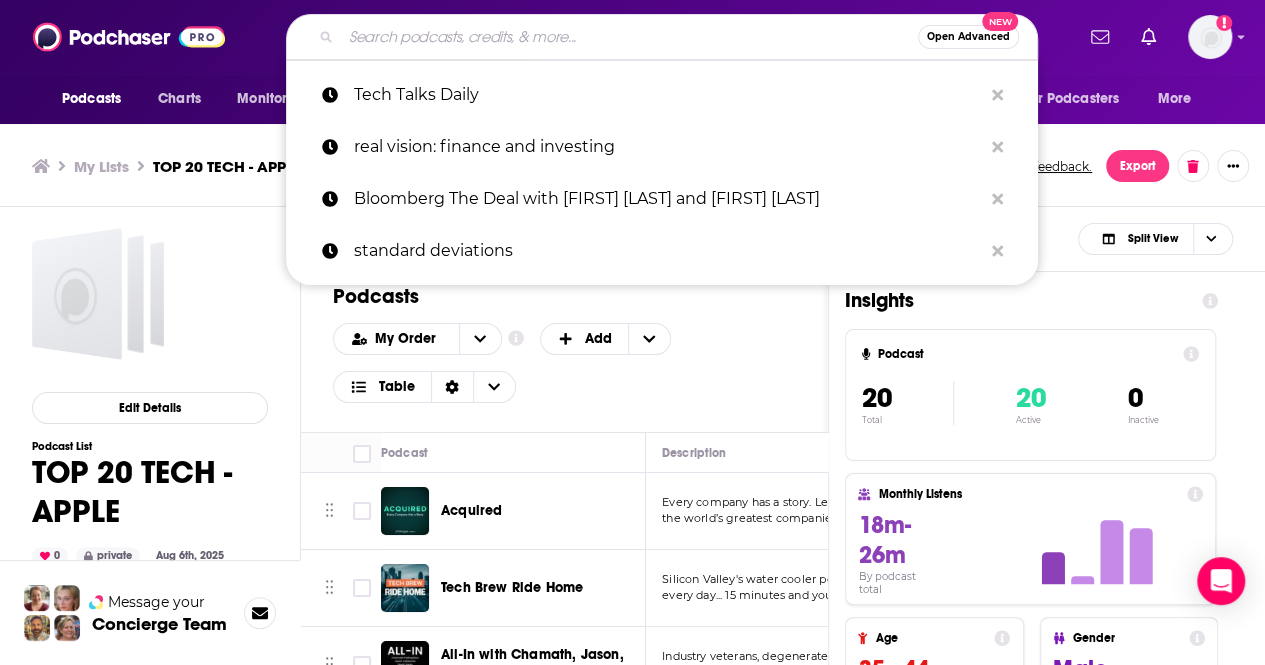 click at bounding box center [629, 37] 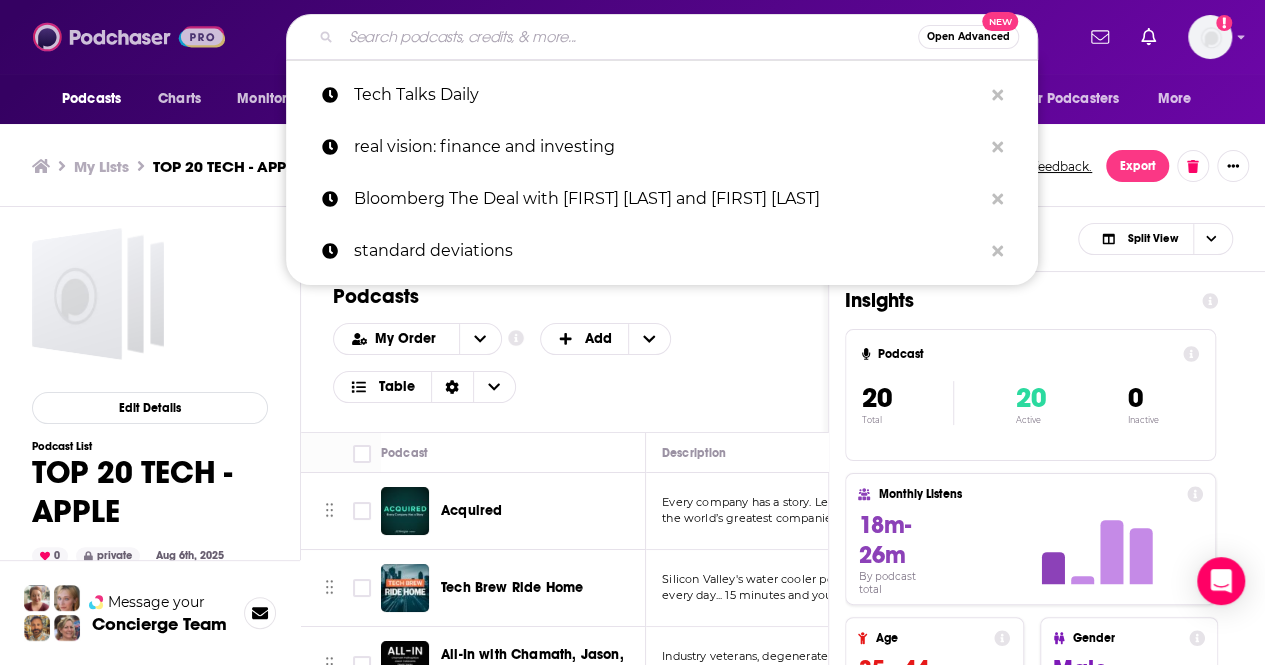 click at bounding box center [129, 37] 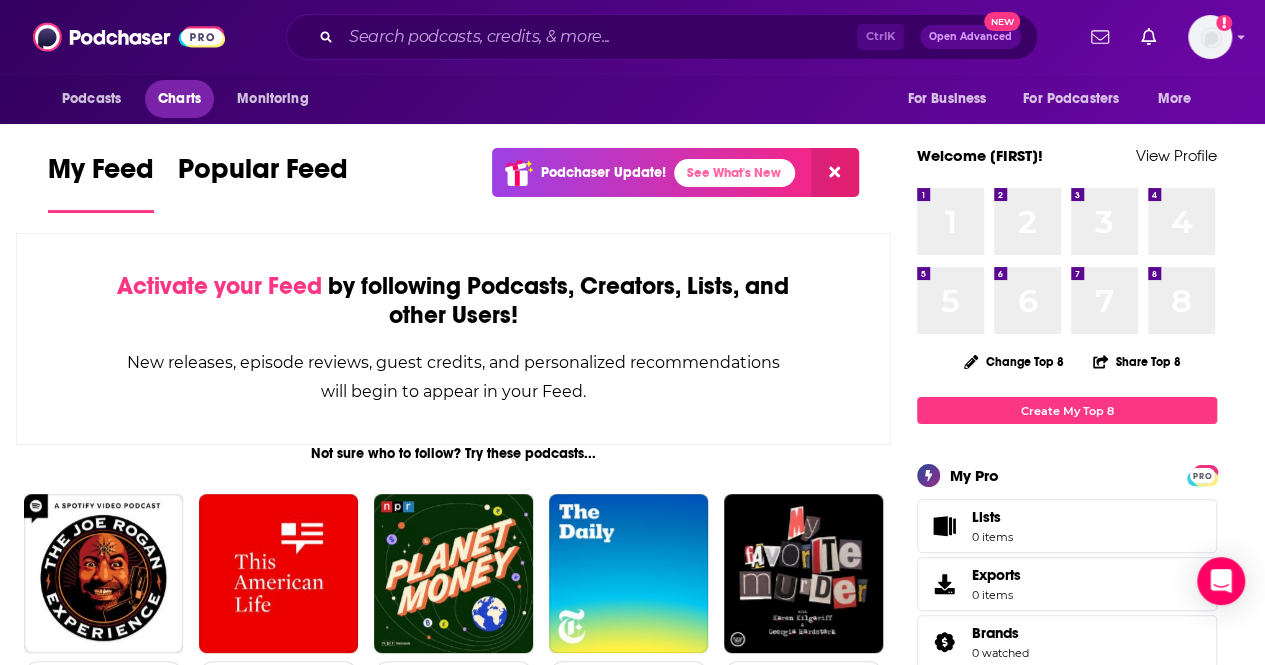 click on "Charts" at bounding box center (179, 99) 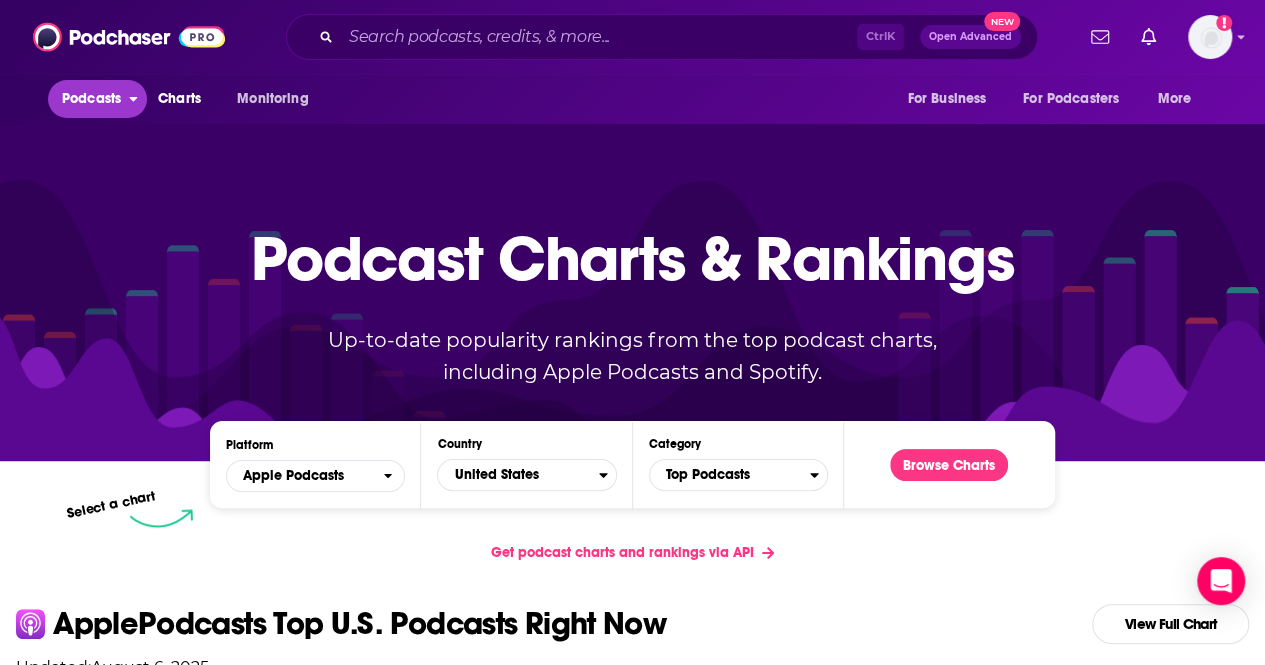 click 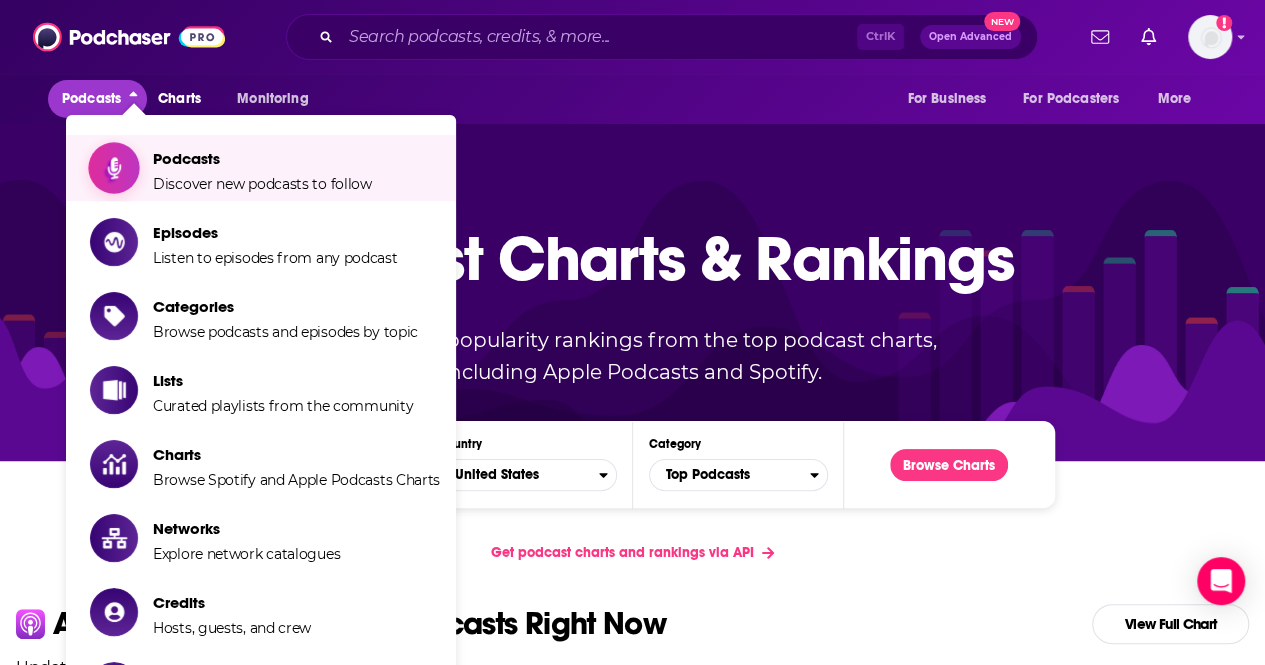 click on "Podcasts" at bounding box center [262, 158] 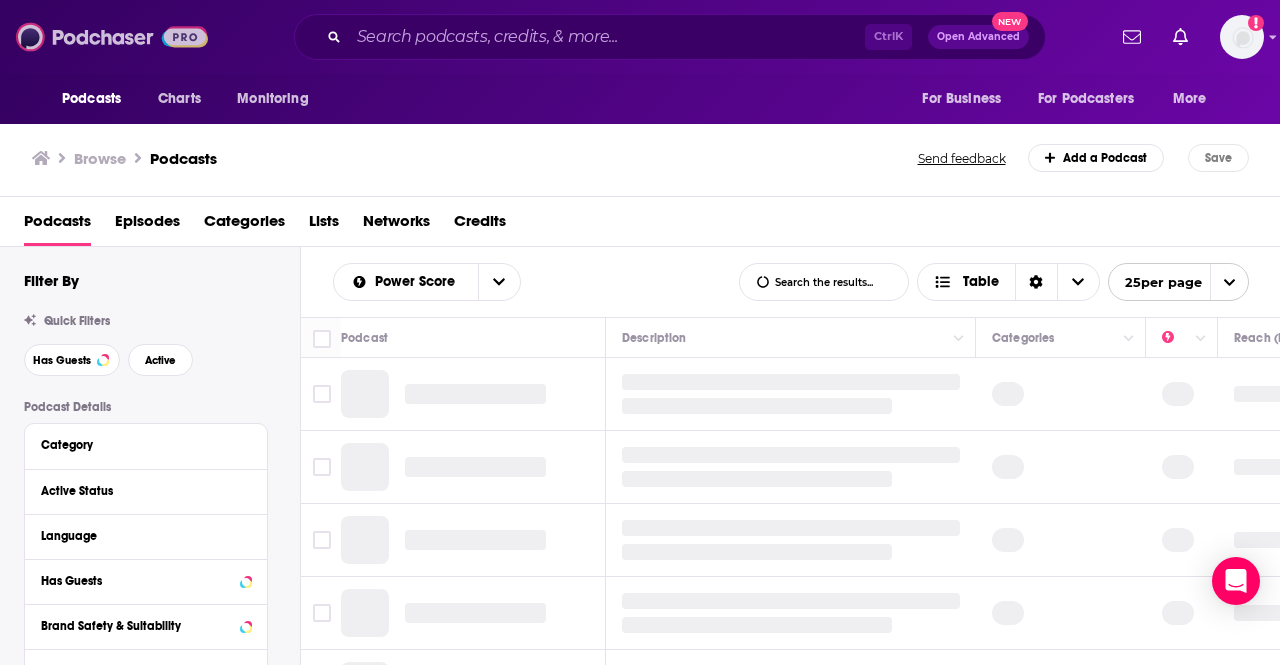 click at bounding box center (112, 37) 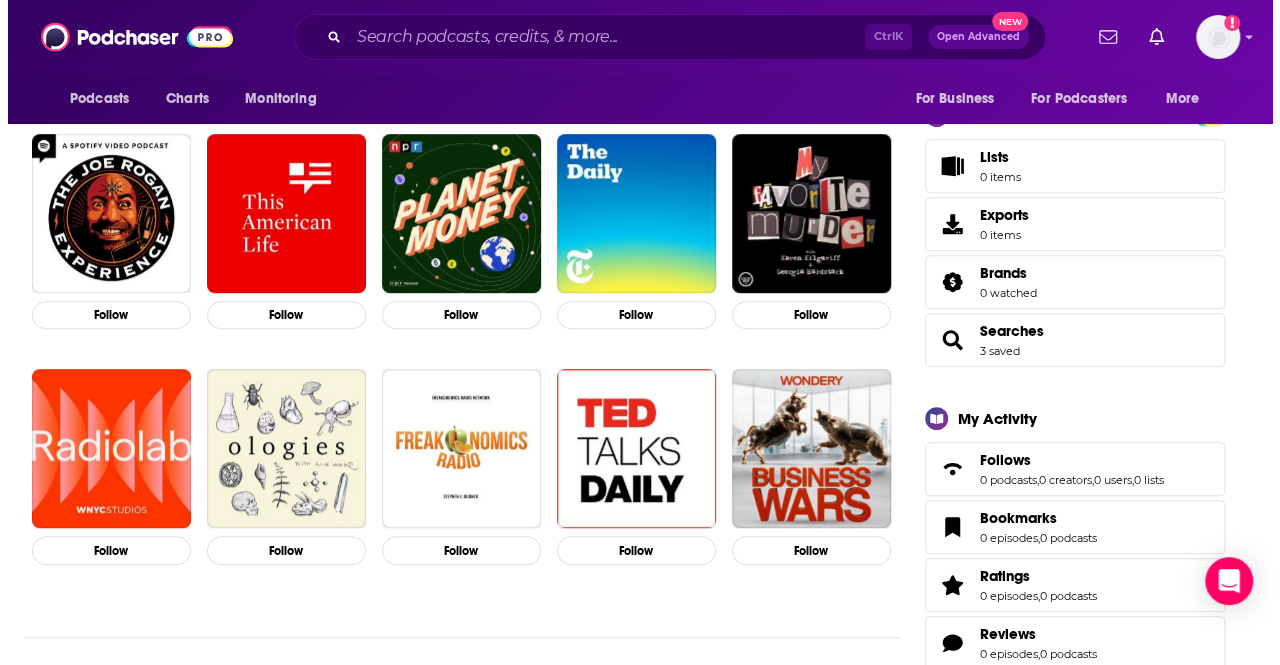 scroll, scrollTop: 0, scrollLeft: 0, axis: both 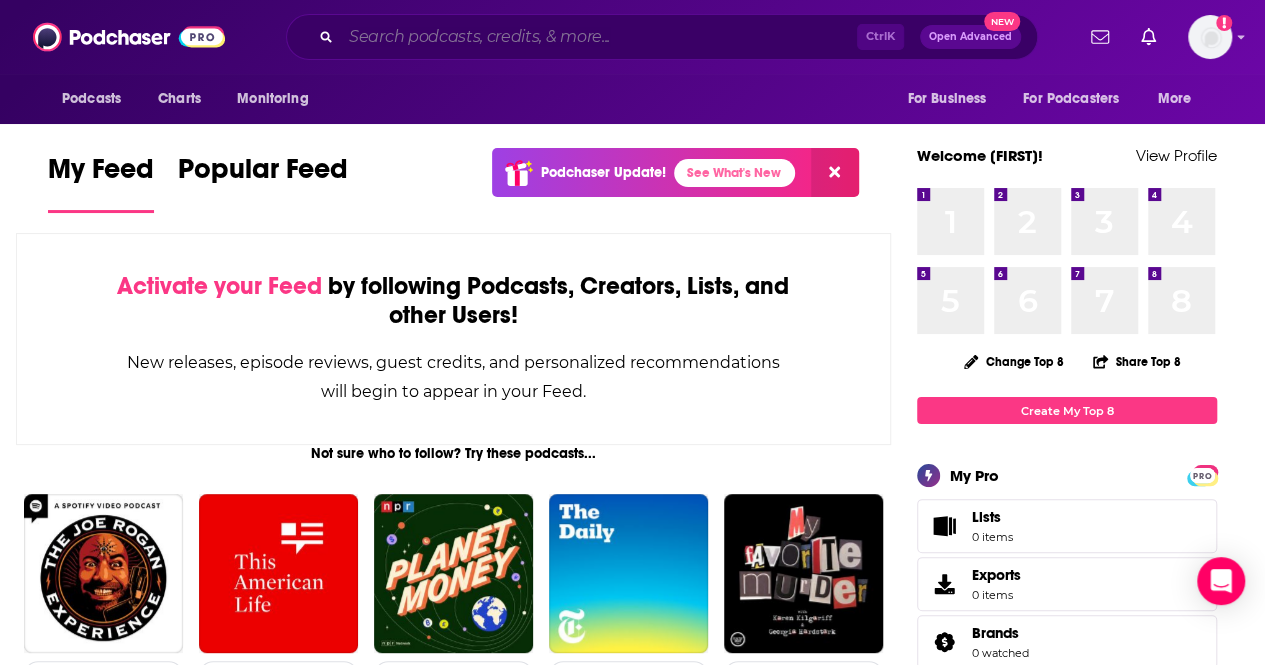click at bounding box center (599, 37) 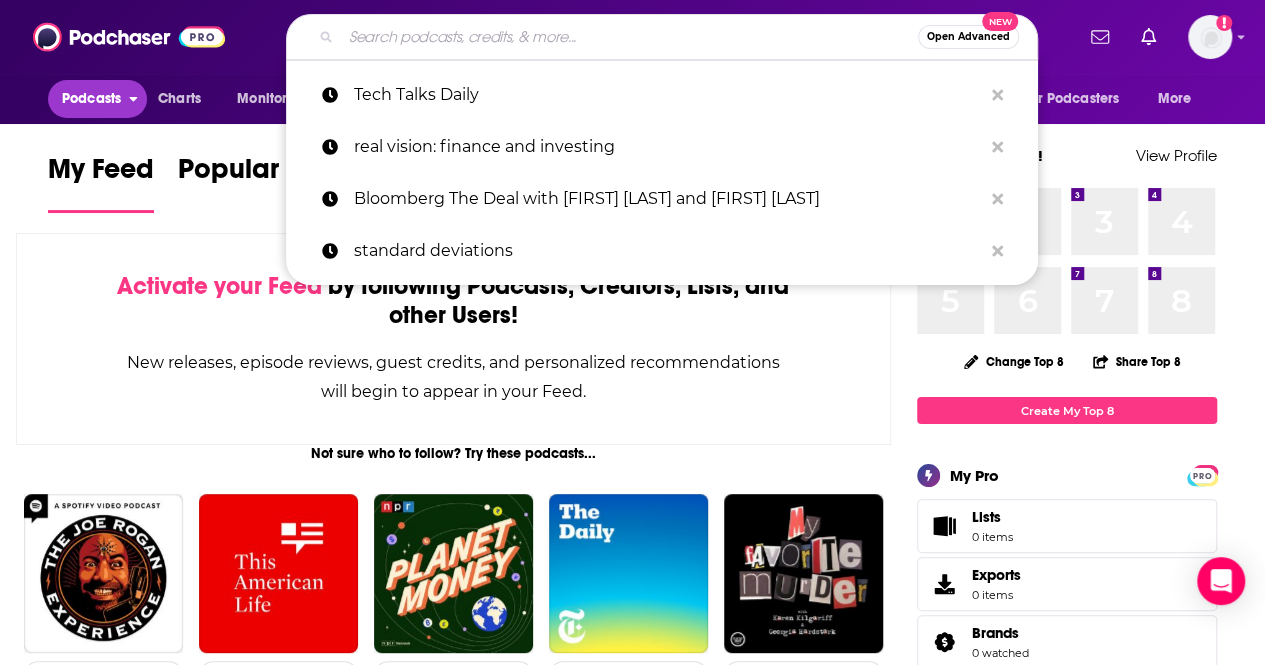 click on "Podcasts" at bounding box center [91, 99] 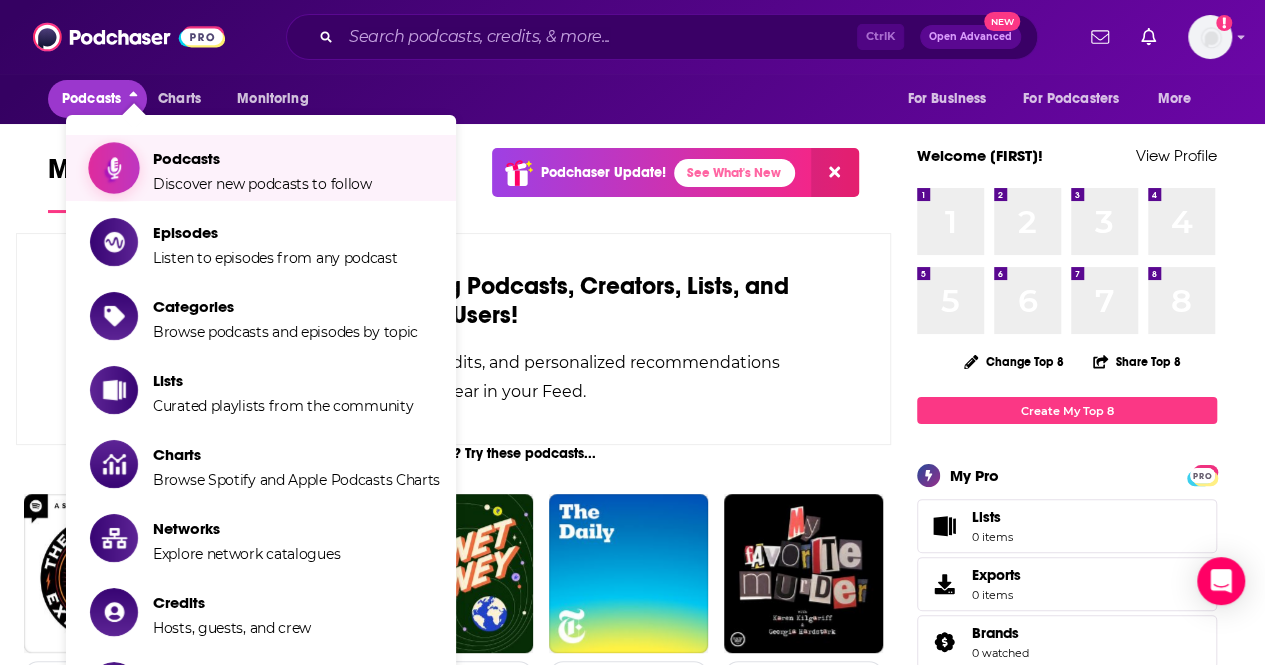click at bounding box center [114, 168] 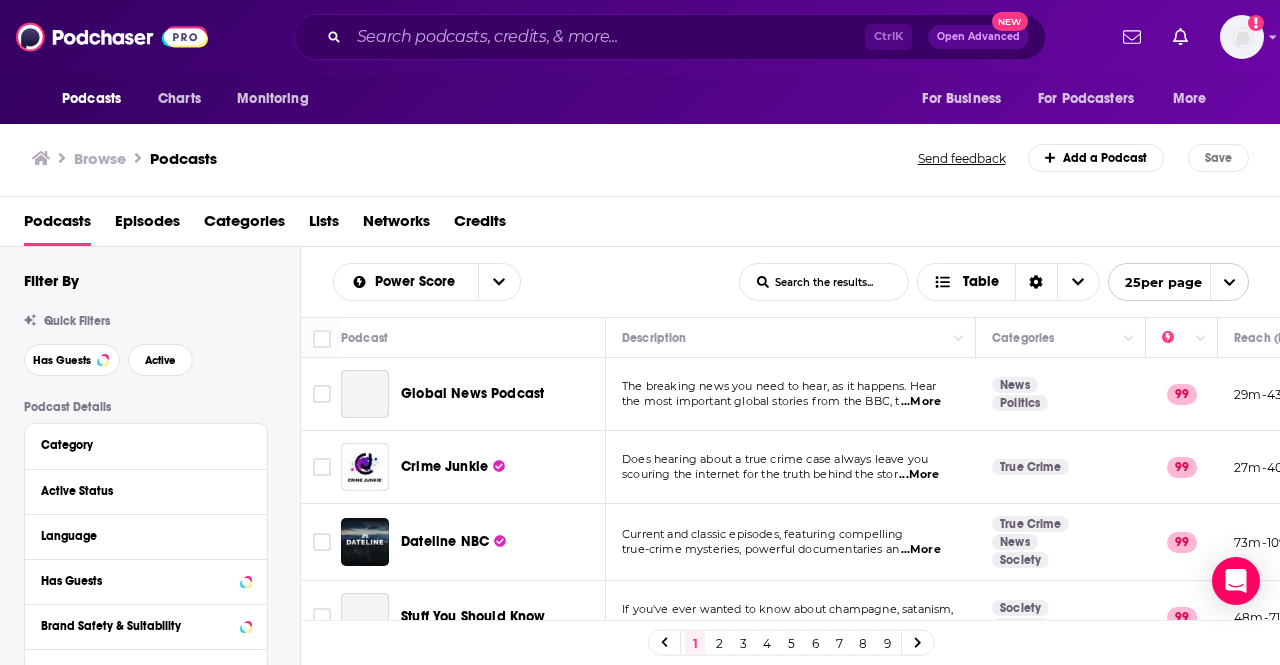 click on "Browse Podcasts" at bounding box center (124, 158) 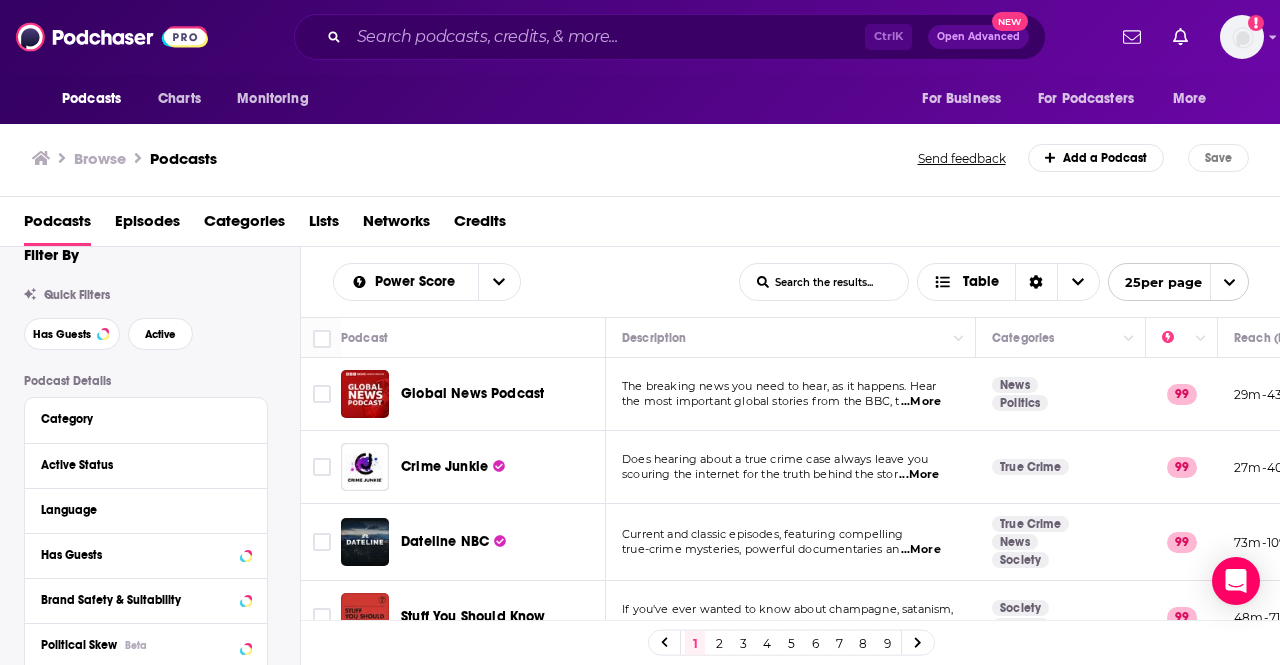 scroll, scrollTop: 0, scrollLeft: 0, axis: both 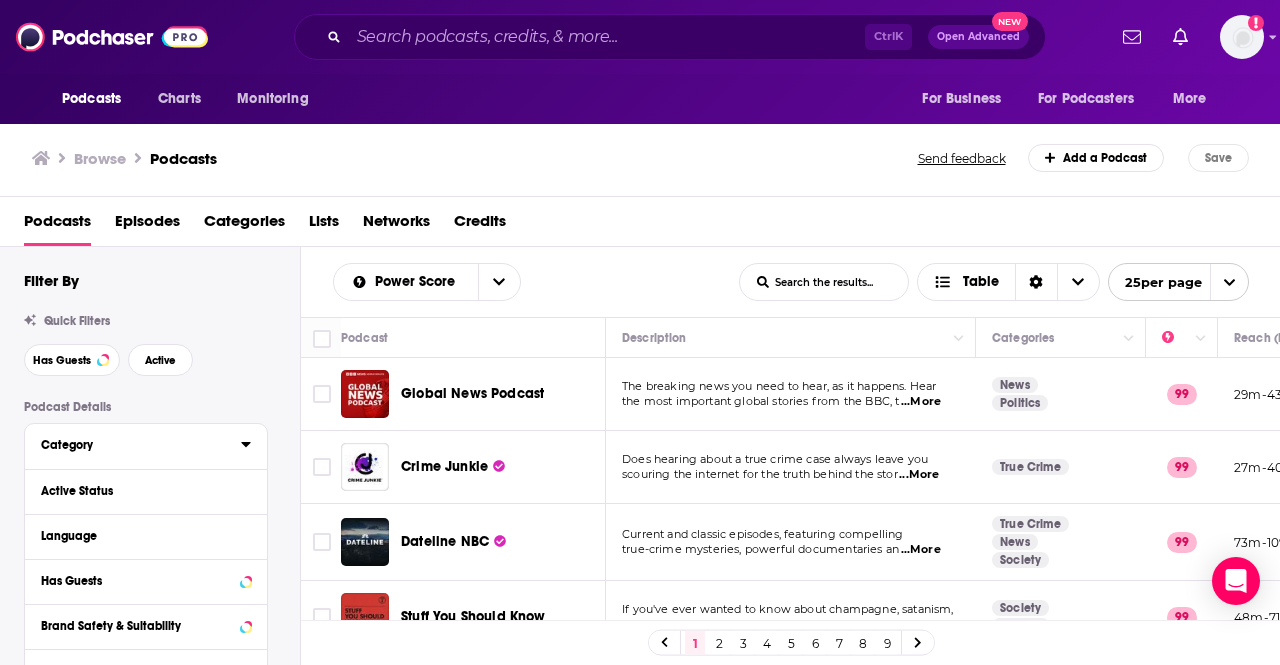click on "Category" at bounding box center (134, 445) 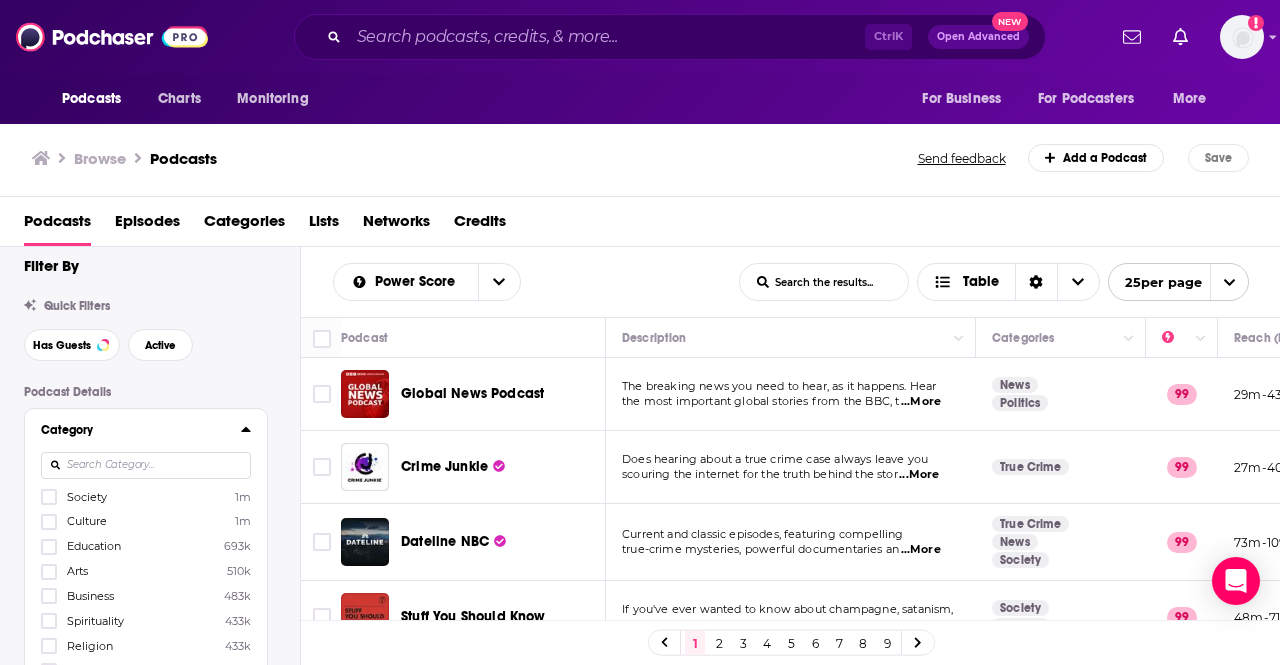 scroll, scrollTop: 0, scrollLeft: 0, axis: both 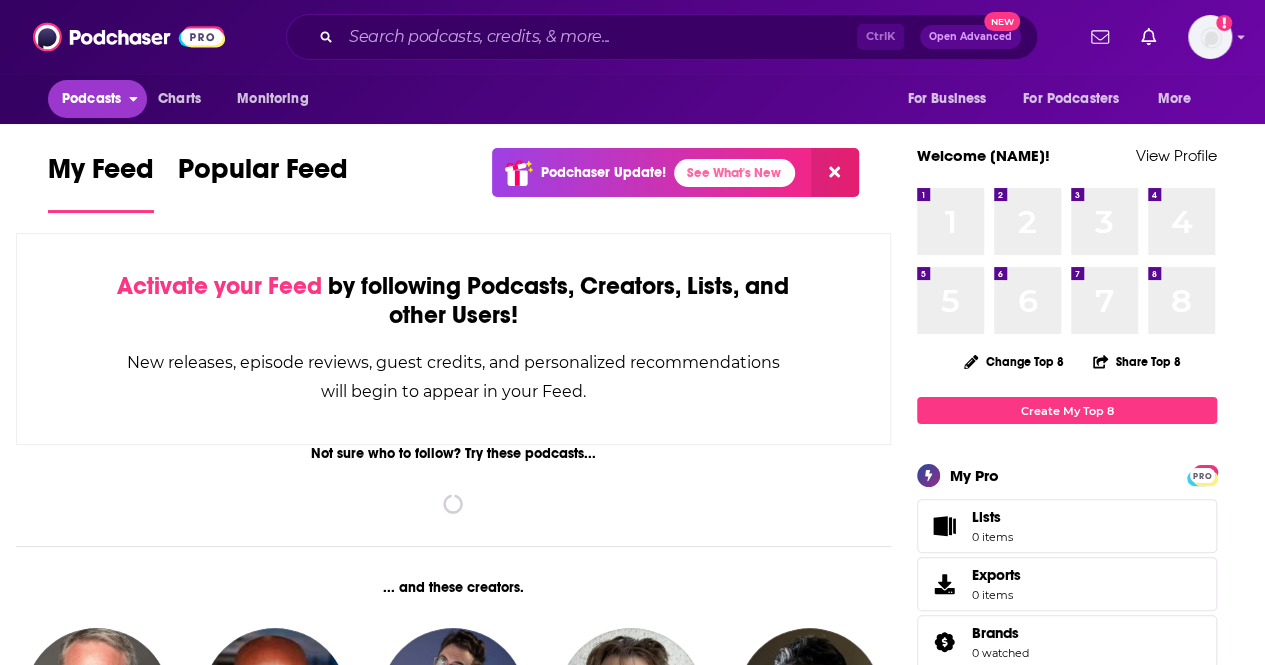 click on "Podcasts" at bounding box center (97, 99) 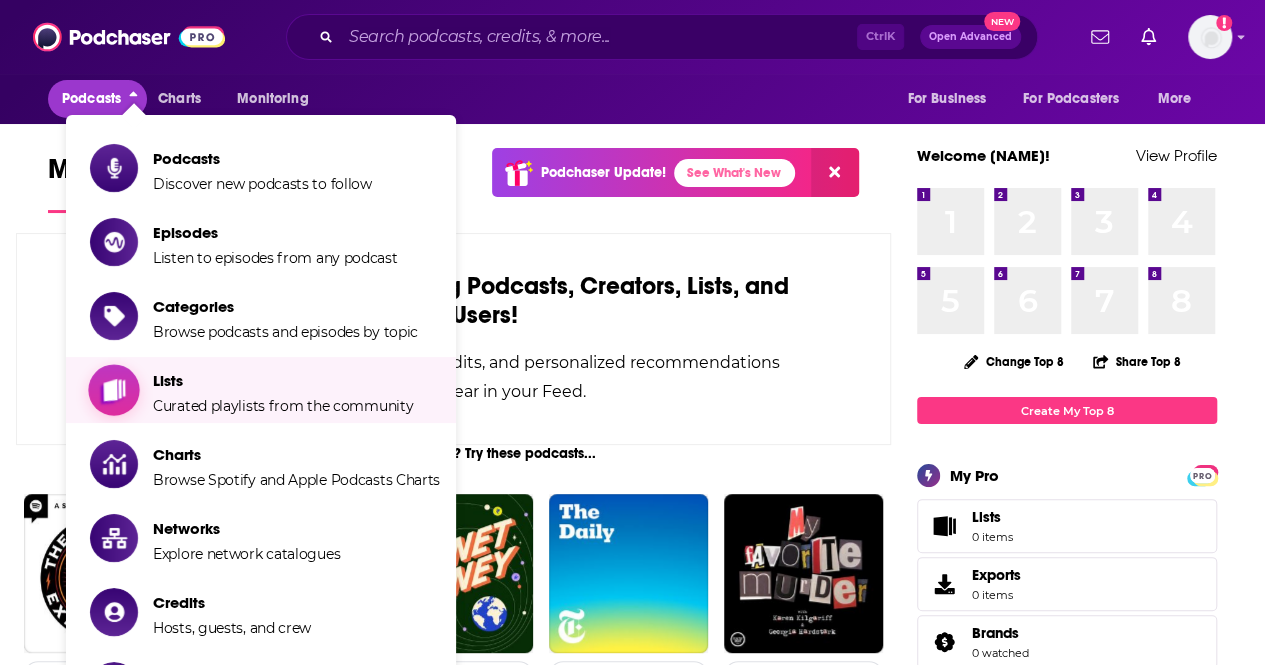 click on "Lists Curated playlists from the community" at bounding box center [283, 390] 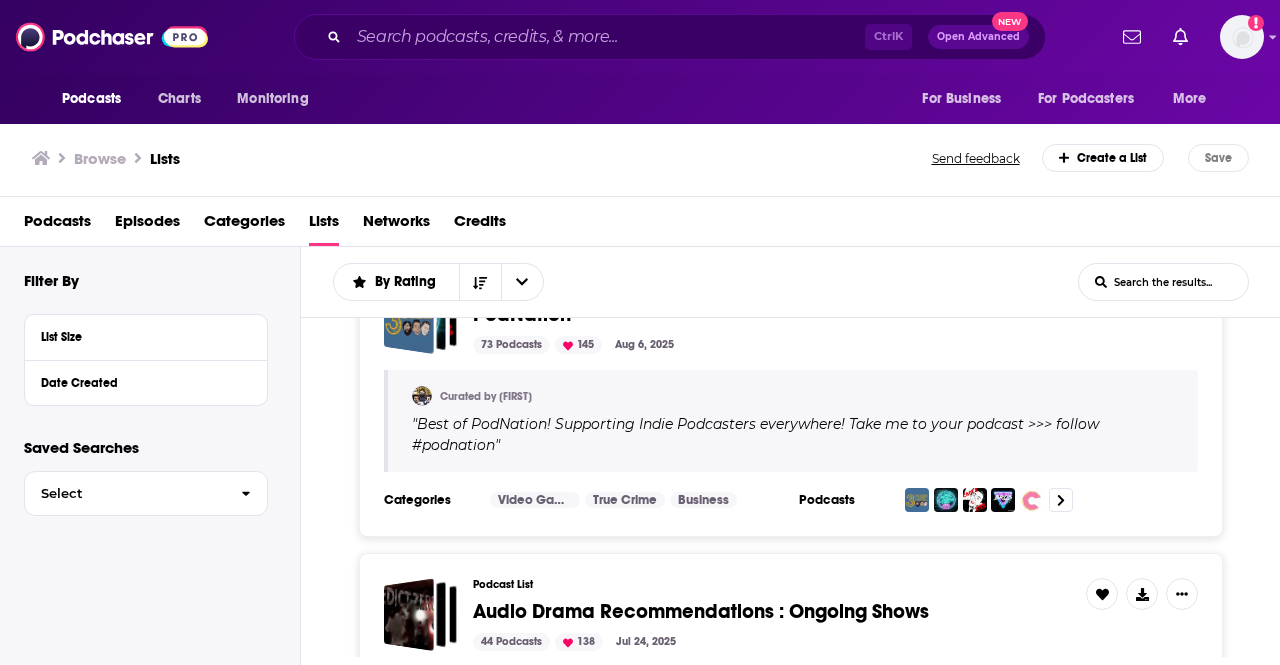 scroll, scrollTop: 72, scrollLeft: 0, axis: vertical 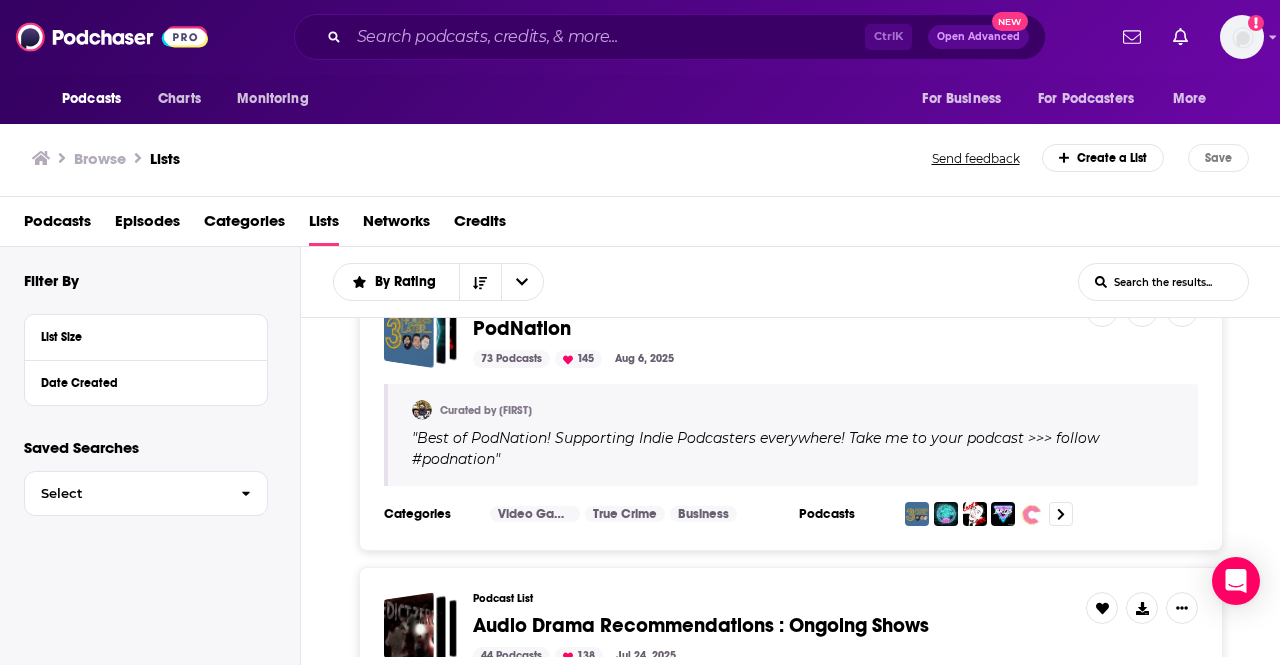 click on "Lists" at bounding box center (324, 225) 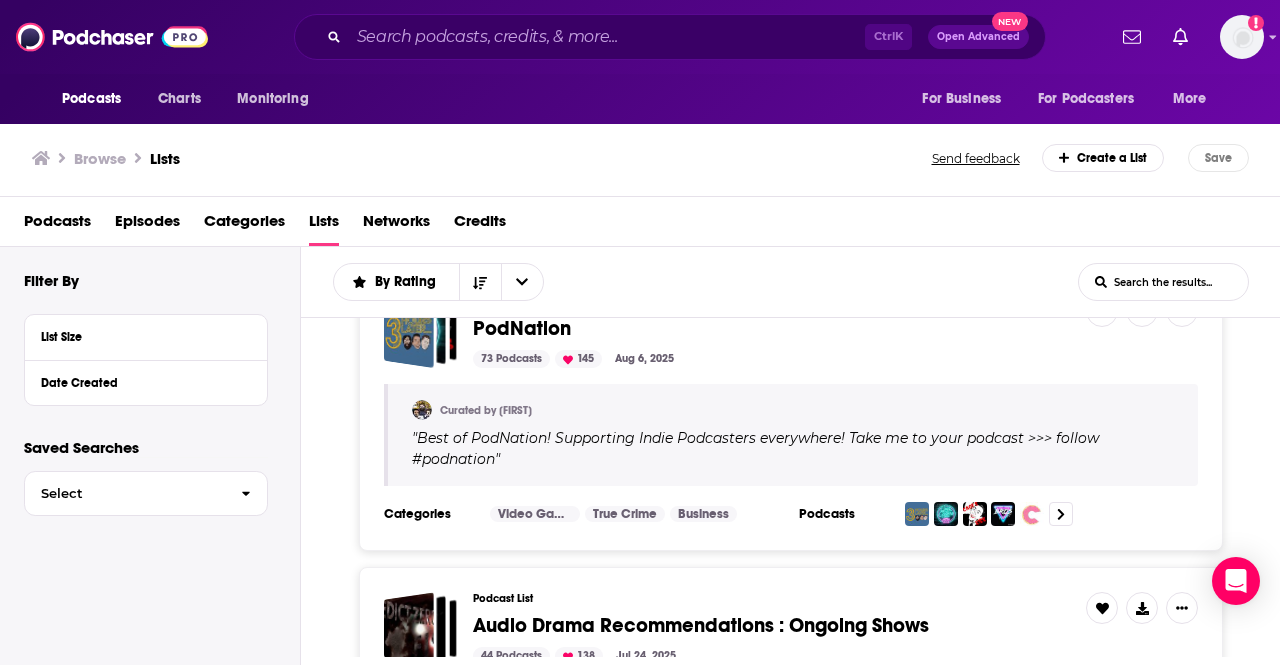 click on "Browse" at bounding box center [100, 158] 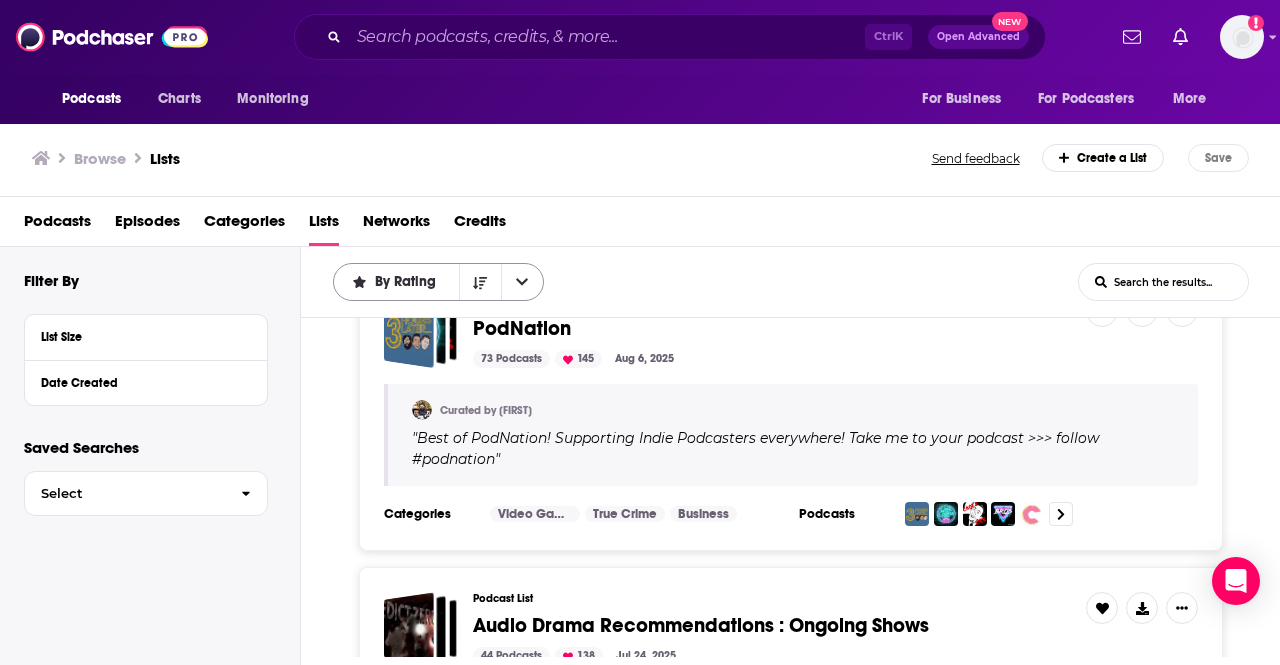 click 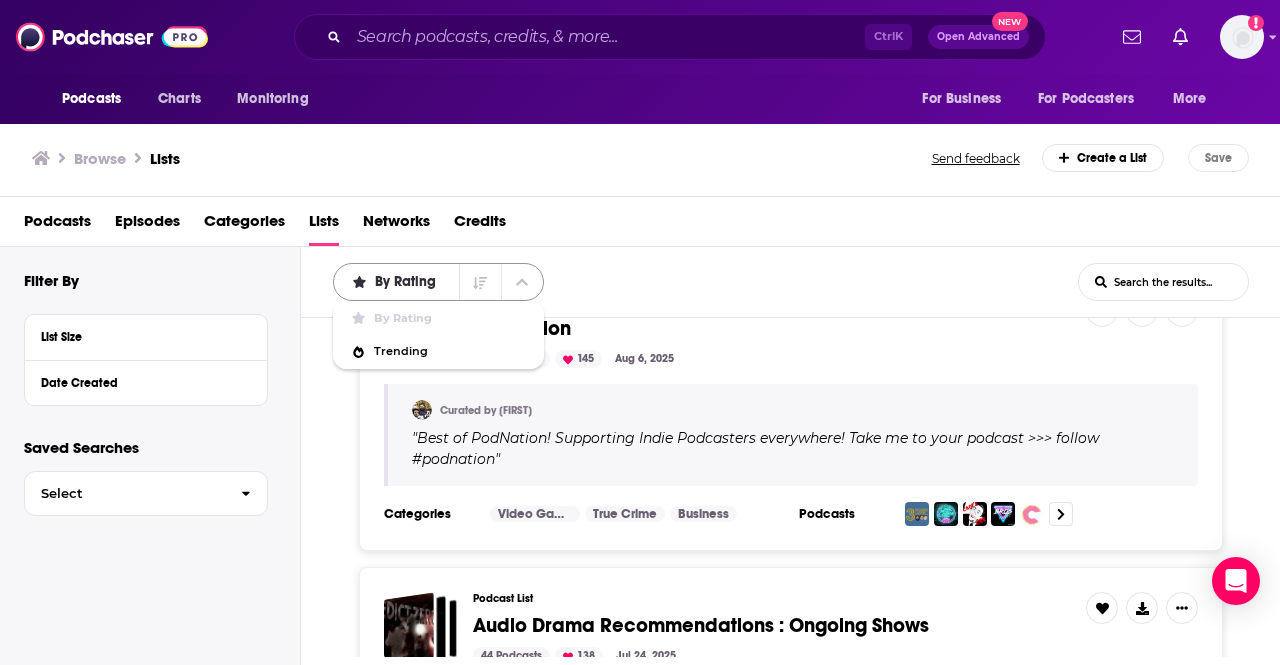 click 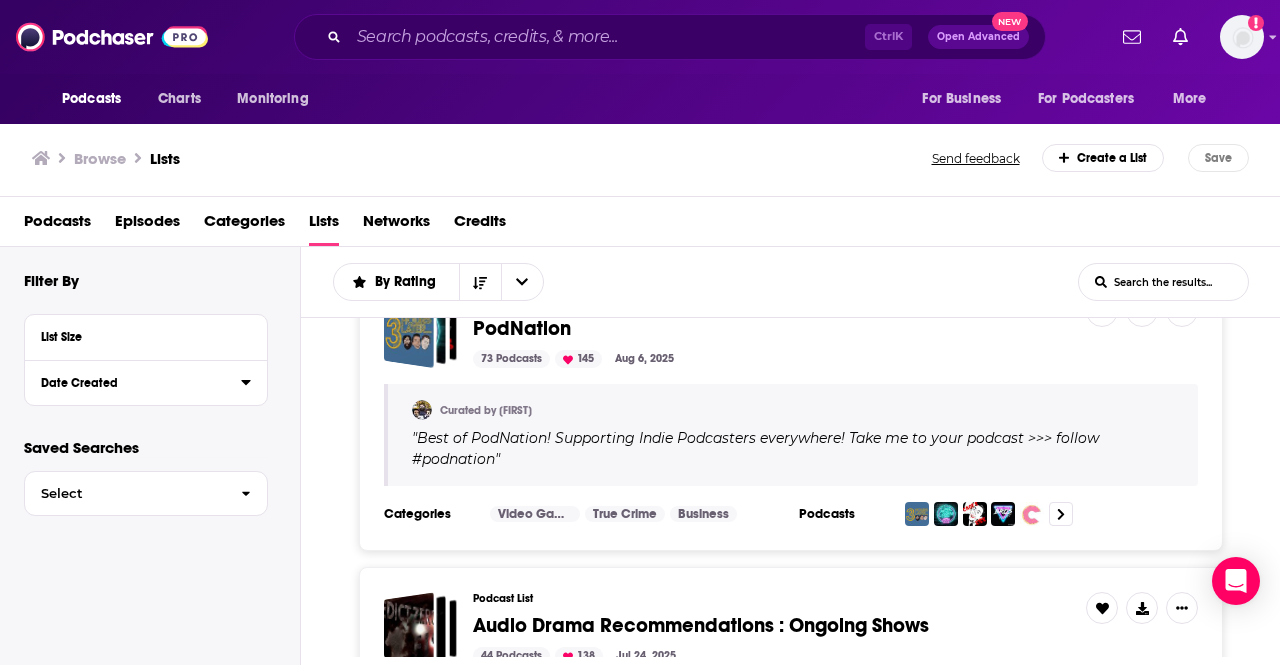 click on "Date Created" at bounding box center (134, 383) 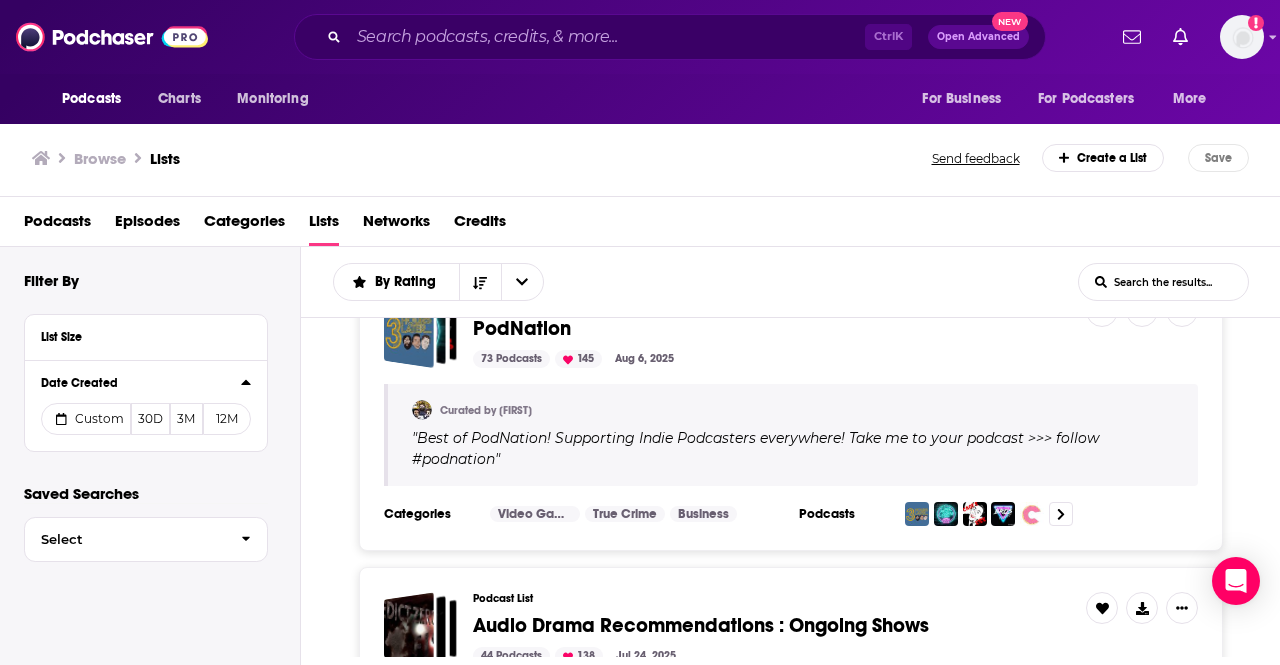 click on "Date Created" at bounding box center (141, 381) 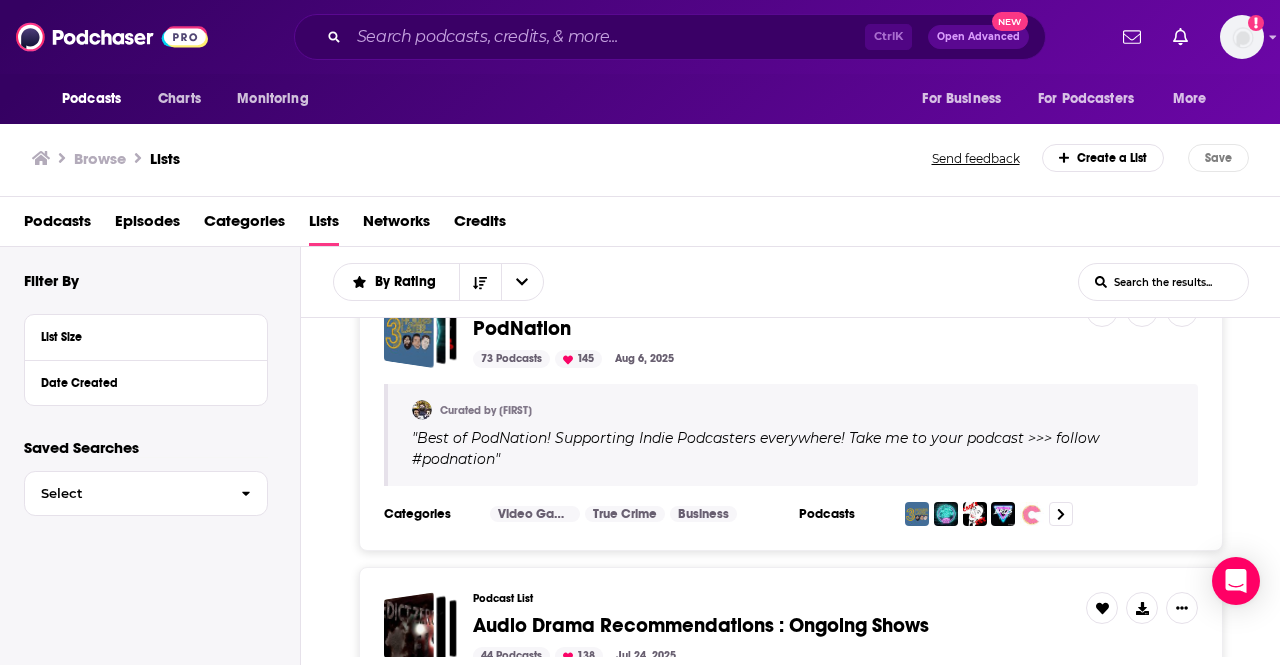 click on "Lists" at bounding box center [165, 158] 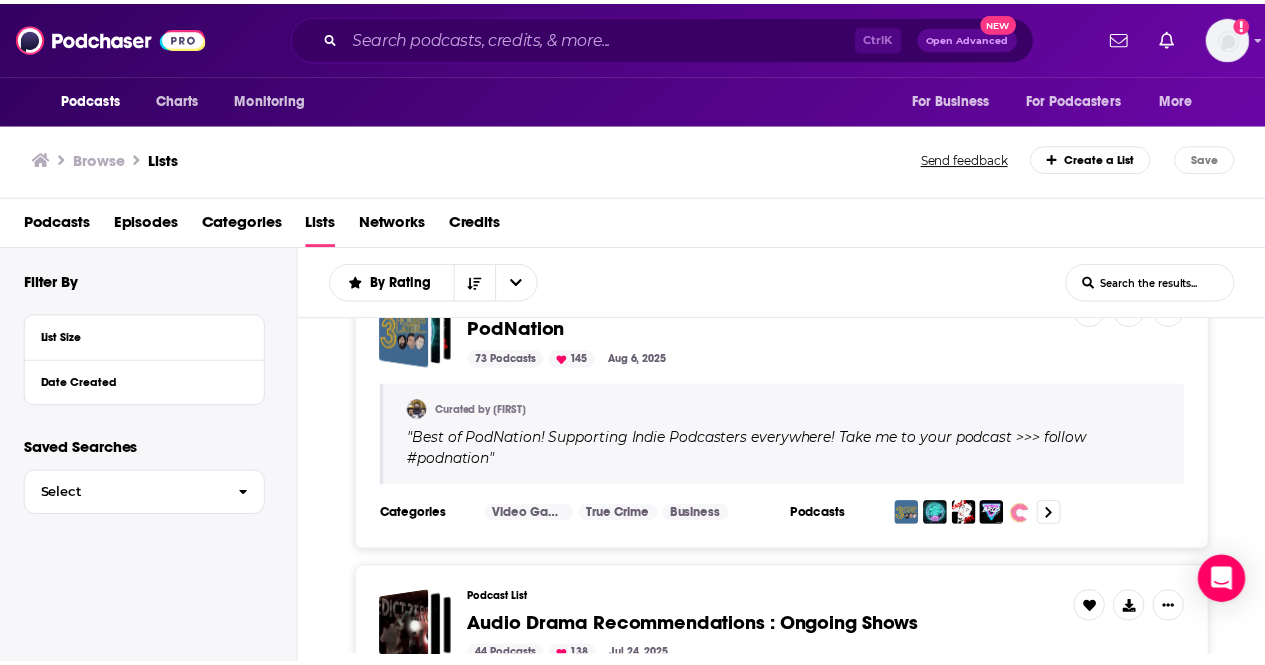 scroll, scrollTop: 0, scrollLeft: 0, axis: both 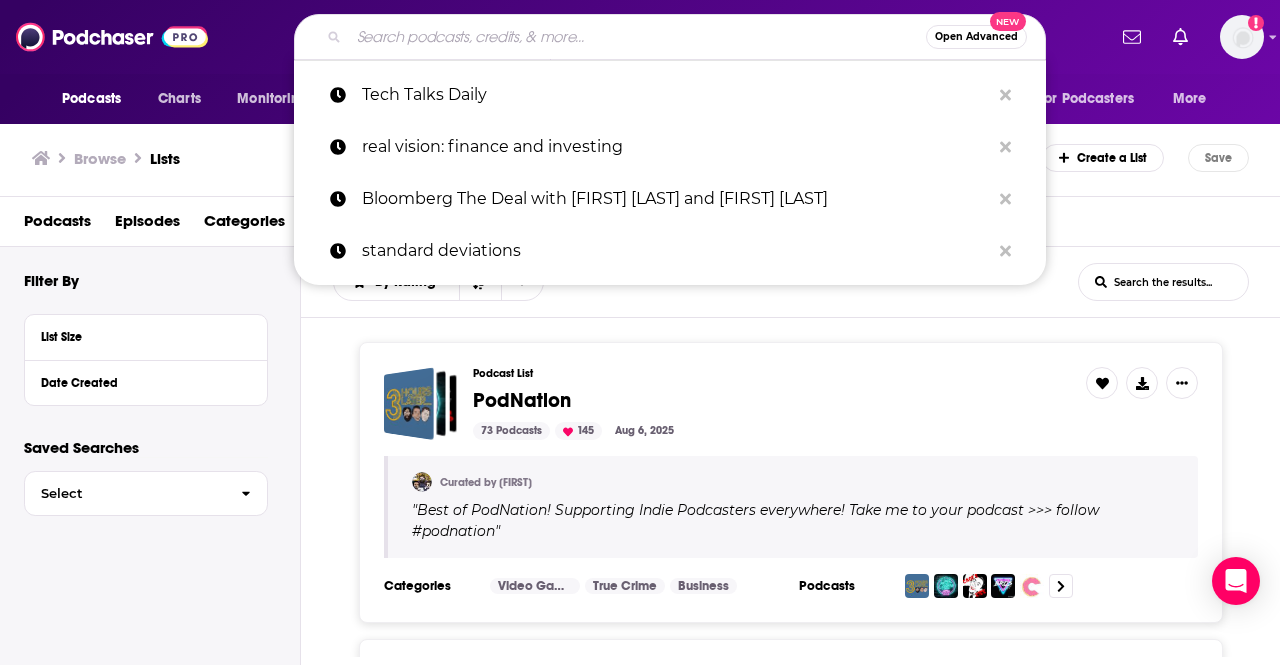 click at bounding box center [637, 37] 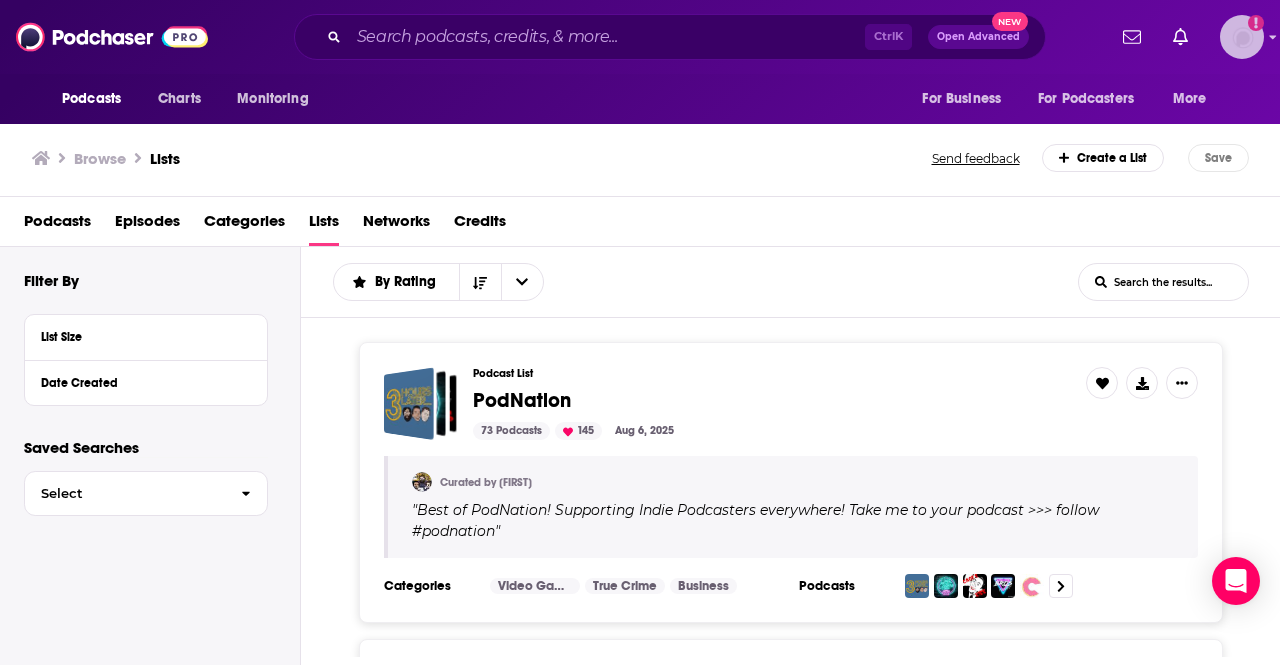 click at bounding box center (1242, 37) 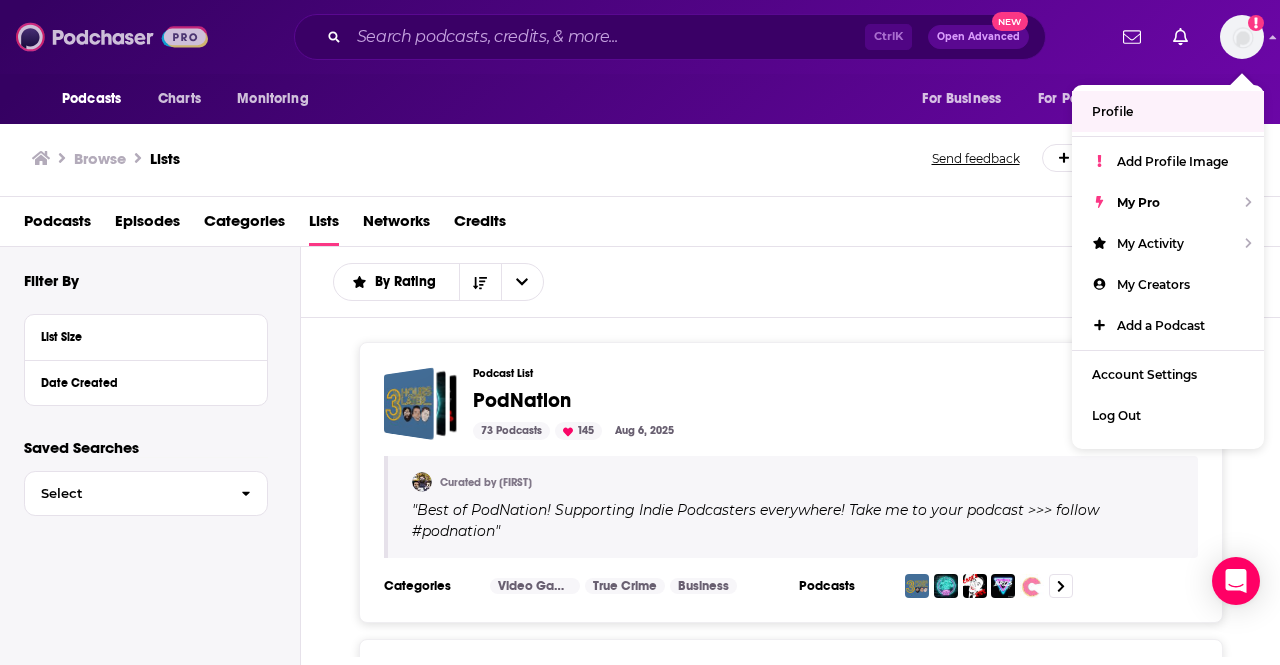 click at bounding box center [112, 37] 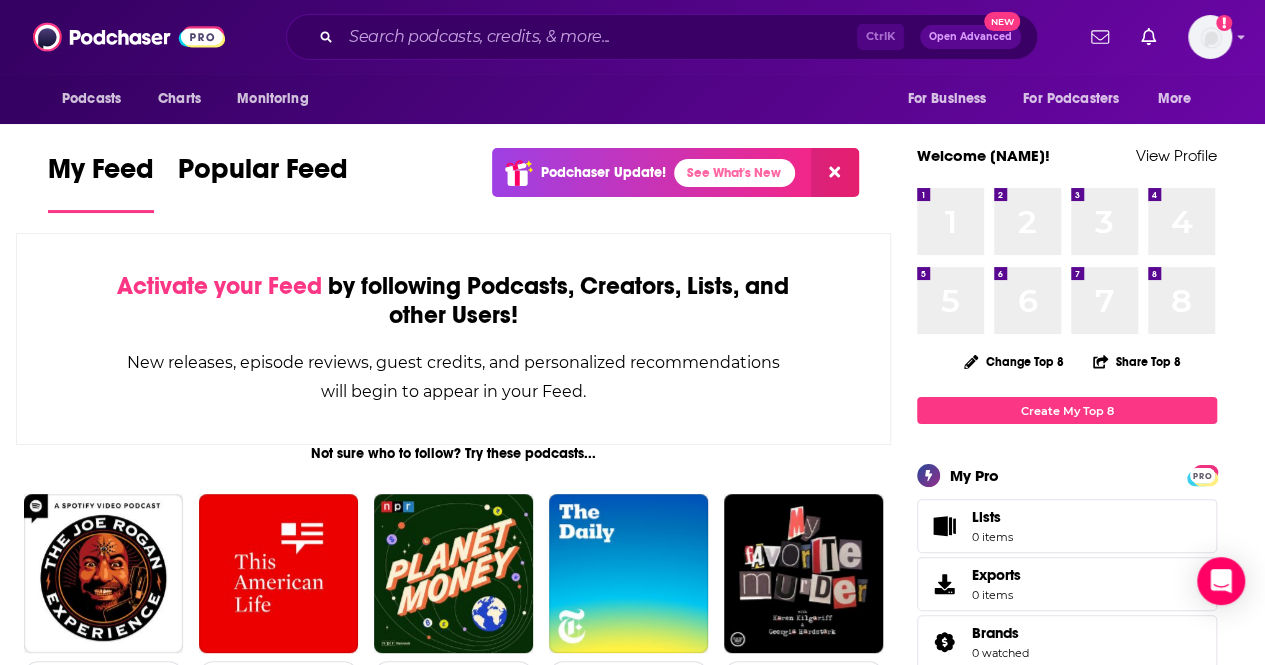 click on "Podcasts Charts Monitoring For Business For Podcasters More" at bounding box center (632, 99) 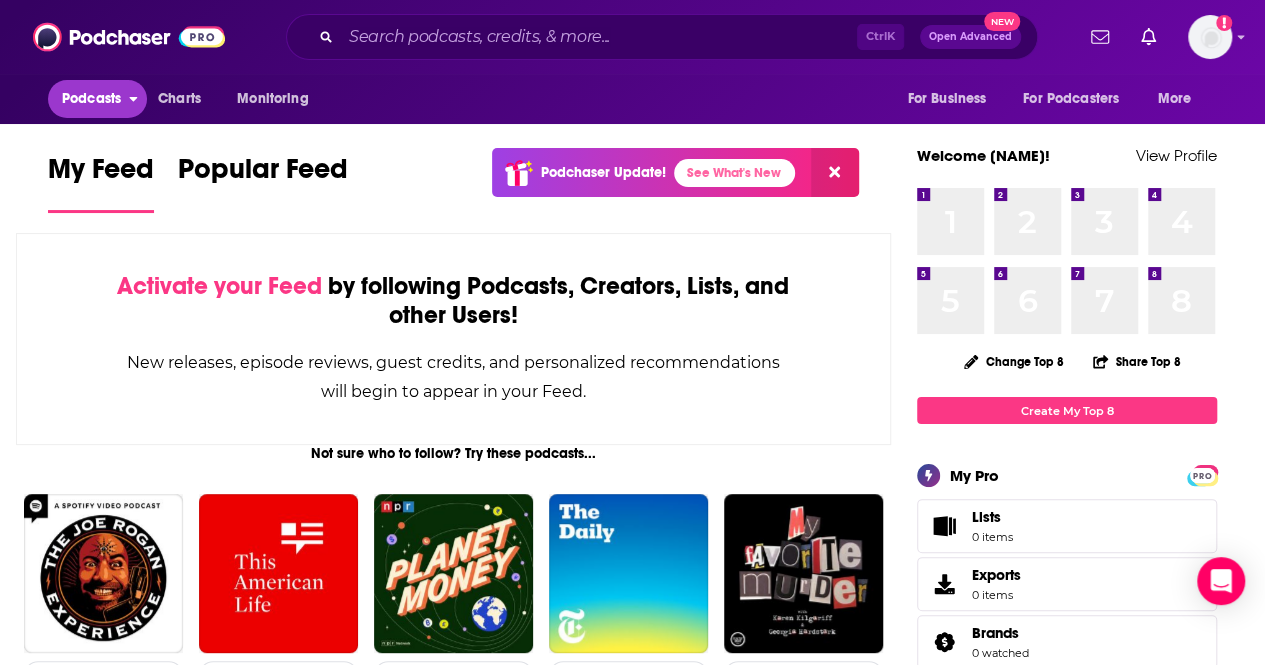 click on "Podcasts" at bounding box center [97, 99] 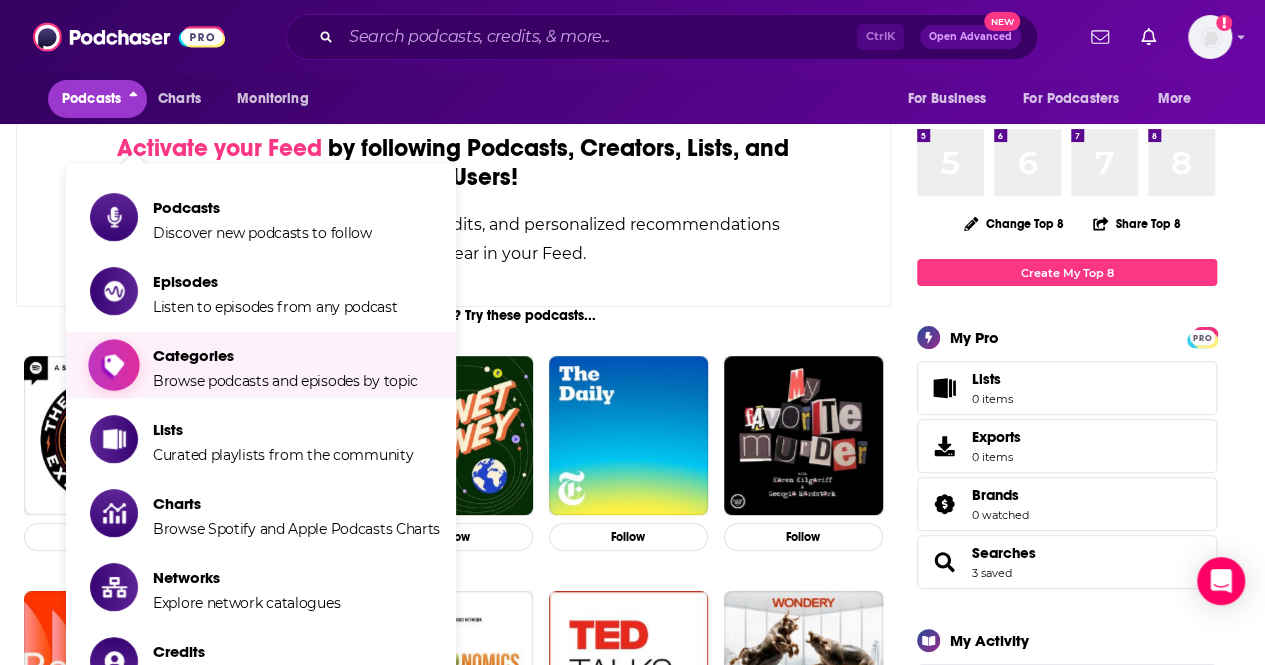 scroll, scrollTop: 197, scrollLeft: 0, axis: vertical 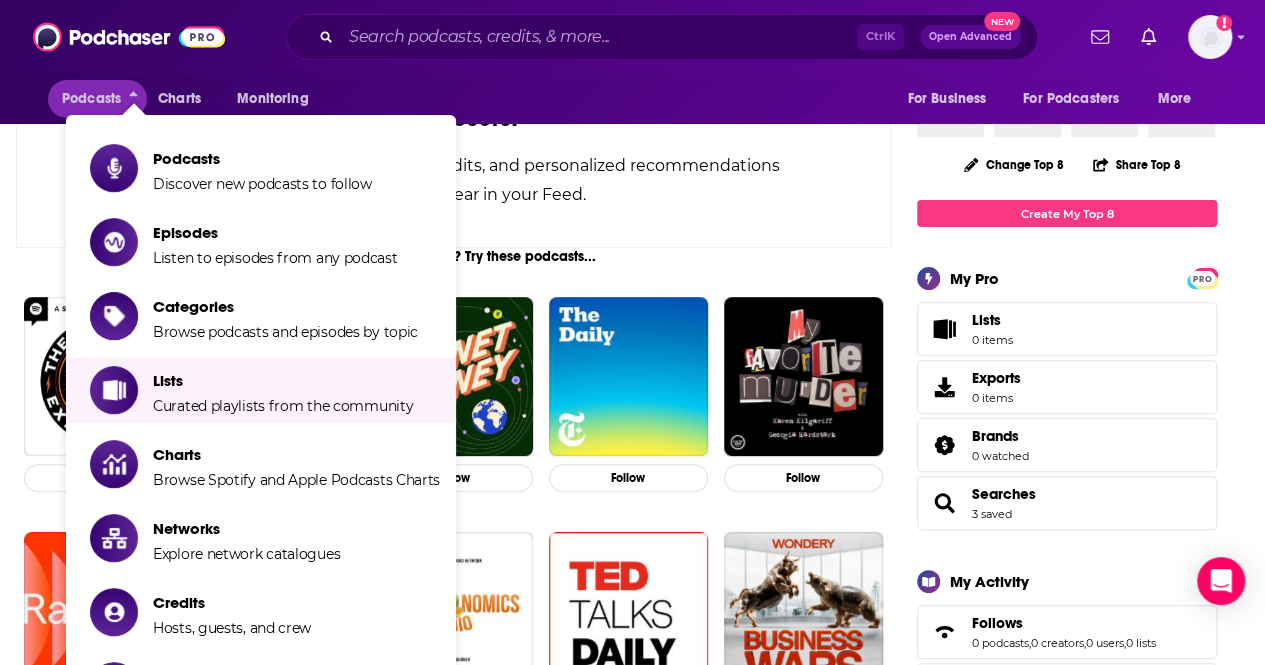 click on "Lists Curated playlists from the community" at bounding box center (261, 390) 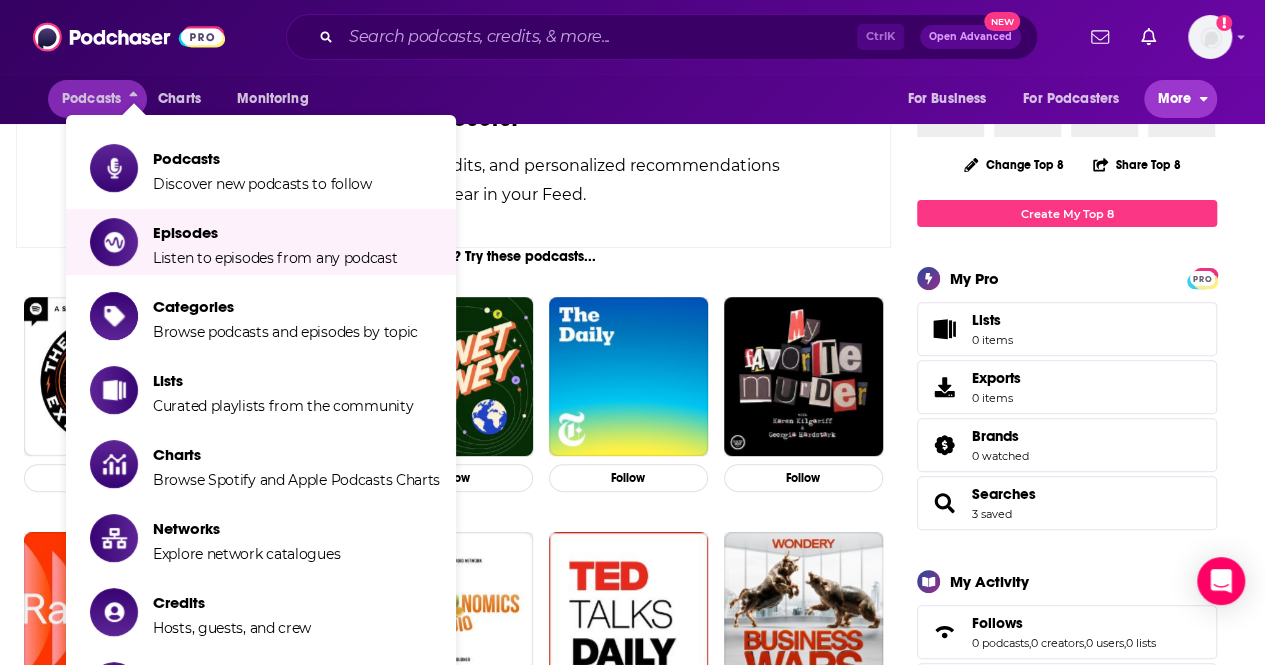 click at bounding box center (1203, 93) 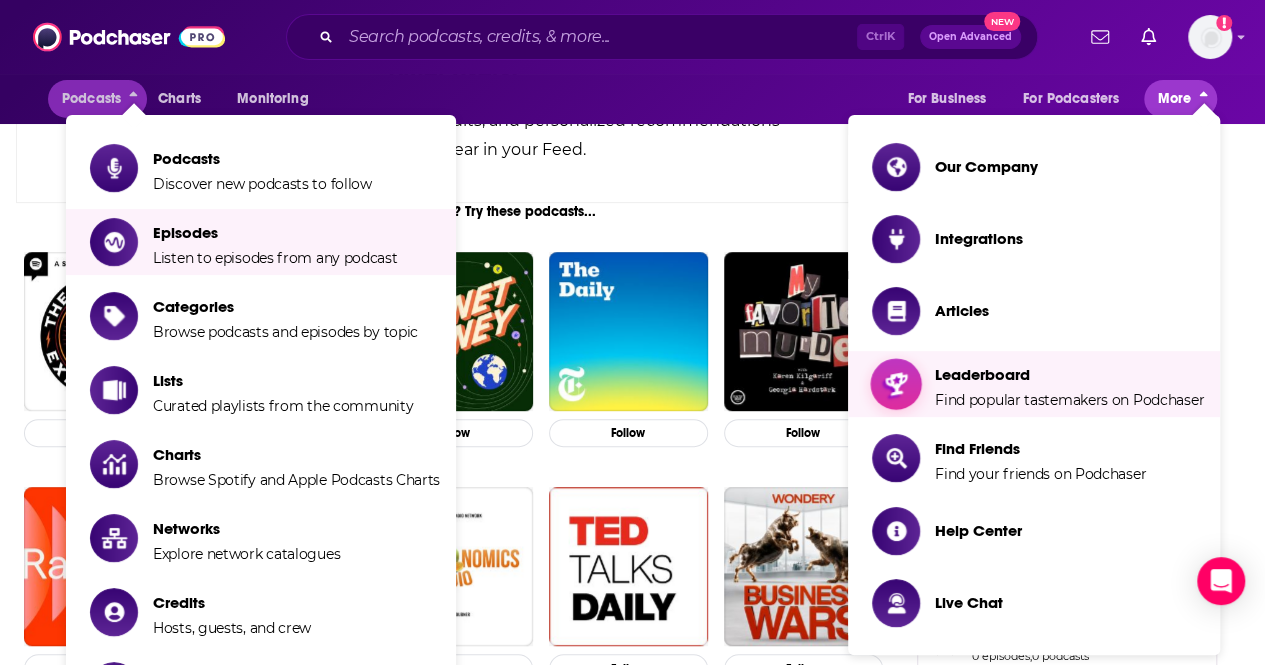 scroll, scrollTop: 243, scrollLeft: 0, axis: vertical 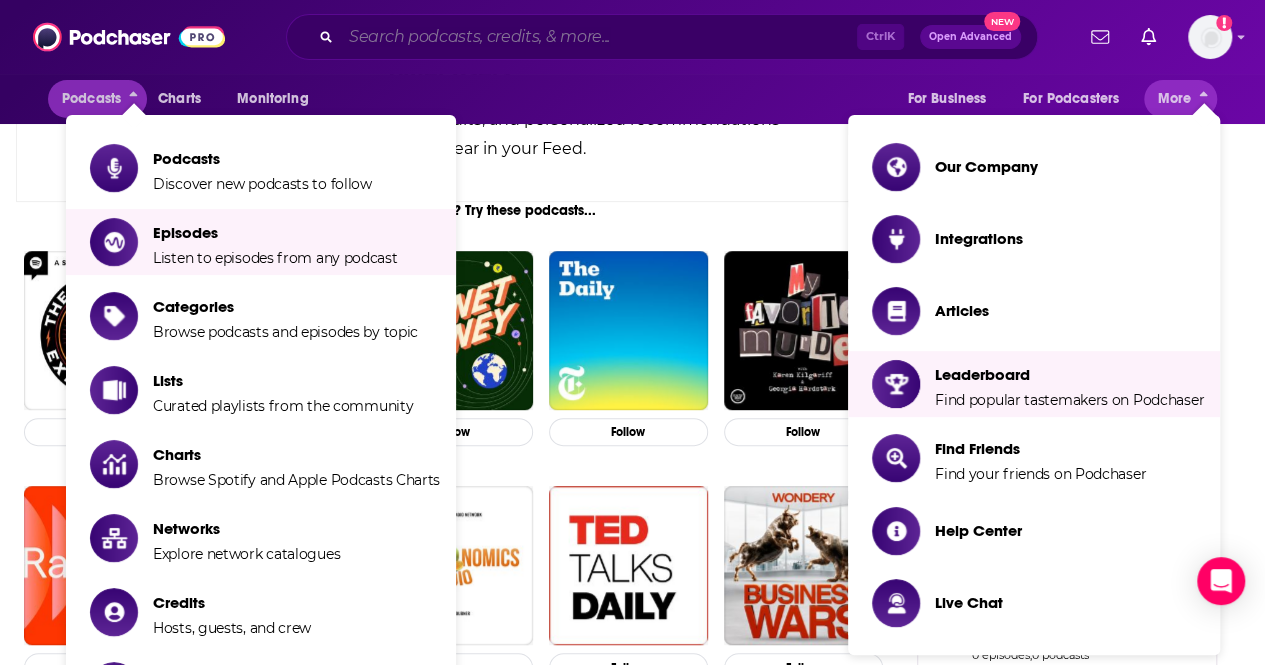 click at bounding box center [599, 37] 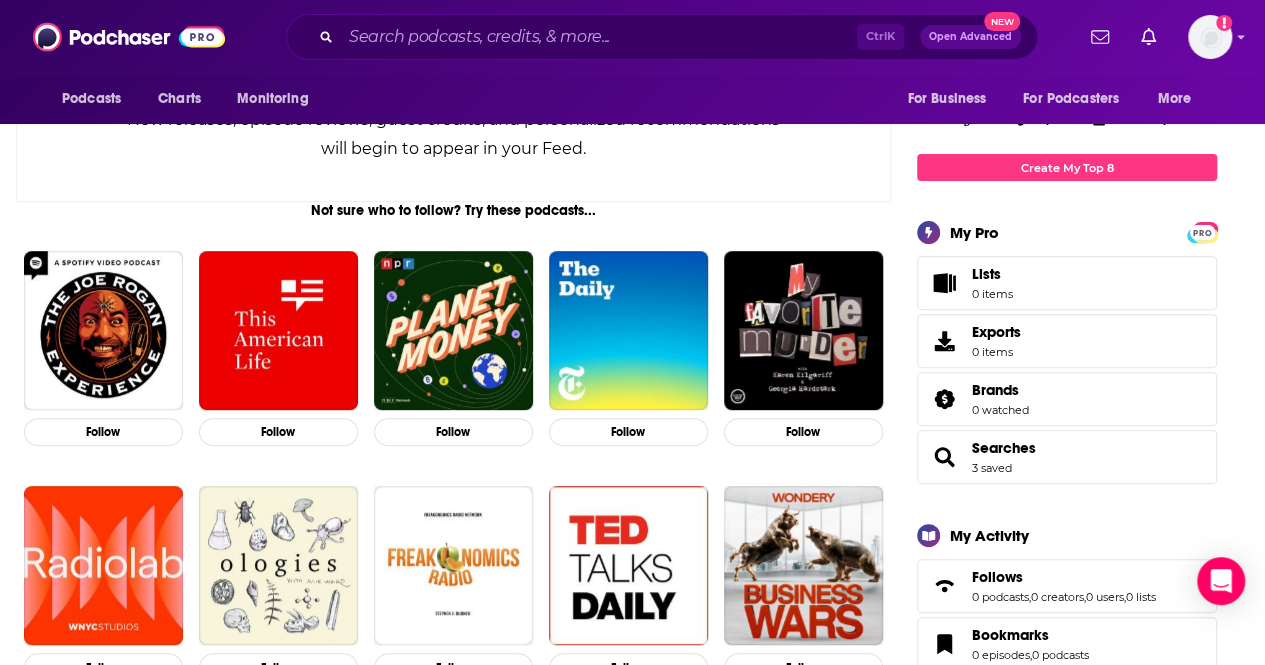 click on "Add a profile image" at bounding box center (1157, 37) 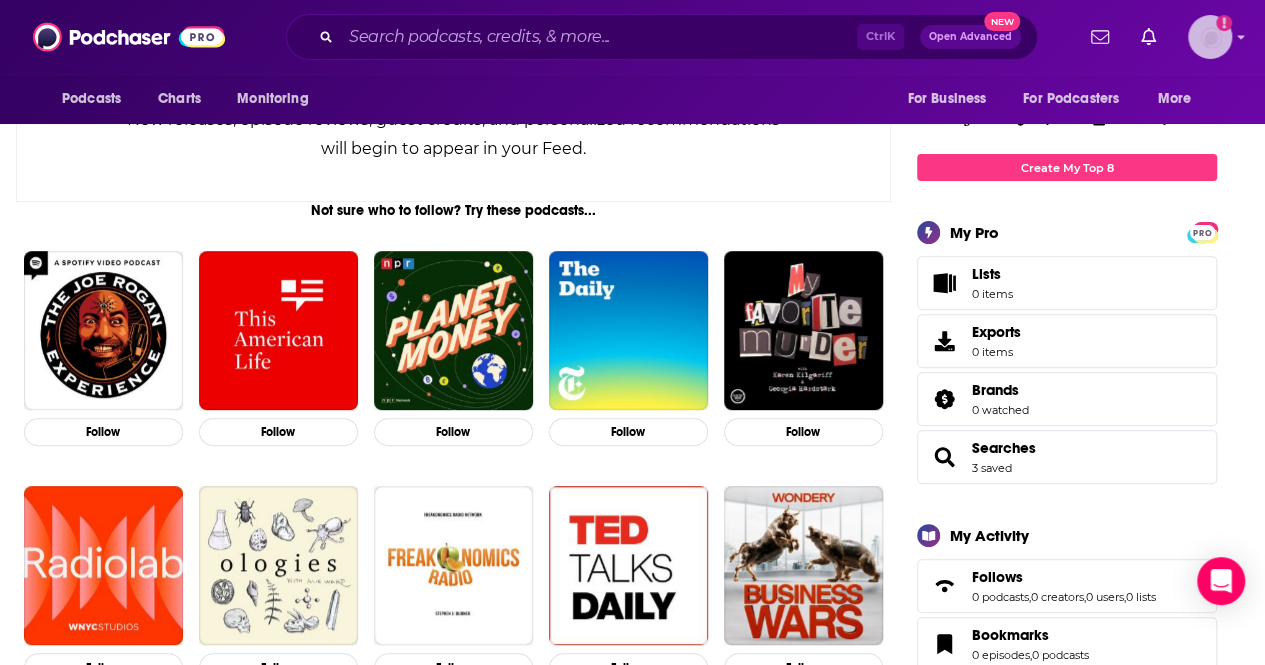 click at bounding box center (1210, 37) 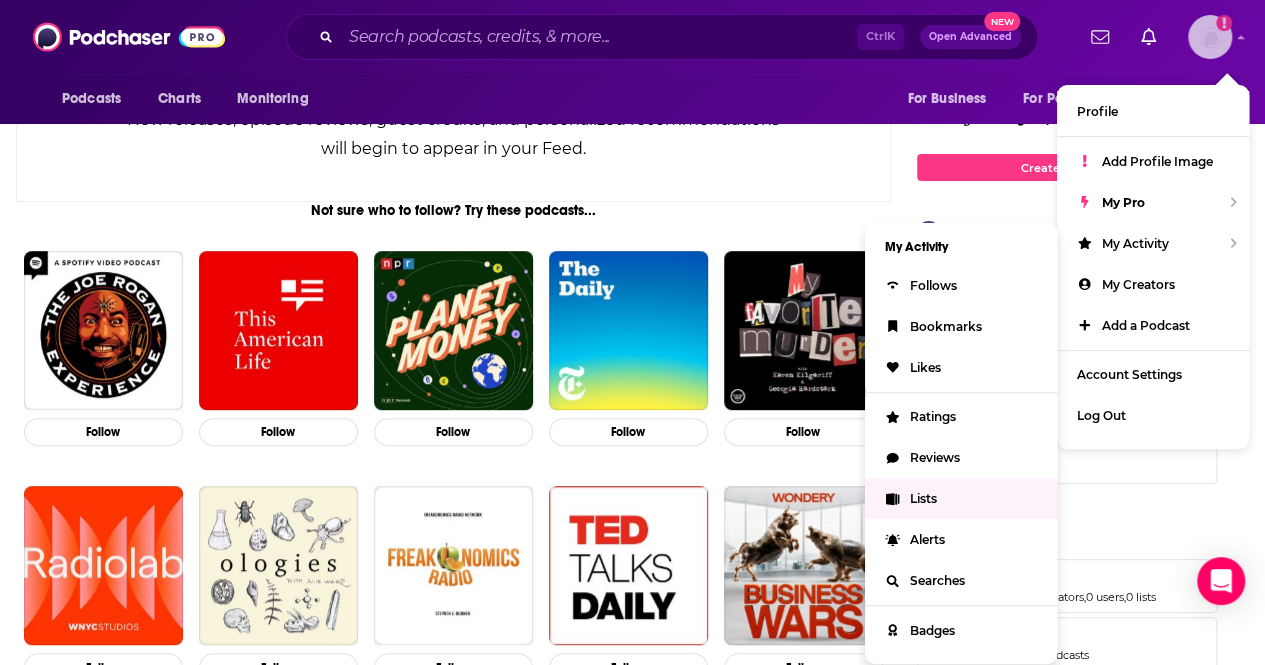 click on "Lists" at bounding box center [961, 498] 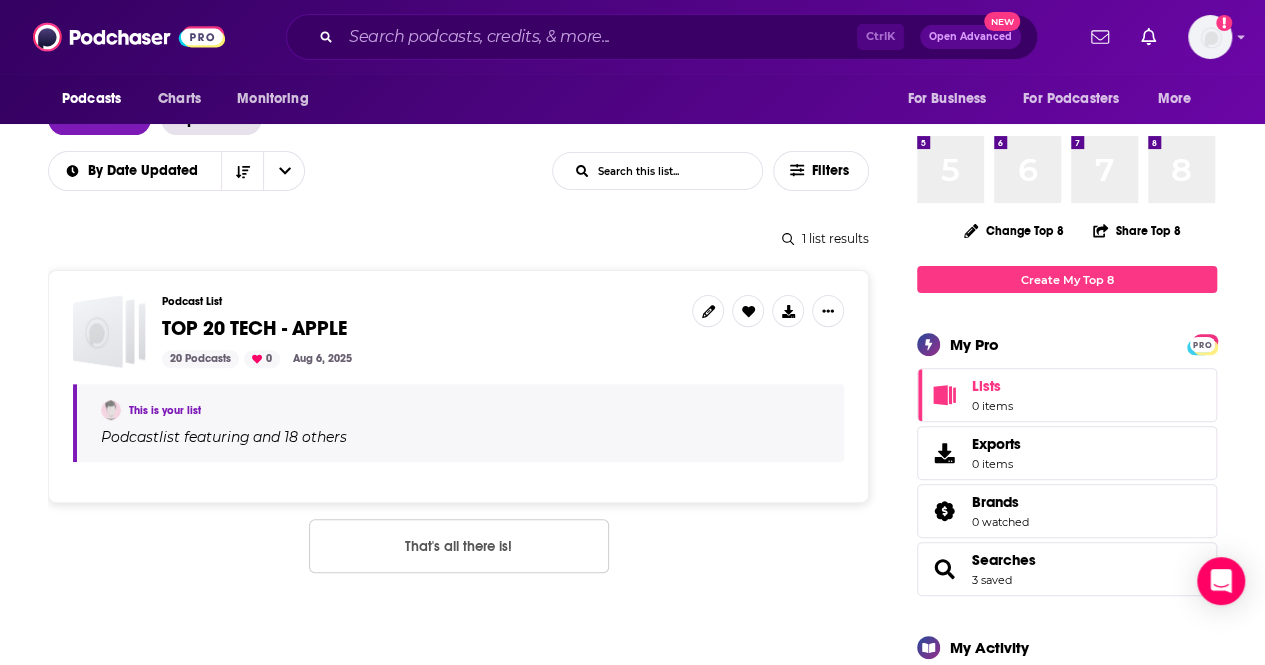 scroll, scrollTop: 146, scrollLeft: 0, axis: vertical 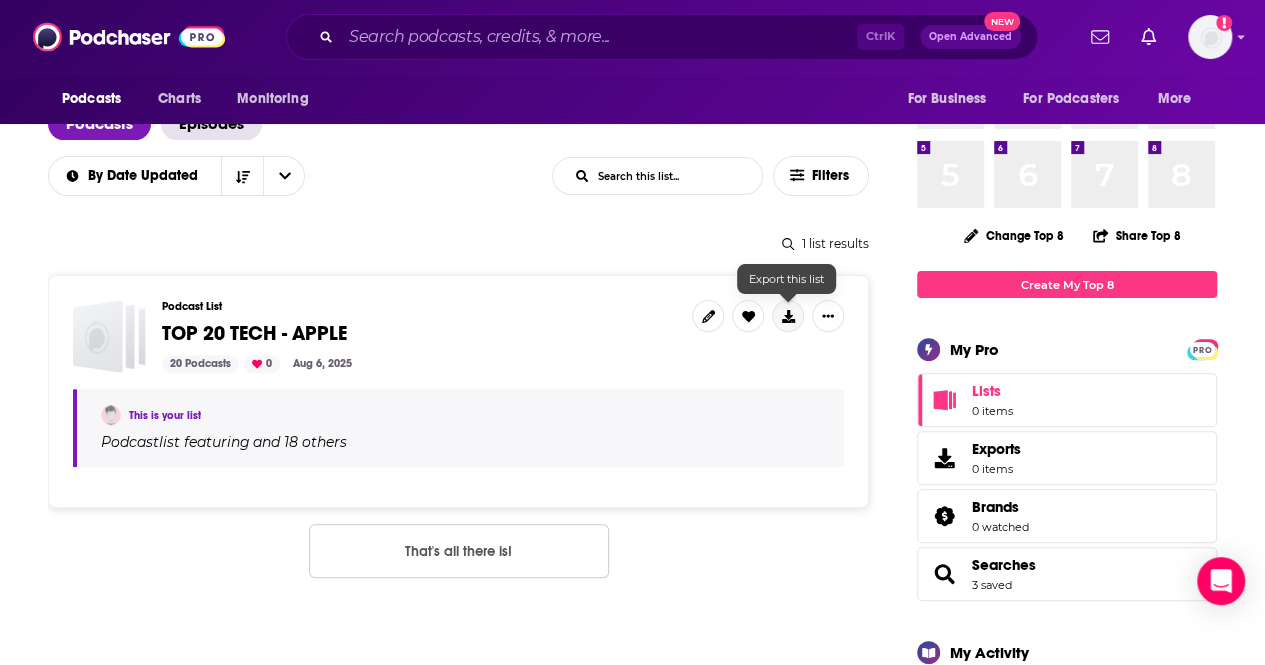 click 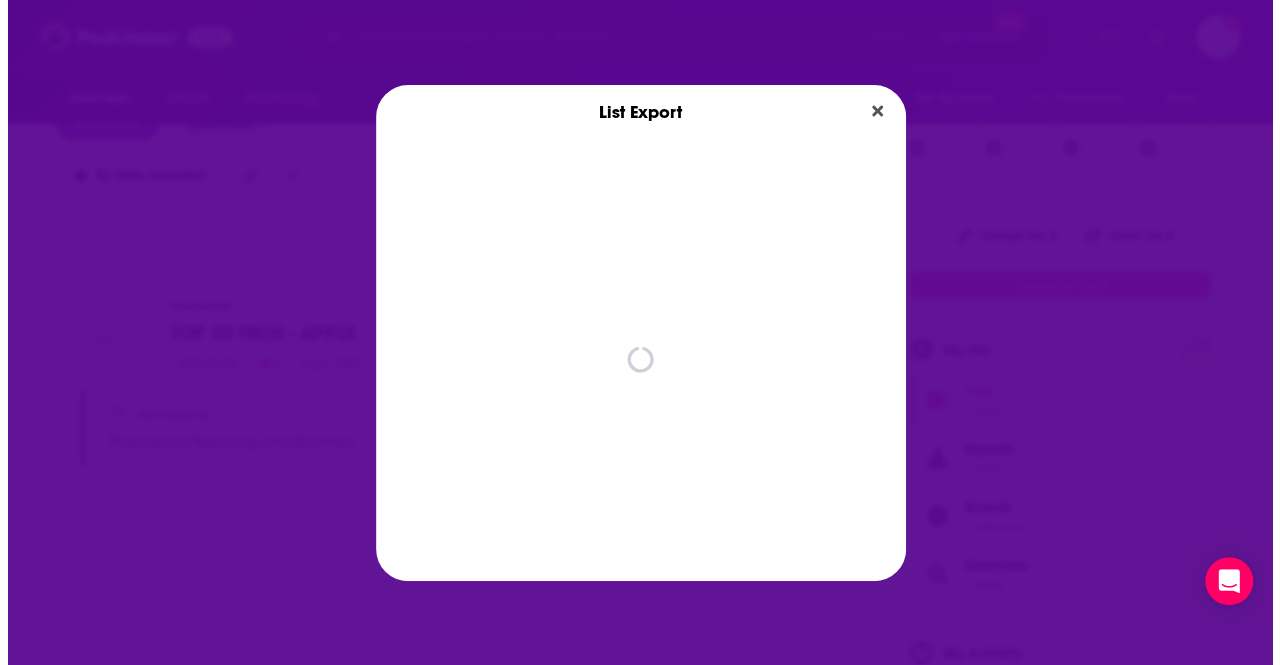 scroll, scrollTop: 0, scrollLeft: 0, axis: both 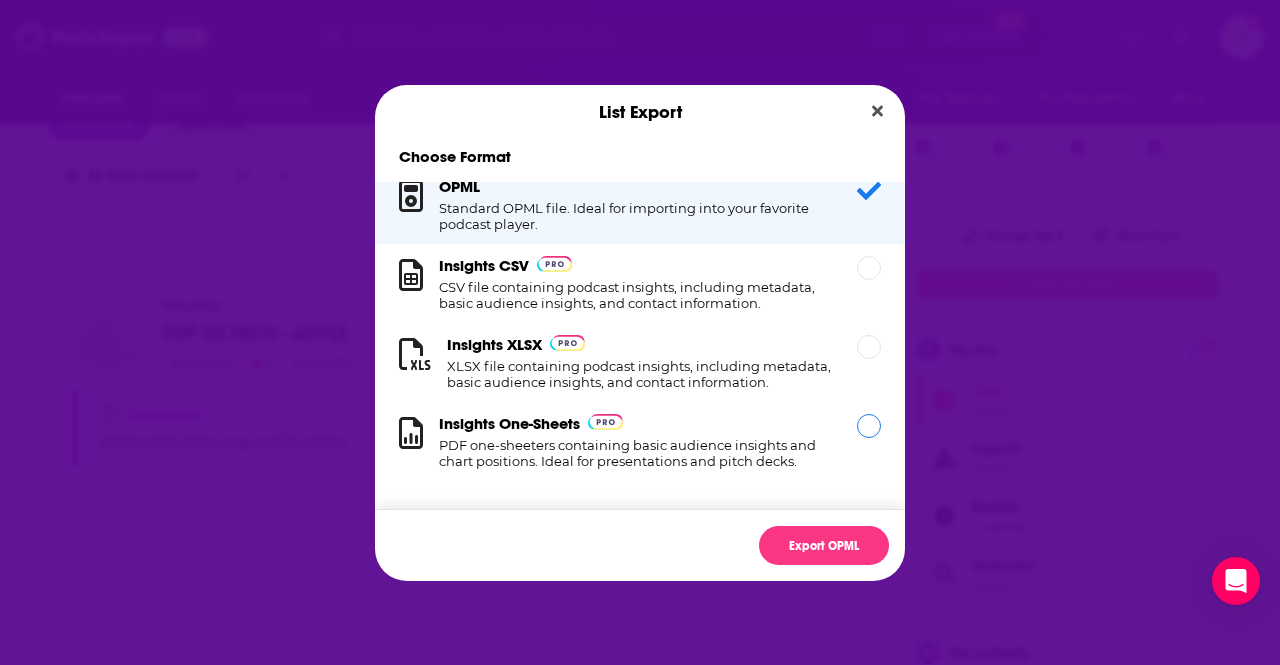 click on "PDF one-sheeters containing basic audience insights and chart positions. Ideal for presentations and pitch decks." at bounding box center (636, 453) 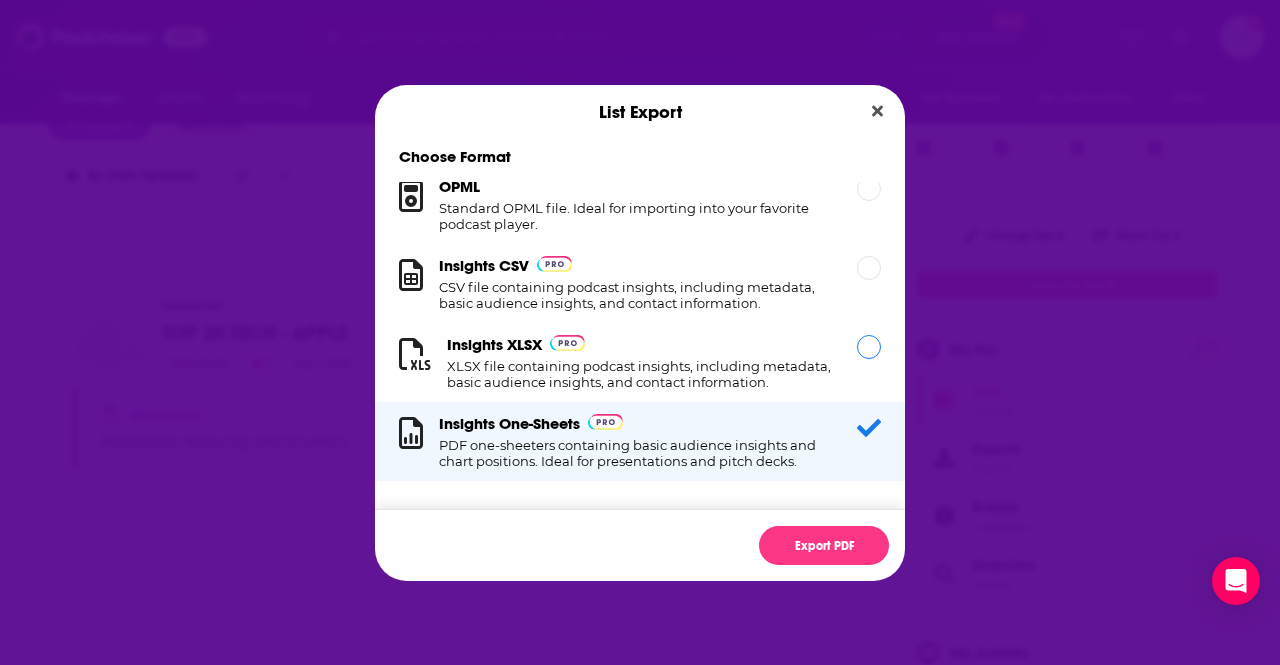 click on "XLSX file containing podcast insights, including metadata, basic audience insights, and contact information." at bounding box center (640, 374) 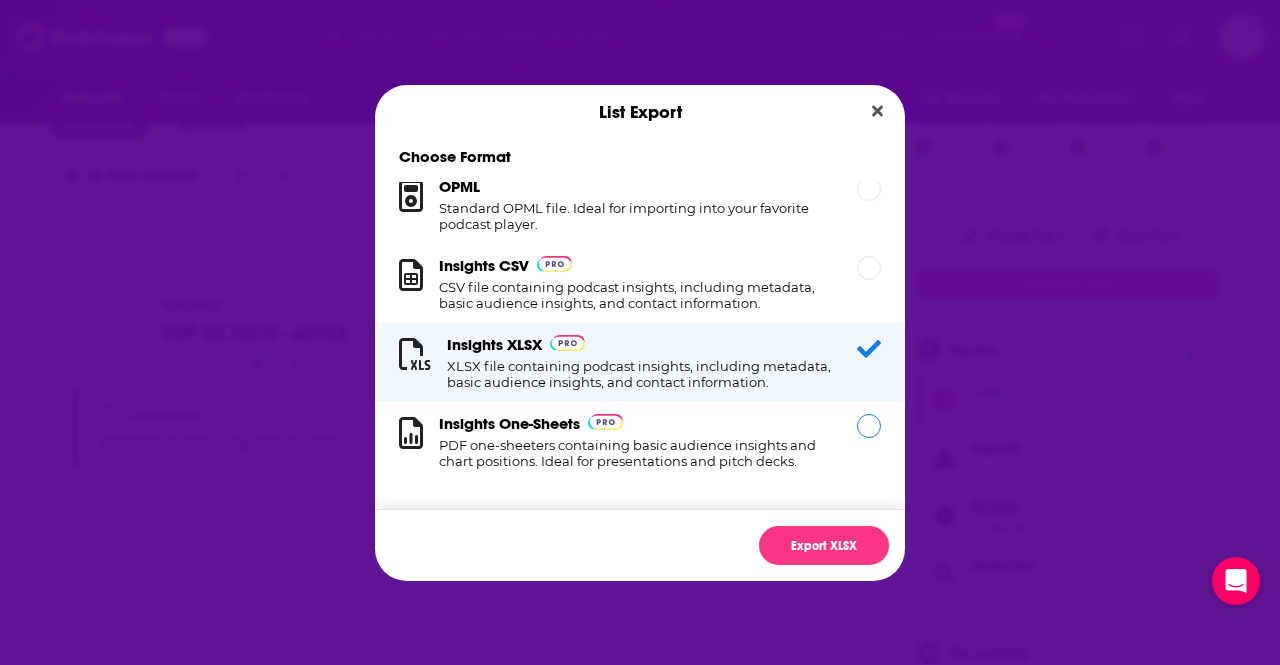scroll, scrollTop: 0, scrollLeft: 0, axis: both 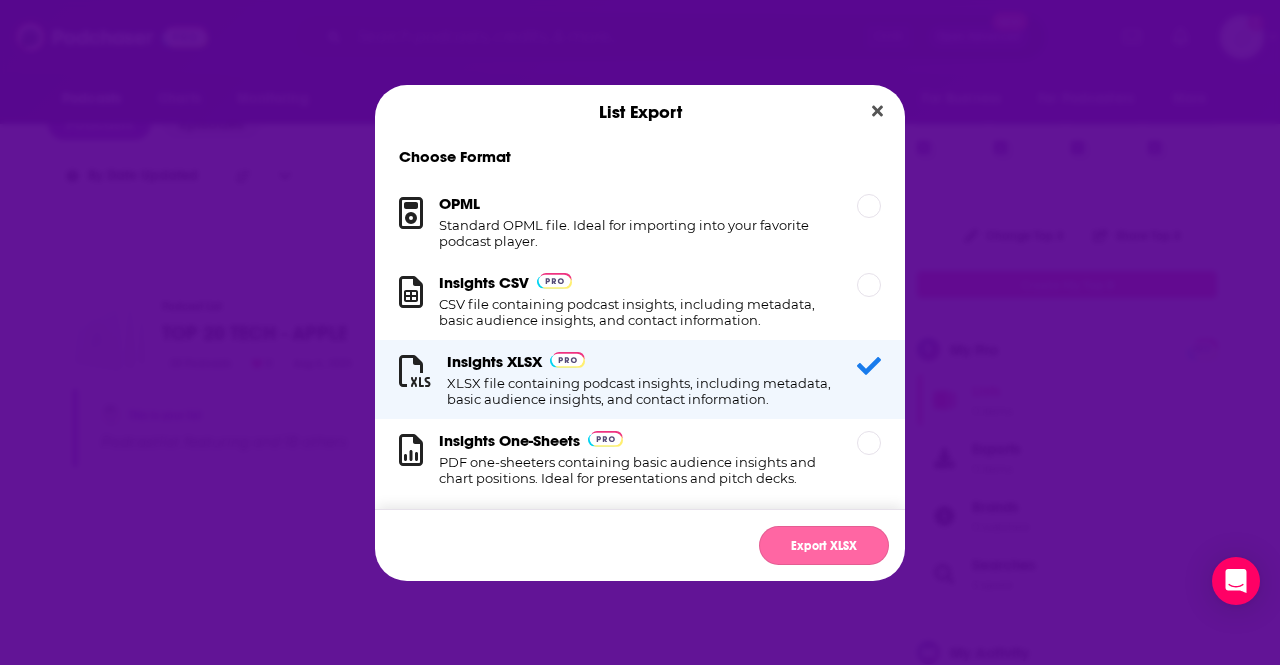 click on "Export XLSX" at bounding box center (824, 545) 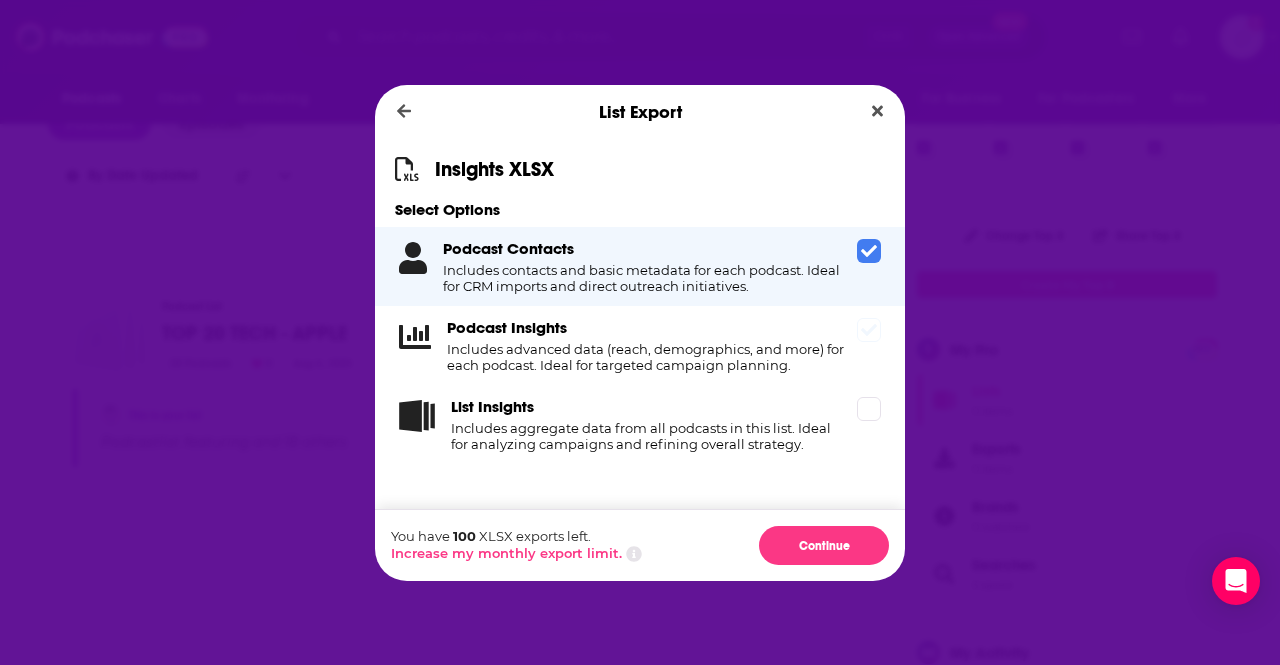 click on "Includes advanced data (reach, demographics, and more) for each podcast. Ideal for targeted campaign planning." at bounding box center (648, 357) 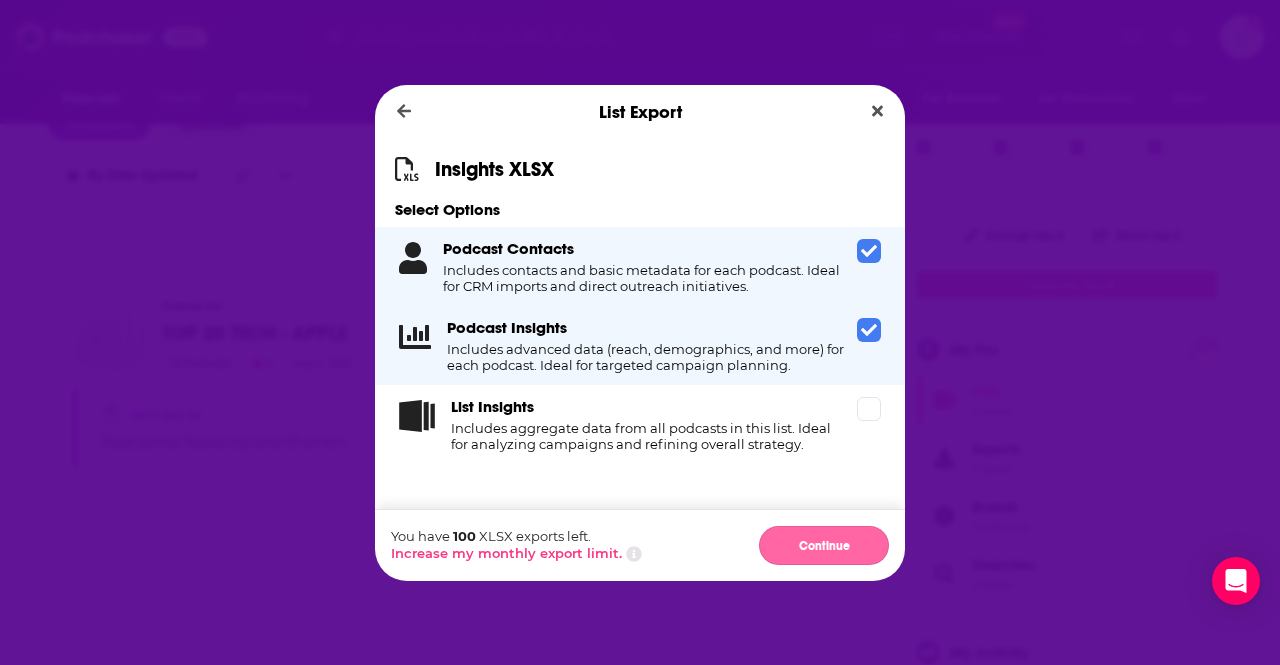 click on "Continue" at bounding box center (824, 545) 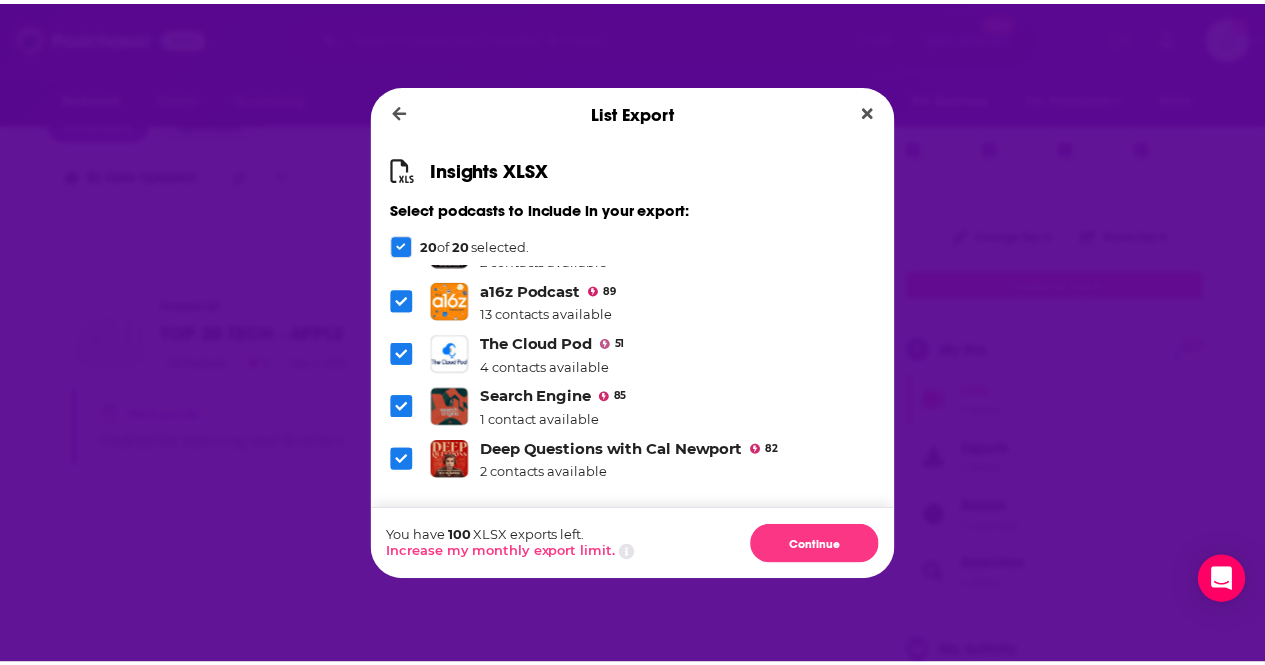 scroll, scrollTop: 865, scrollLeft: 0, axis: vertical 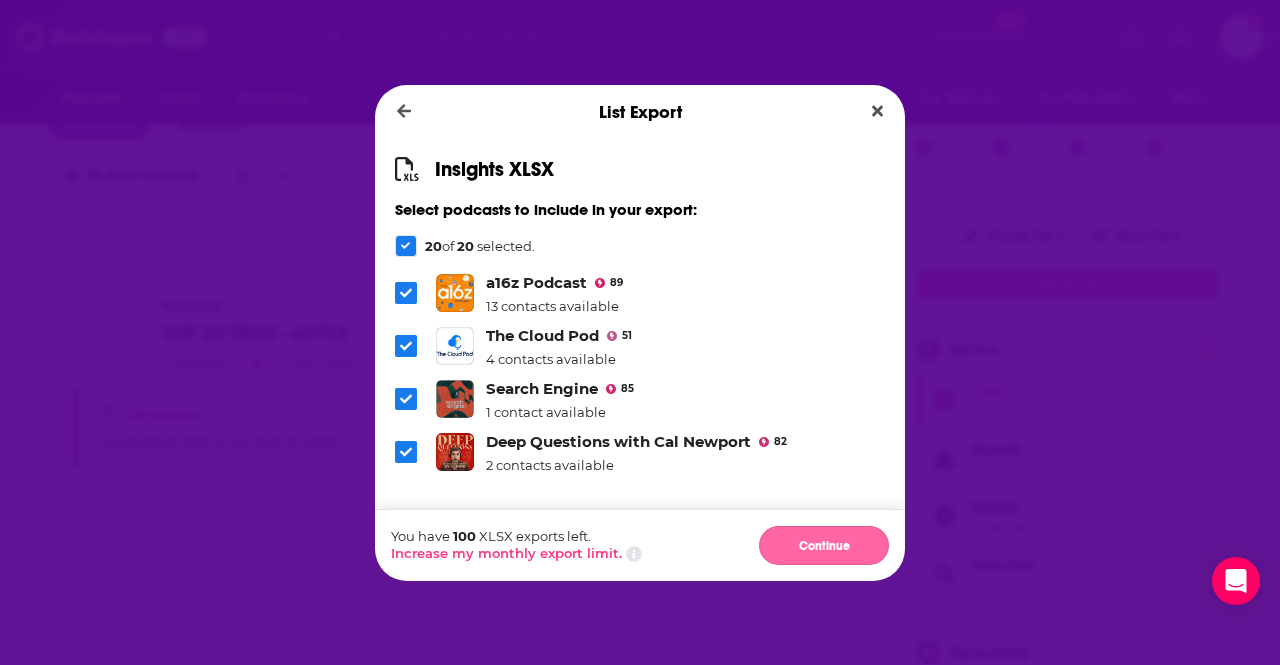 click on "Continue" at bounding box center (824, 545) 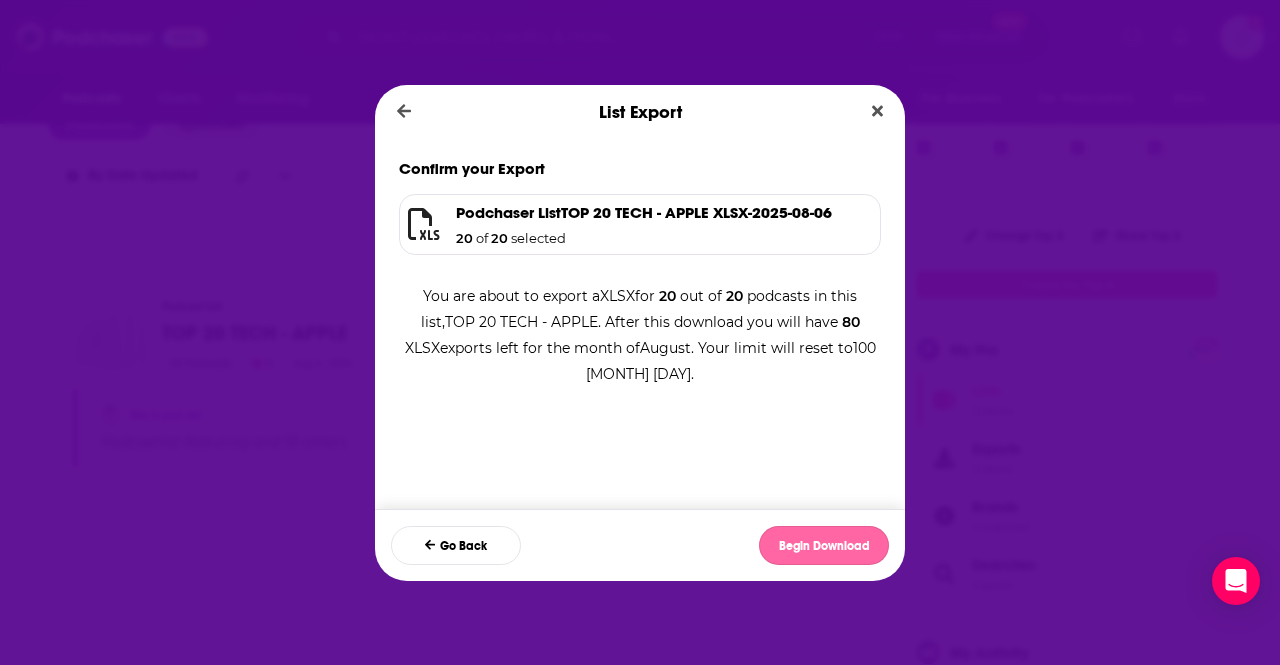click on "Begin Download" at bounding box center [824, 545] 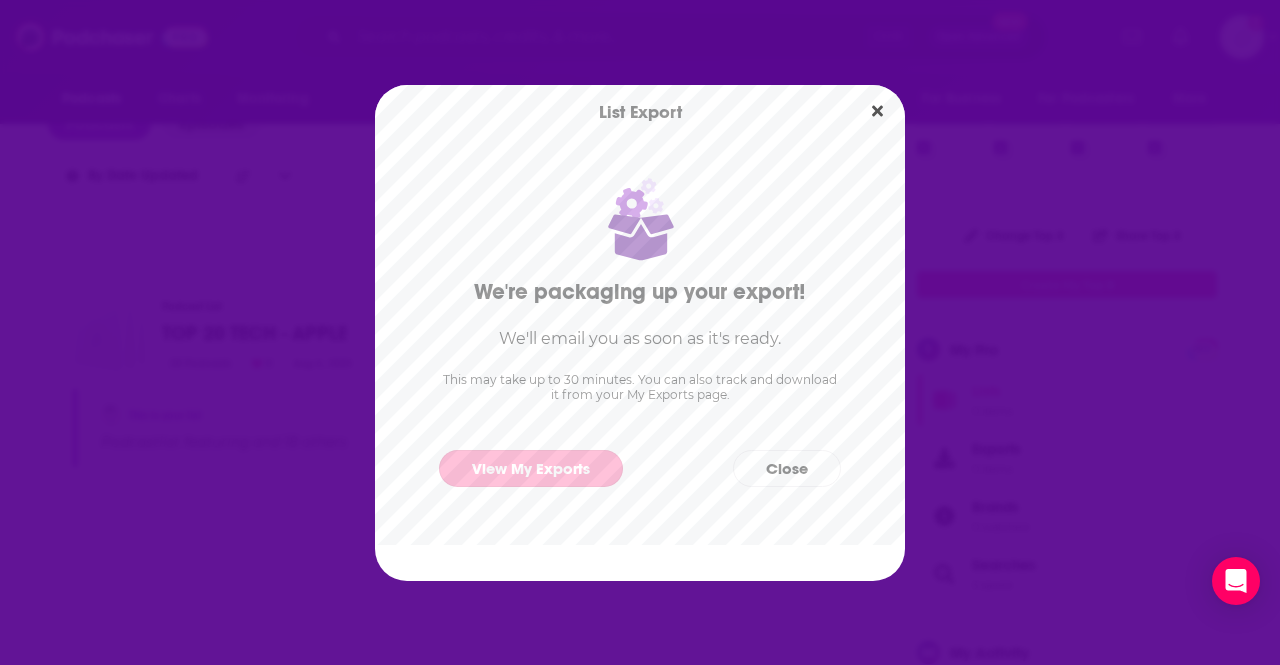 click on "View My Exports" at bounding box center (531, 468) 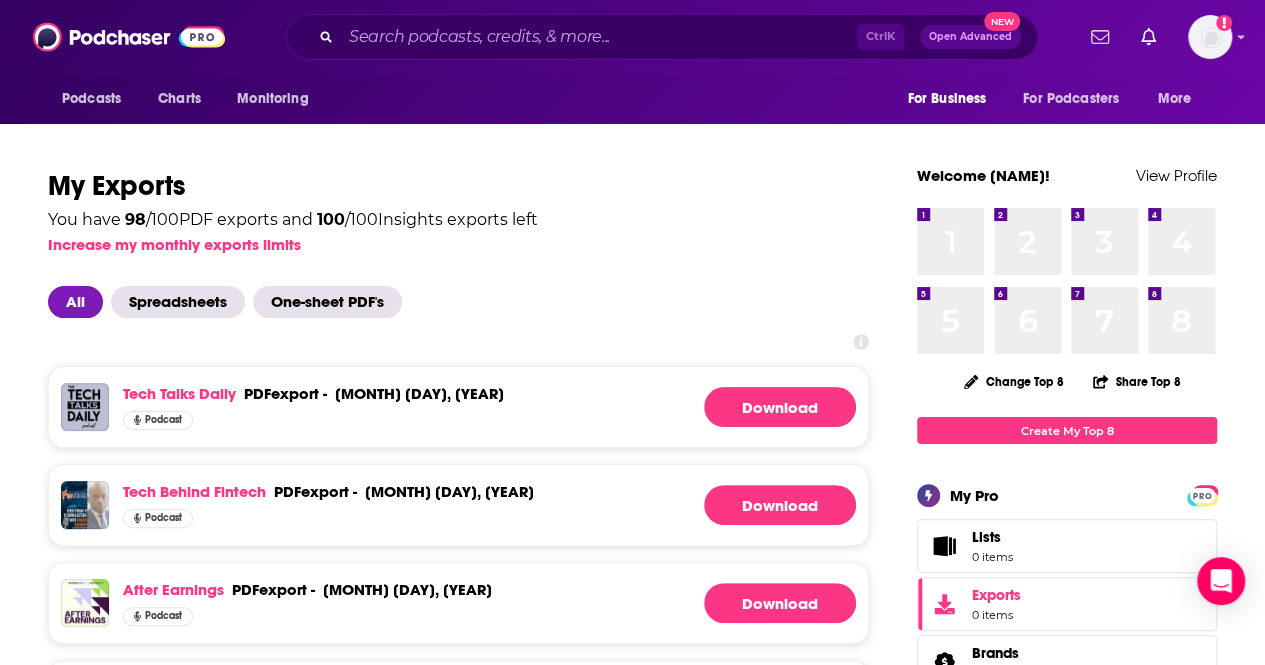 click at bounding box center [458, 342] 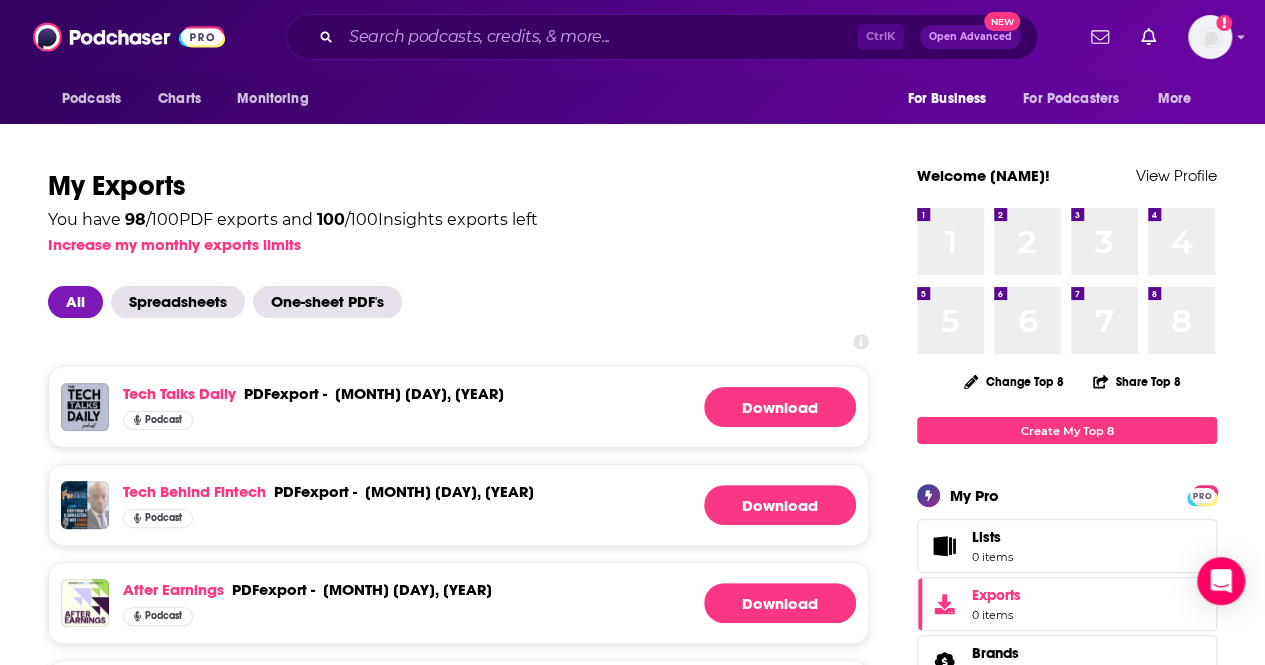 scroll, scrollTop: 1, scrollLeft: 0, axis: vertical 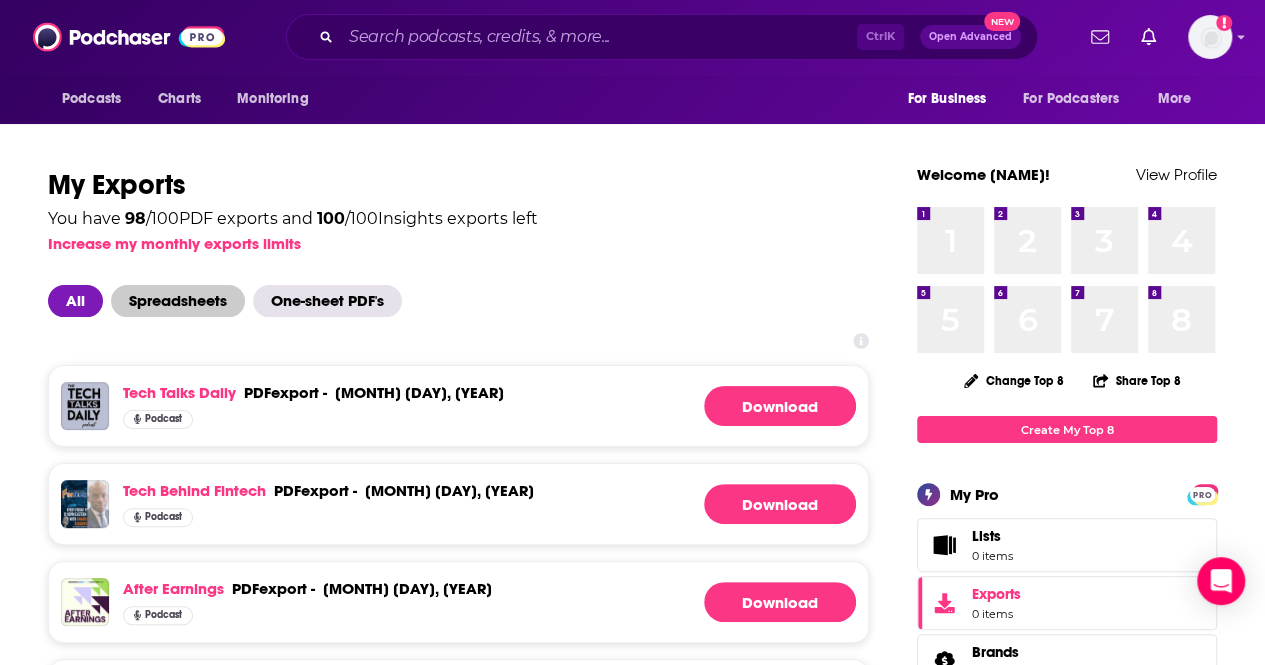 click on "Spreadsheets" at bounding box center [178, 301] 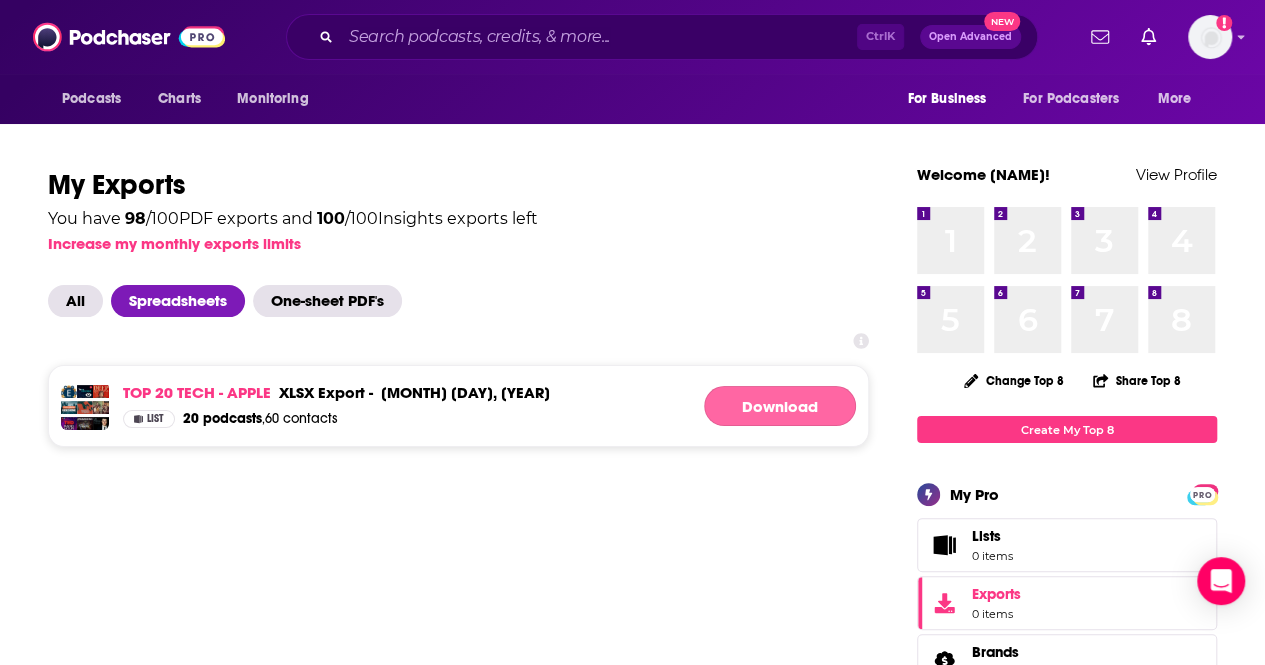 click on "Download" at bounding box center (780, 406) 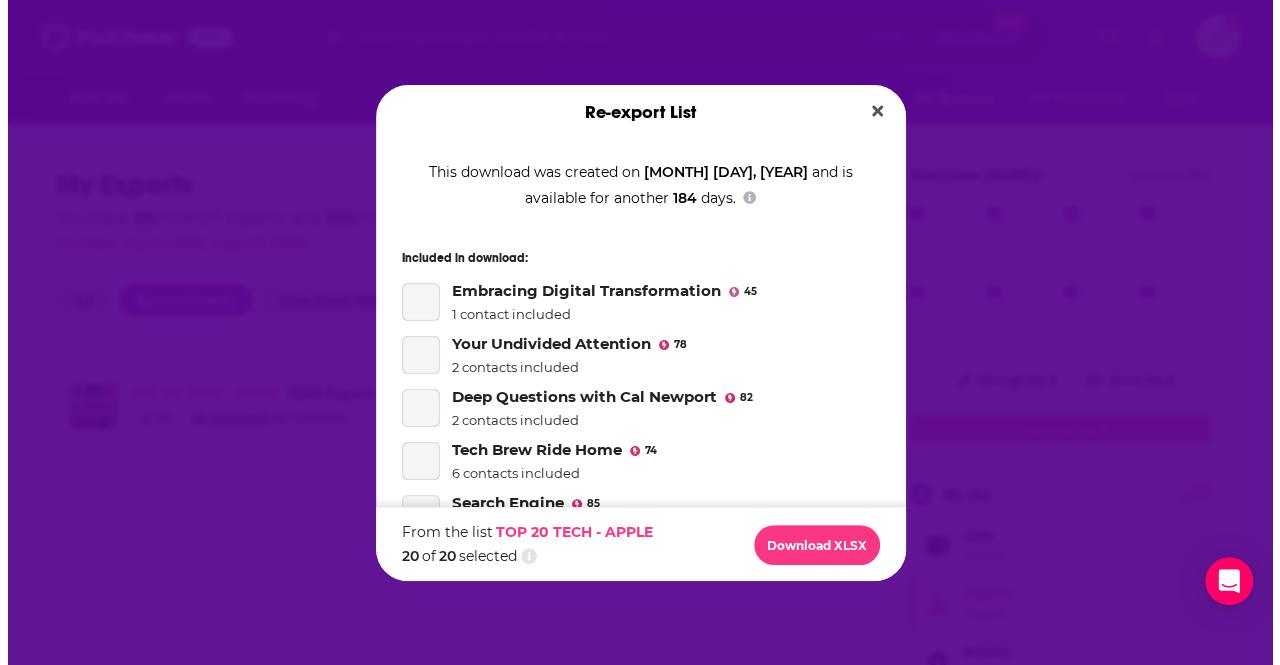 scroll, scrollTop: 0, scrollLeft: 0, axis: both 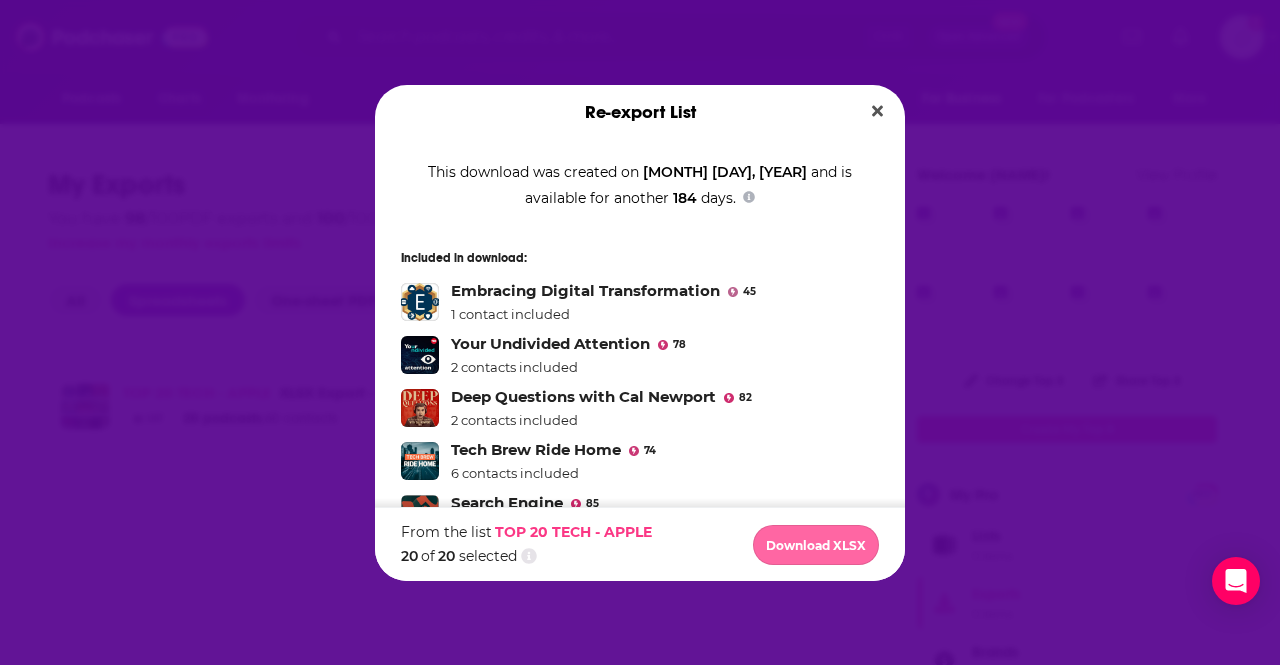 click on "Download XLSX" at bounding box center (816, 545) 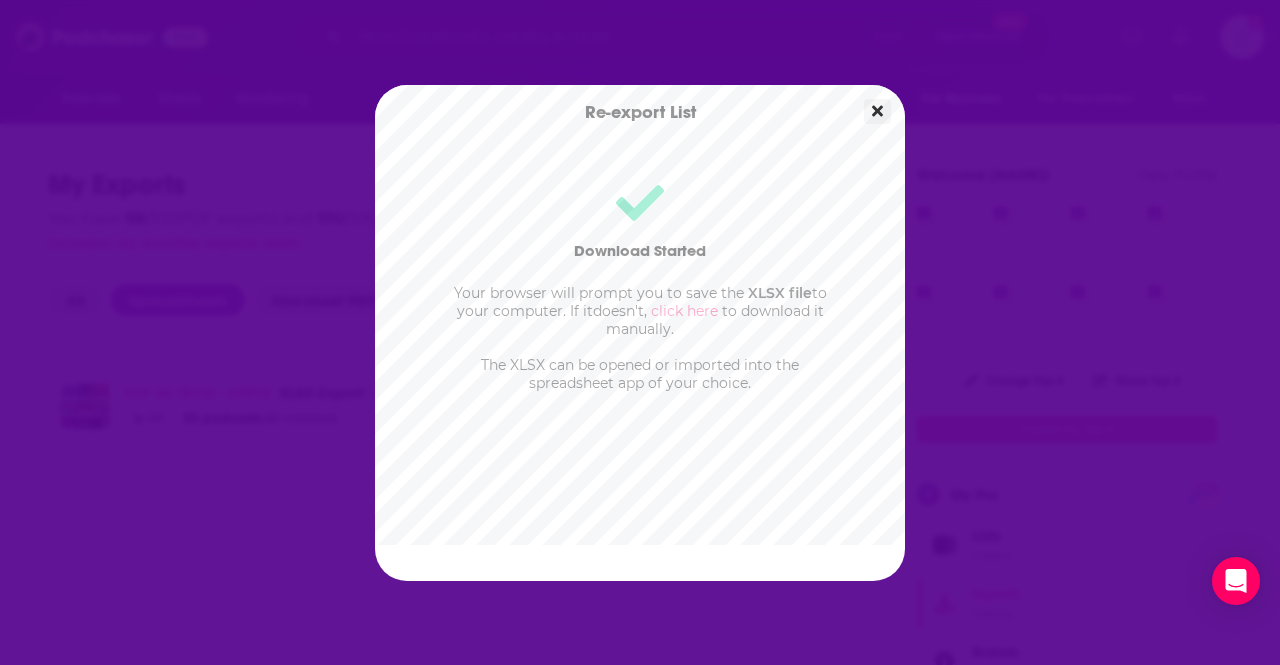 click 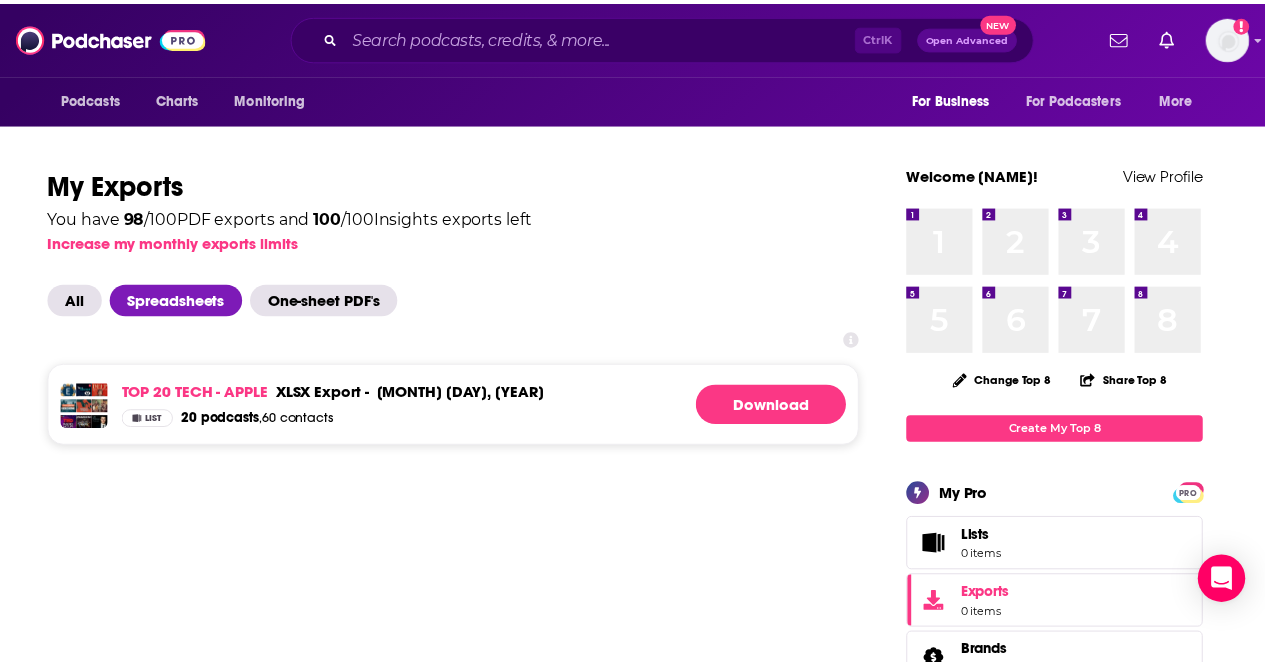 scroll, scrollTop: 1, scrollLeft: 0, axis: vertical 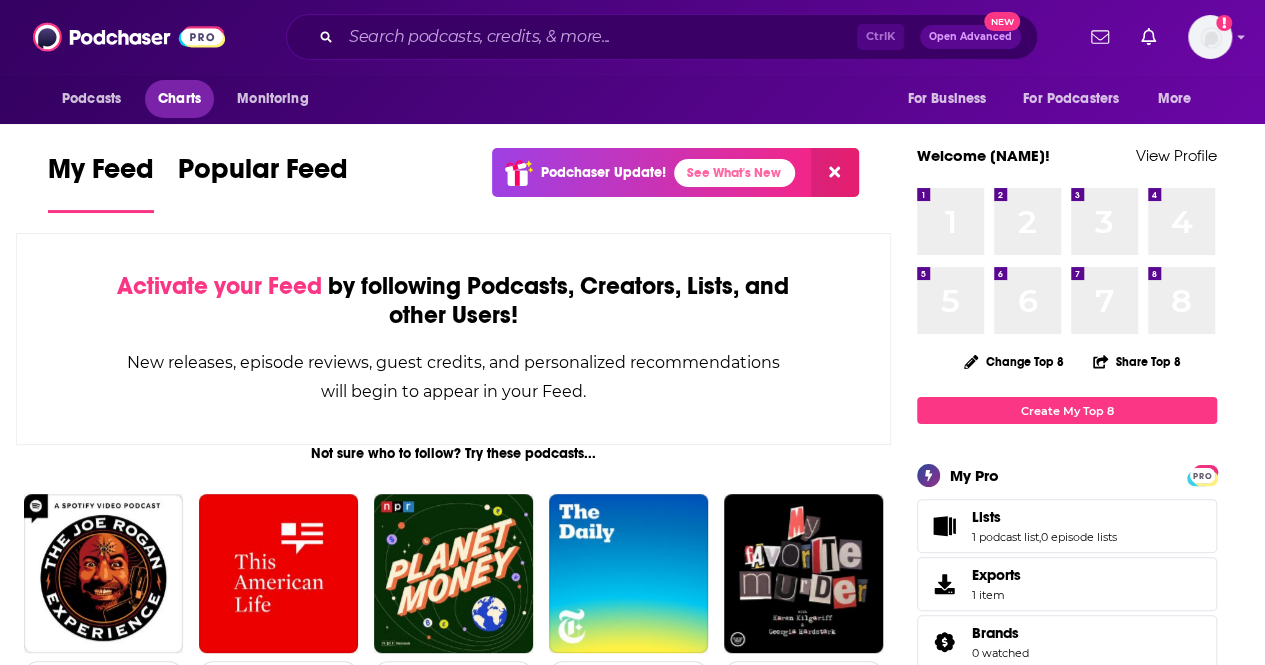 click on "Charts" at bounding box center (179, 99) 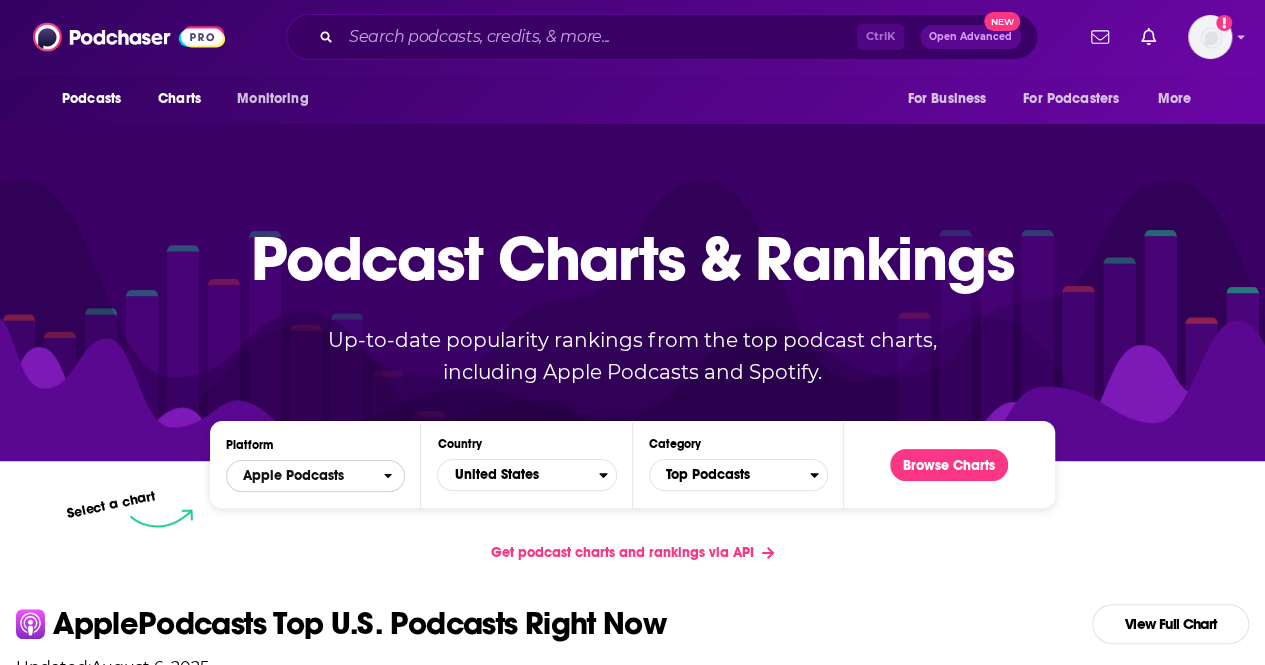 click on "Apple Podcasts" at bounding box center [293, 476] 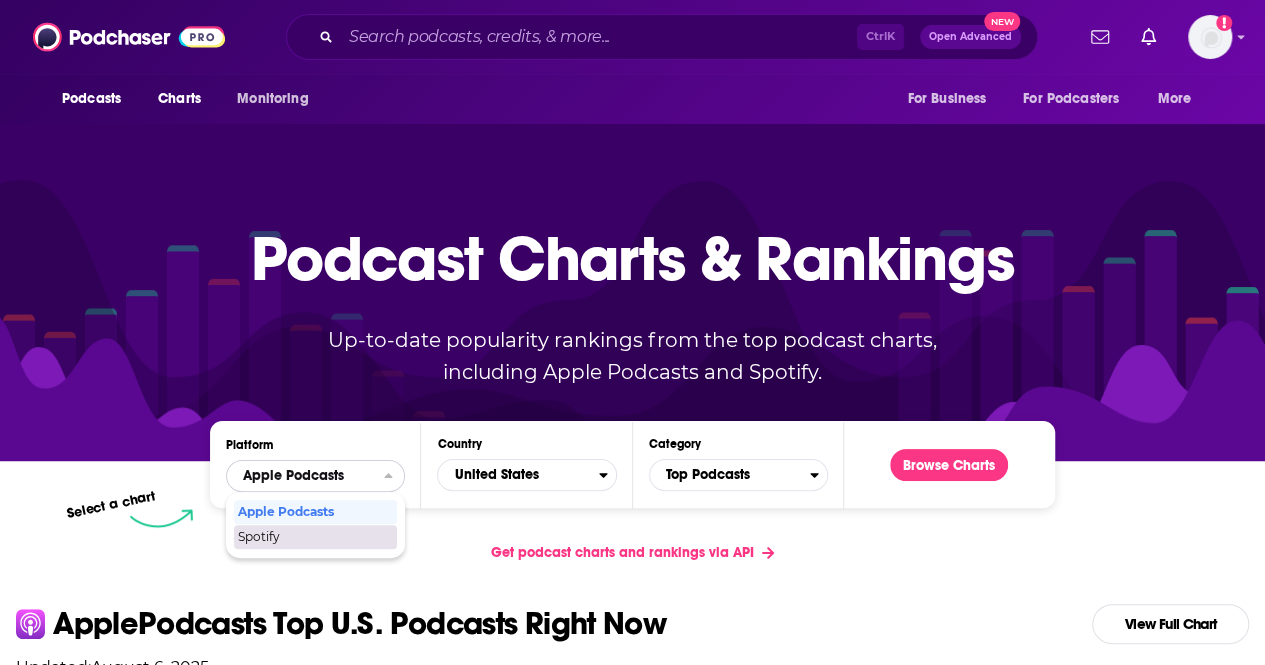 click on "Spotify" at bounding box center (314, 537) 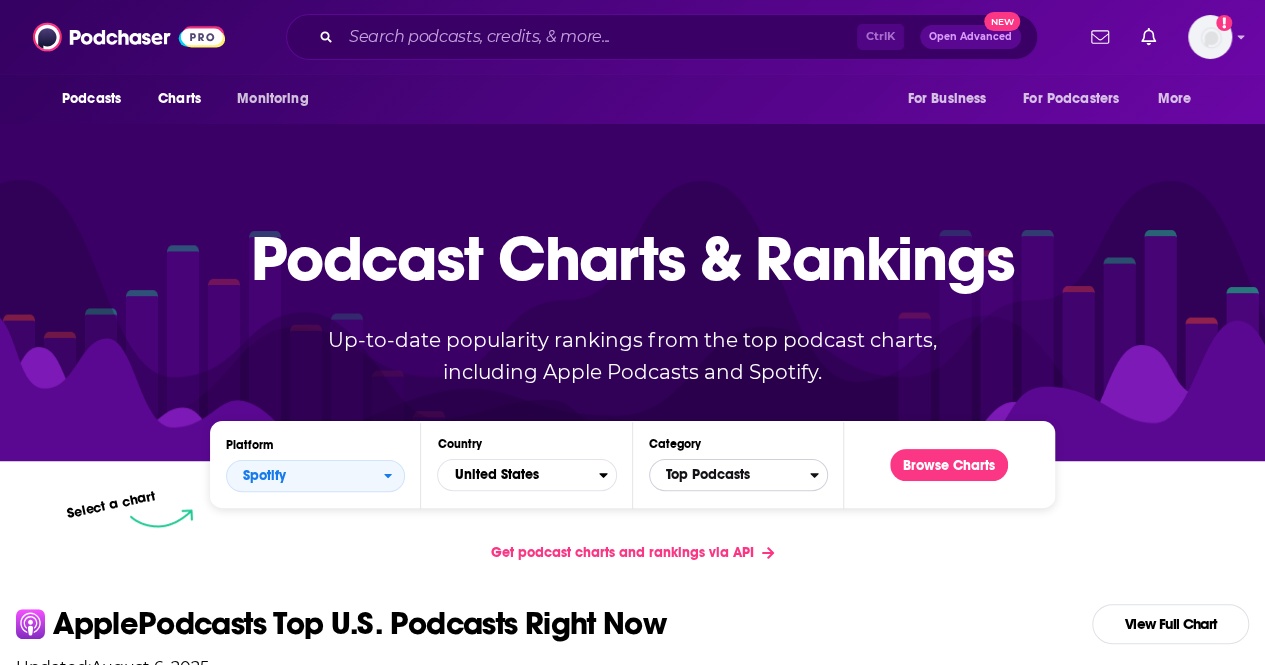 click on "Top Podcasts" at bounding box center [730, 475] 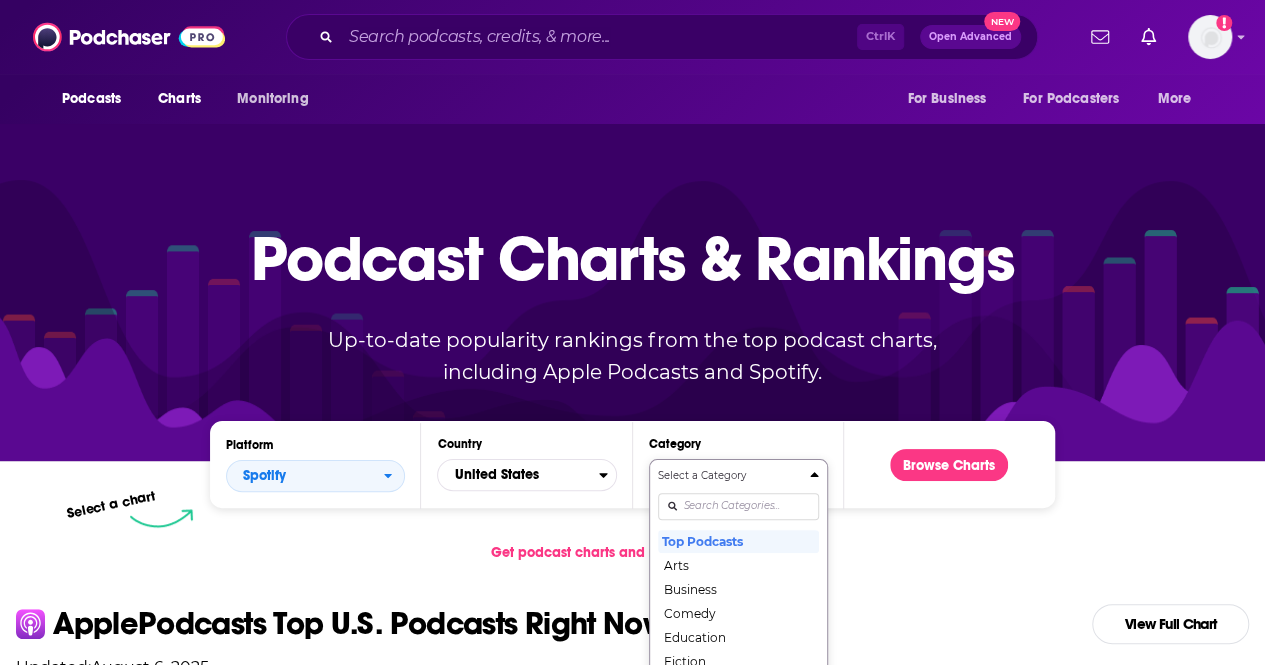 click on "Select a Category Top Podcasts Arts Business Comedy Education Fiction Health & Fitness History Leisure Music News Religion & Spirituality Science Society & Culture Sports Technology True Crime TV & Film" at bounding box center (738, 573) 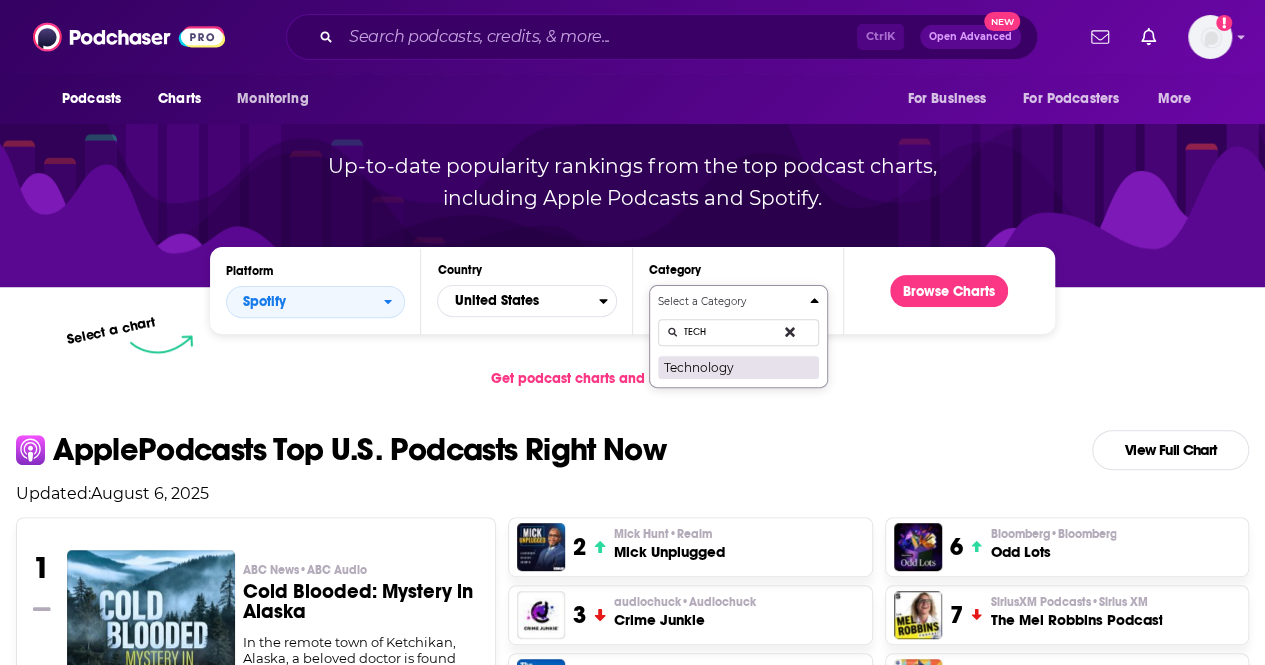 type on "TECH" 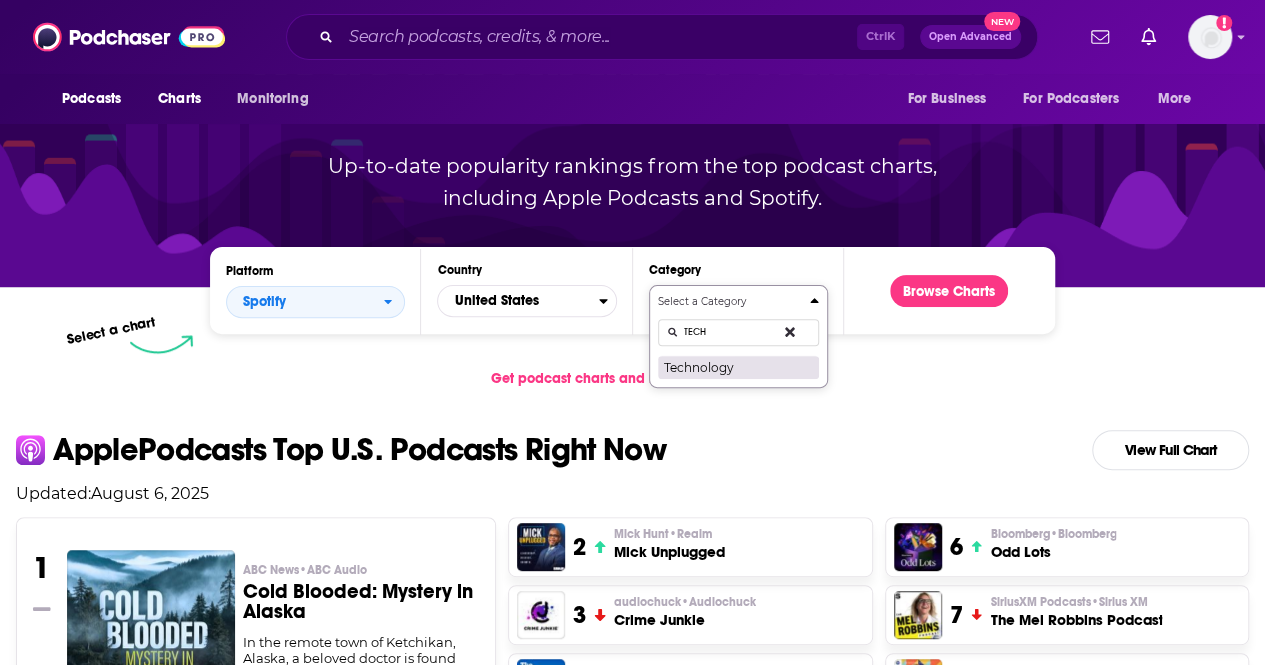 click on "Technology" at bounding box center [738, 367] 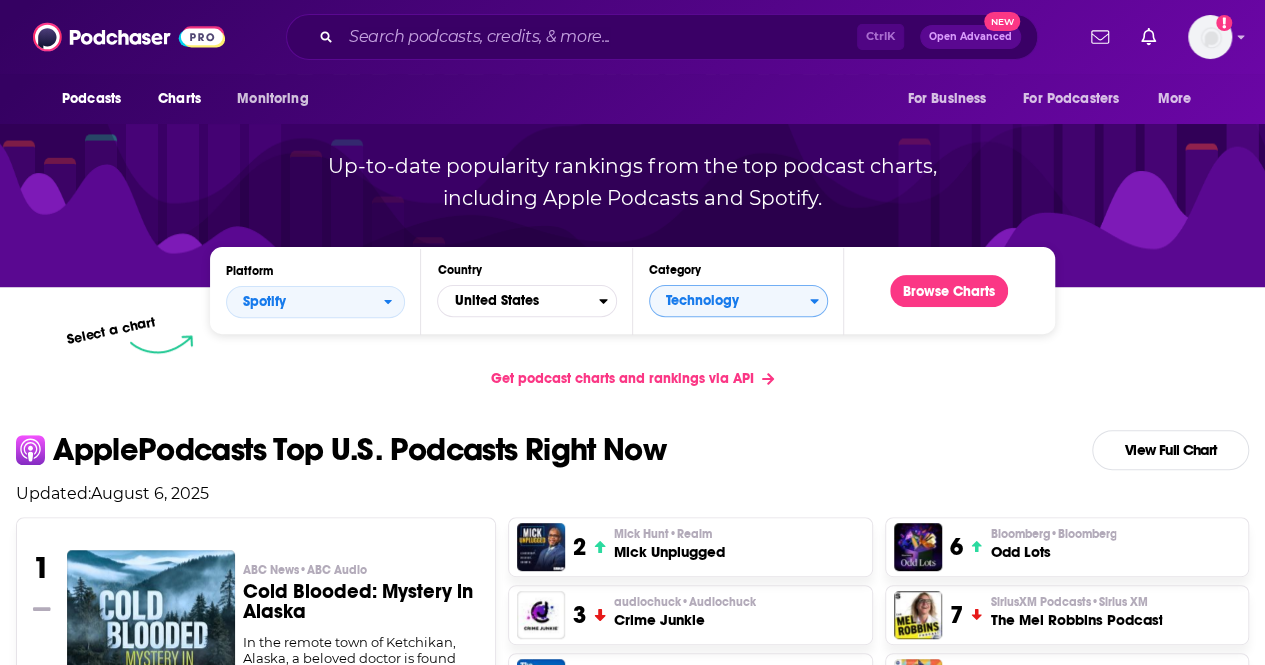 click on "Podcast Charts & Rankings Up-to-date popularity rankings from the top podcast charts, including Apple Podcasts and Spotify. Browse Charts" at bounding box center (632, 116) 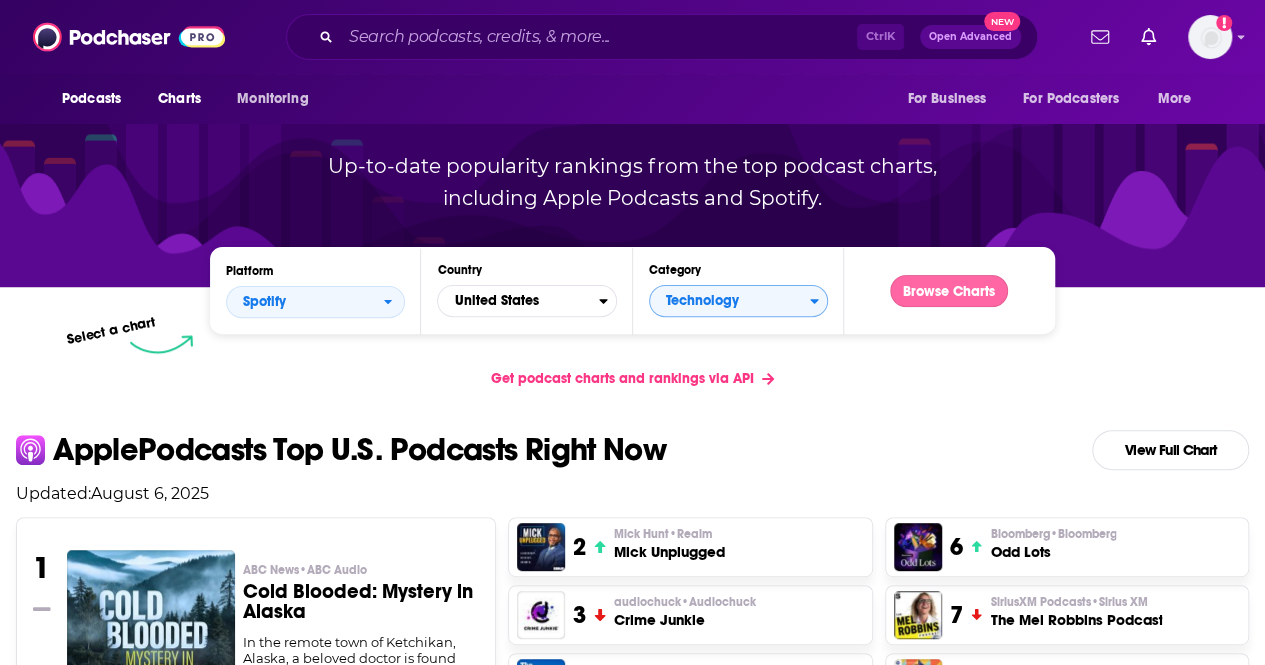 click on "Browse Charts" at bounding box center (949, 291) 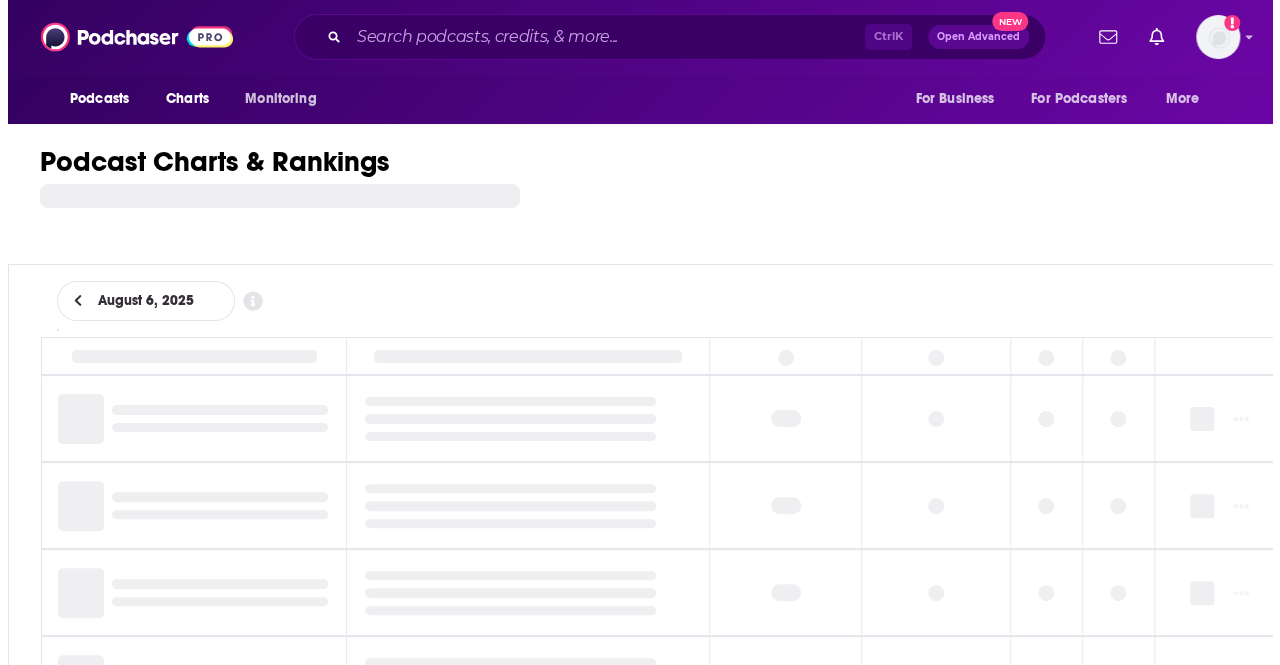 scroll, scrollTop: 0, scrollLeft: 0, axis: both 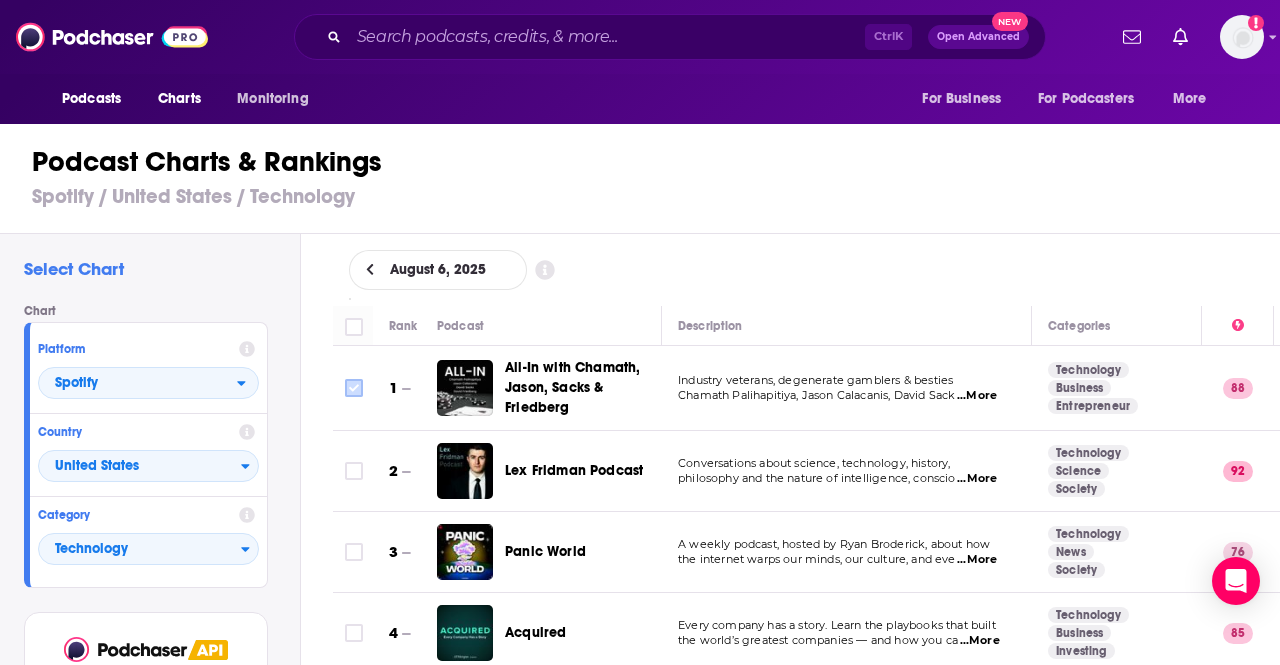 click at bounding box center (354, 388) 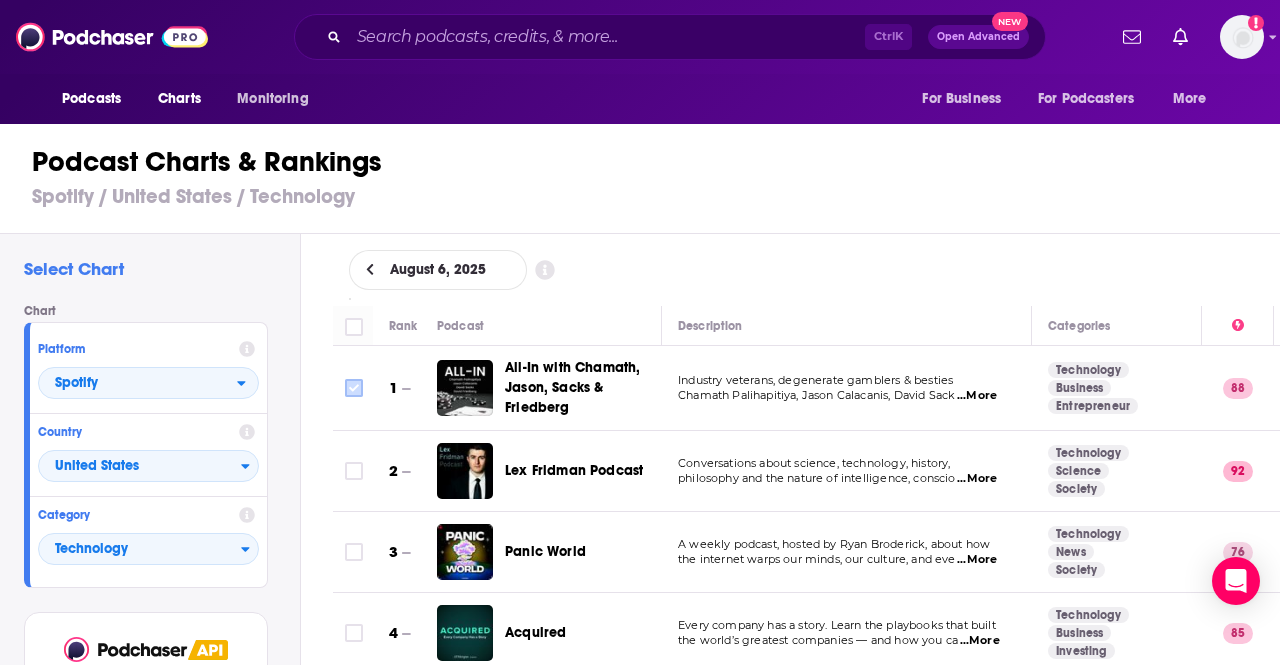 checkbox on "true" 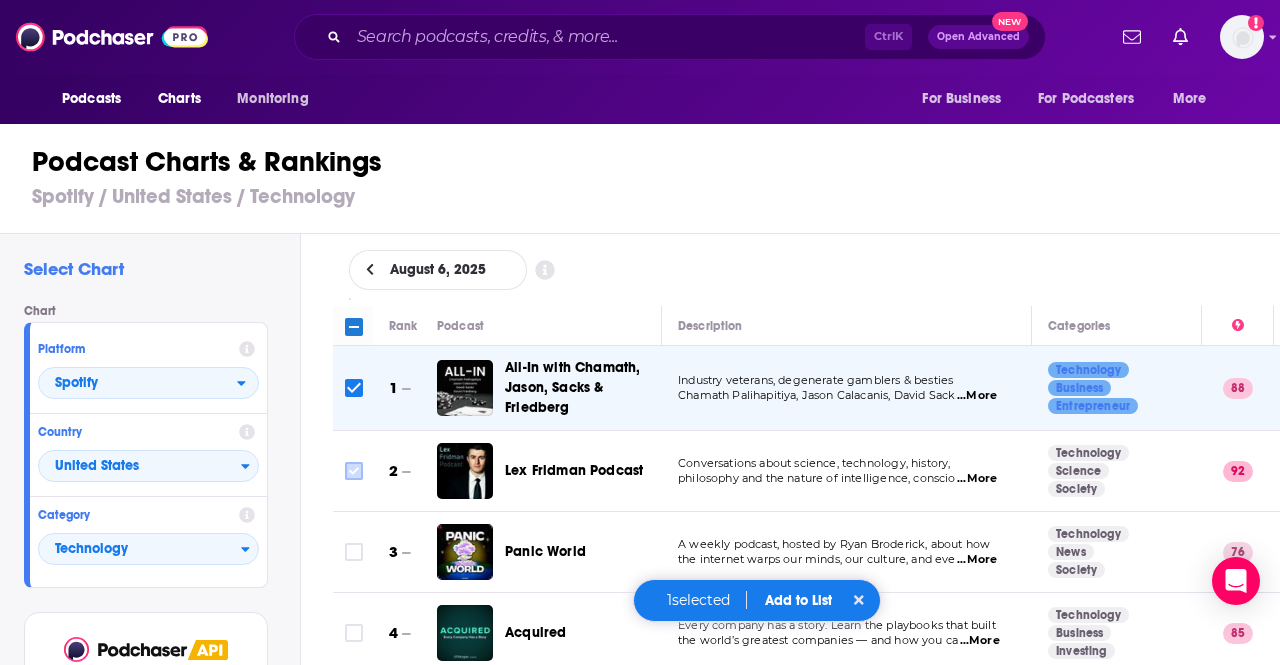 click at bounding box center (354, 471) 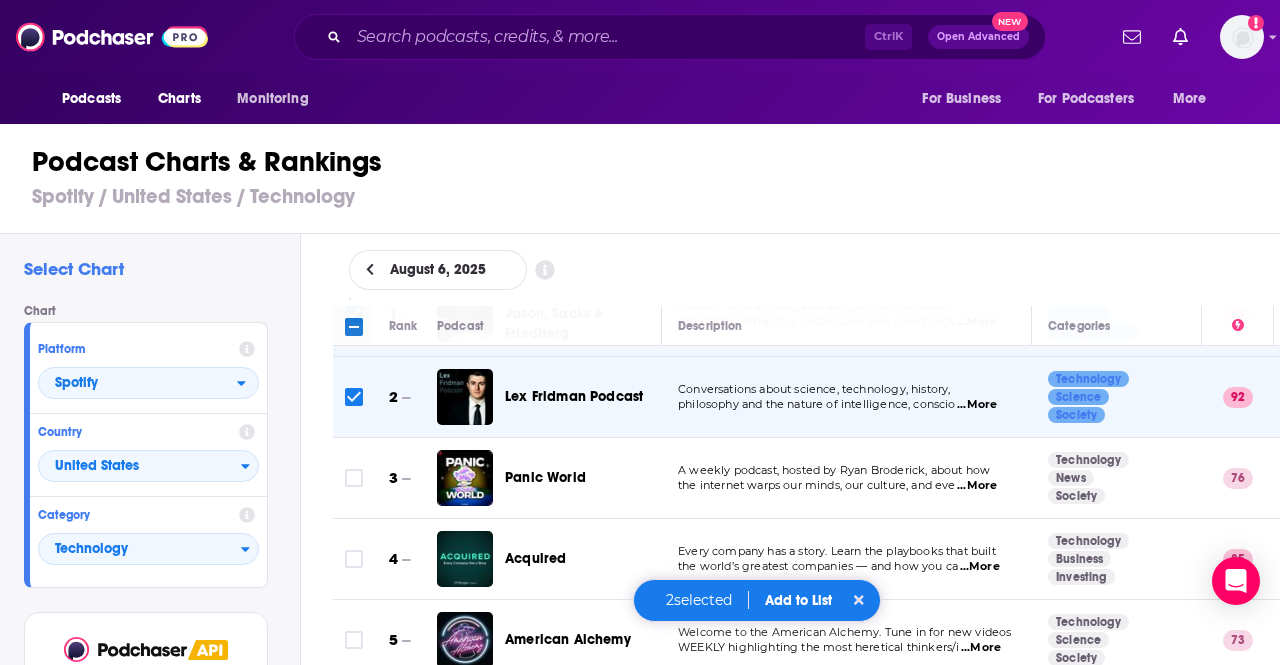 scroll, scrollTop: 75, scrollLeft: 0, axis: vertical 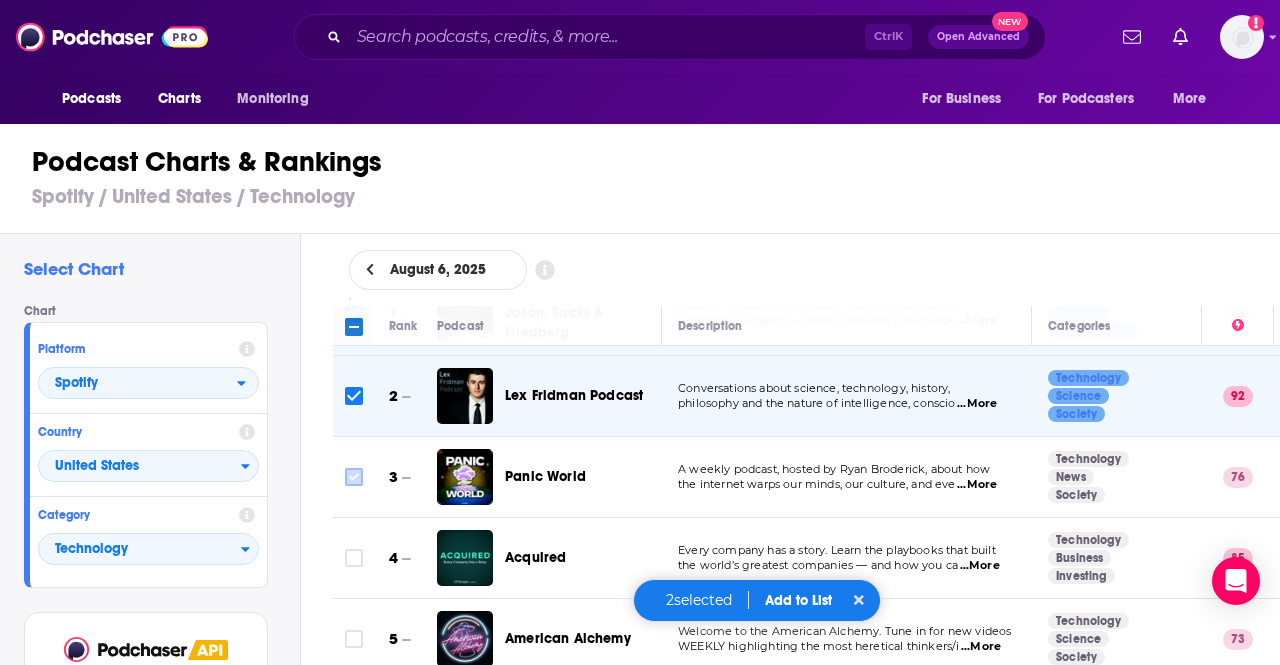 click at bounding box center (354, 477) 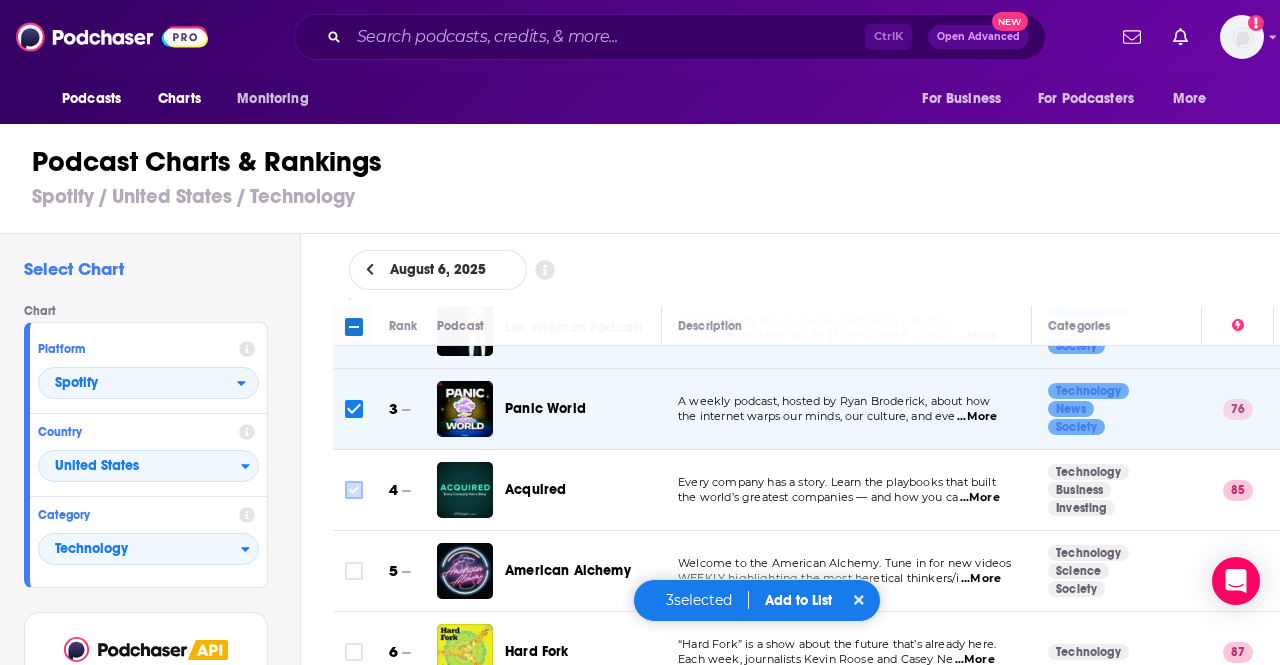 click at bounding box center (354, 490) 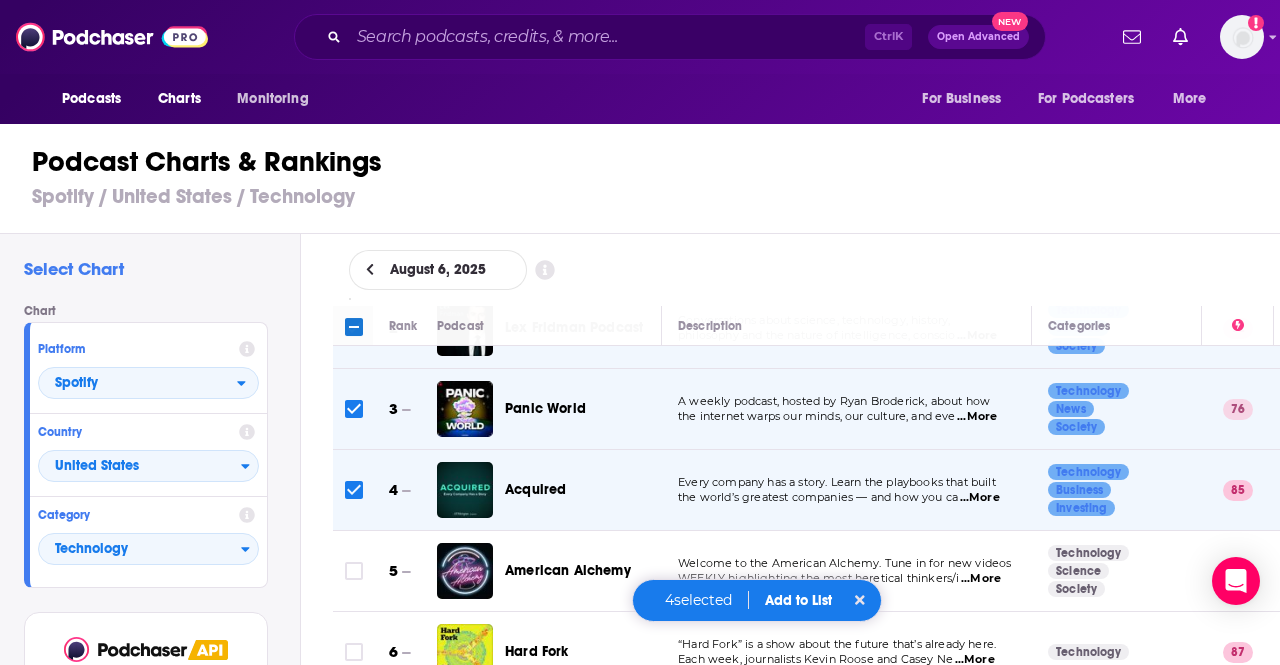 scroll, scrollTop: 249, scrollLeft: 0, axis: vertical 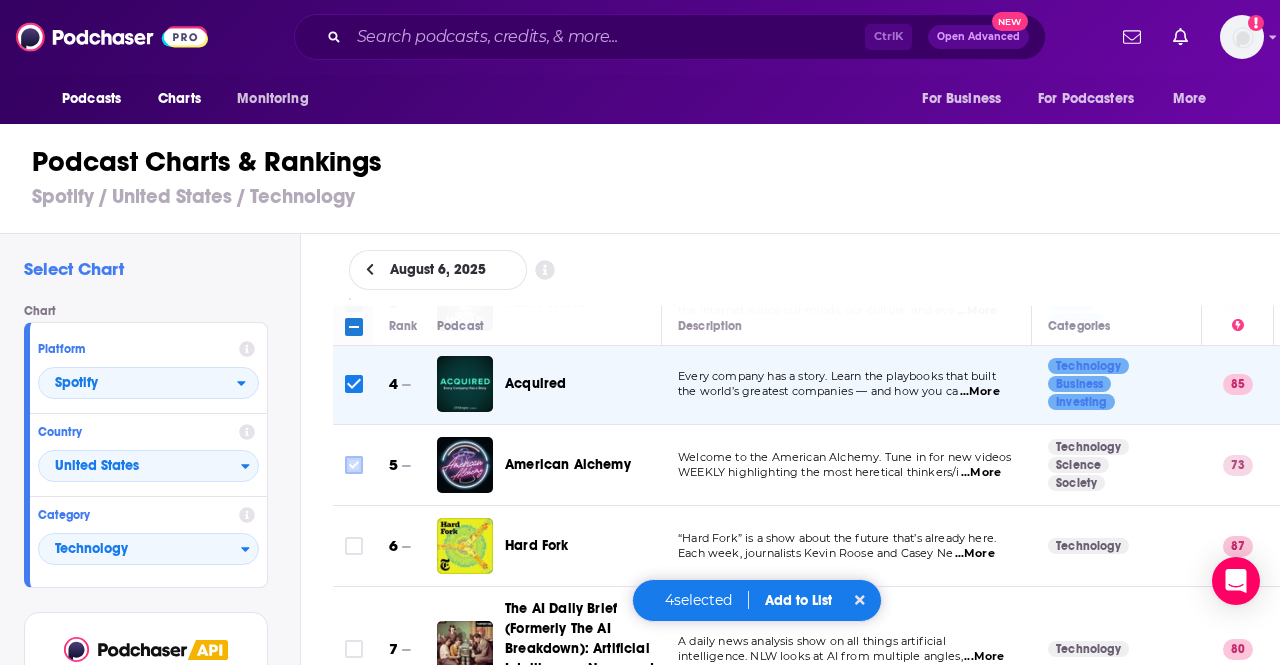 click at bounding box center [354, 465] 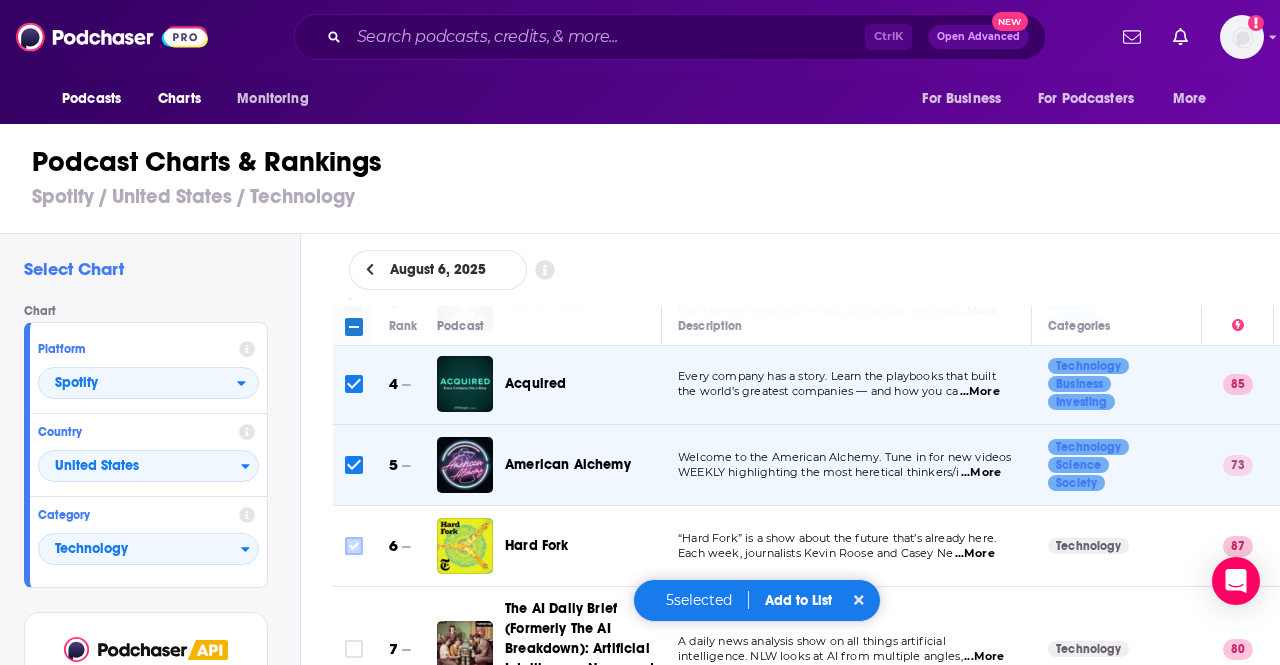 click at bounding box center [354, 546] 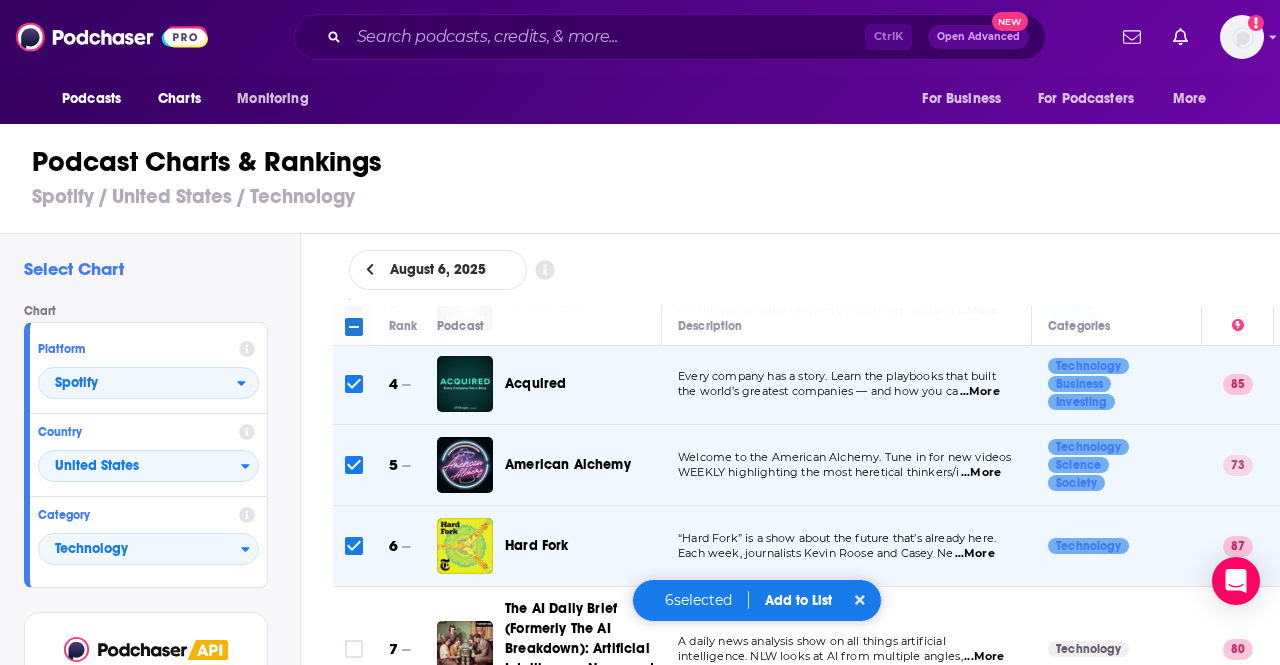 scroll, scrollTop: 331, scrollLeft: 0, axis: vertical 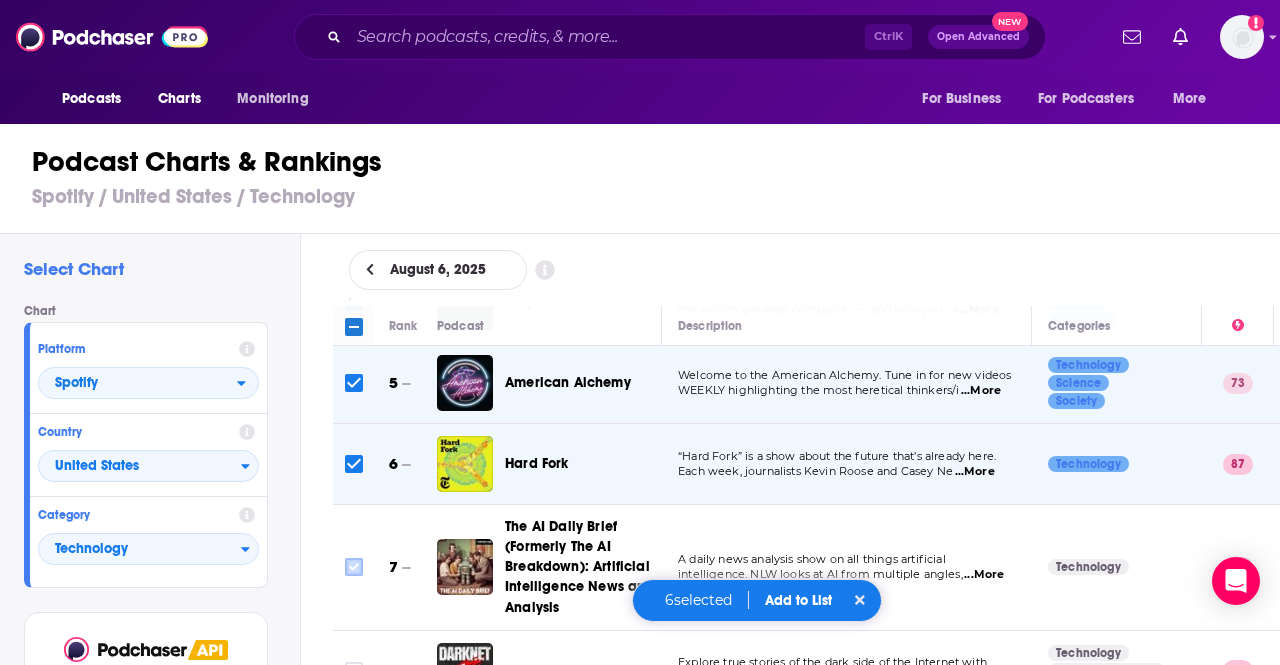click 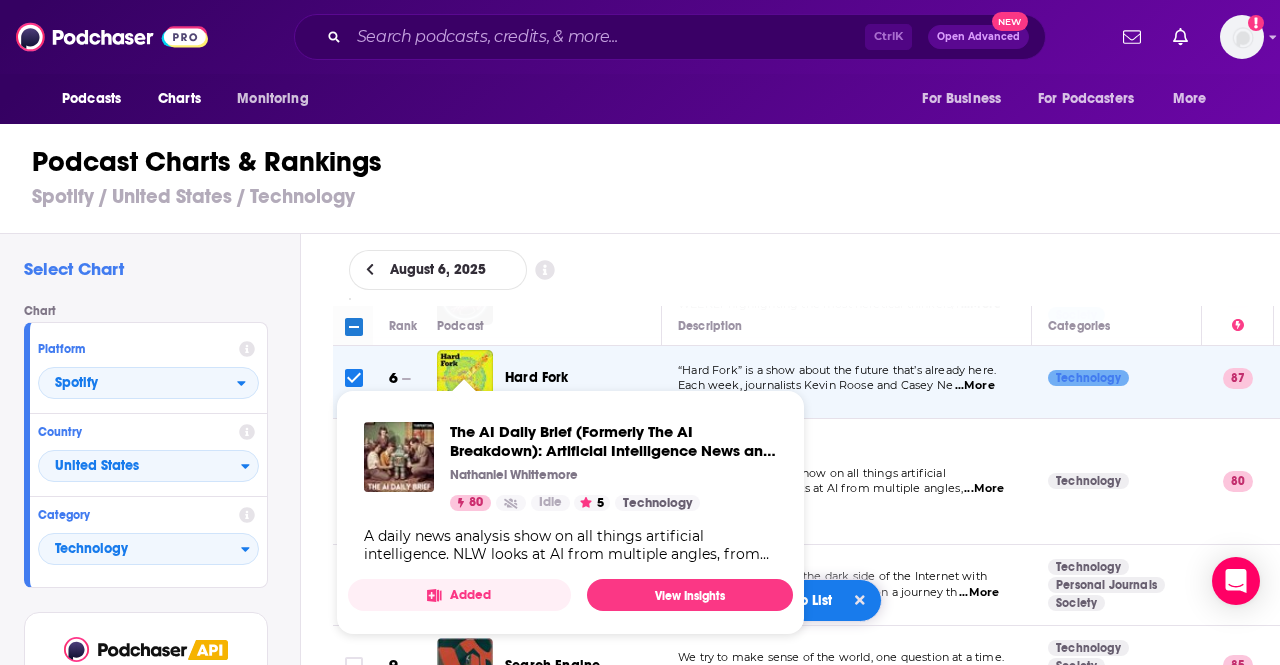 scroll, scrollTop: 418, scrollLeft: 0, axis: vertical 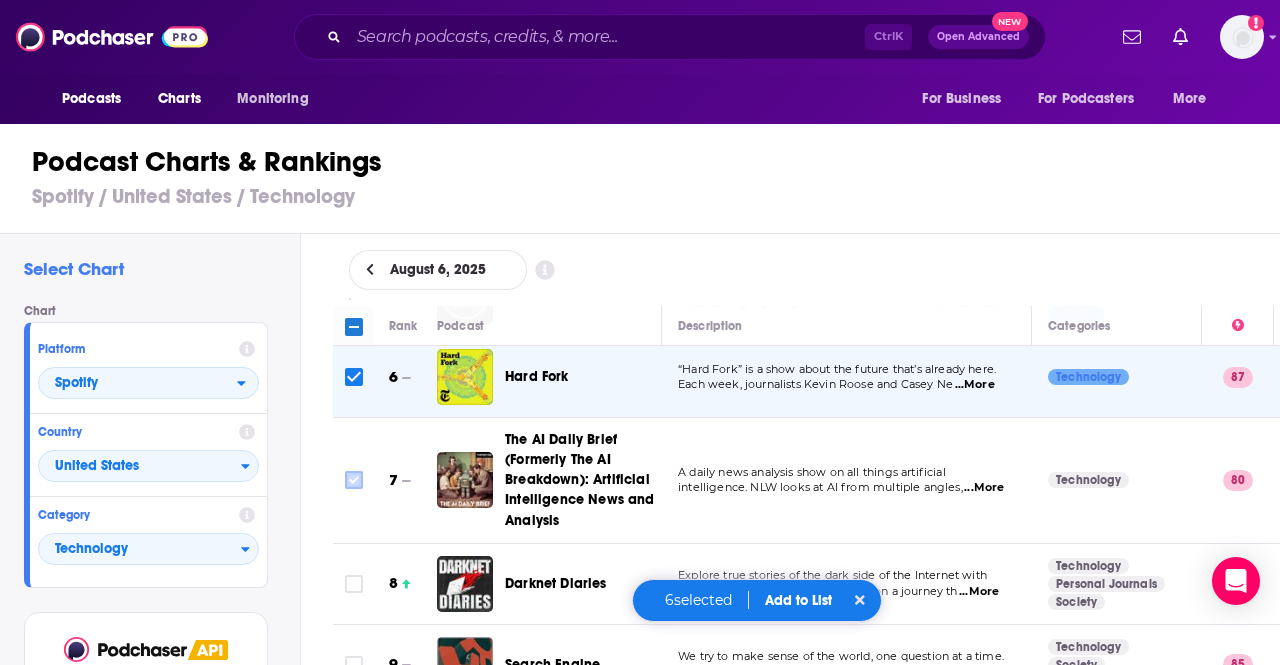 click at bounding box center (354, 480) 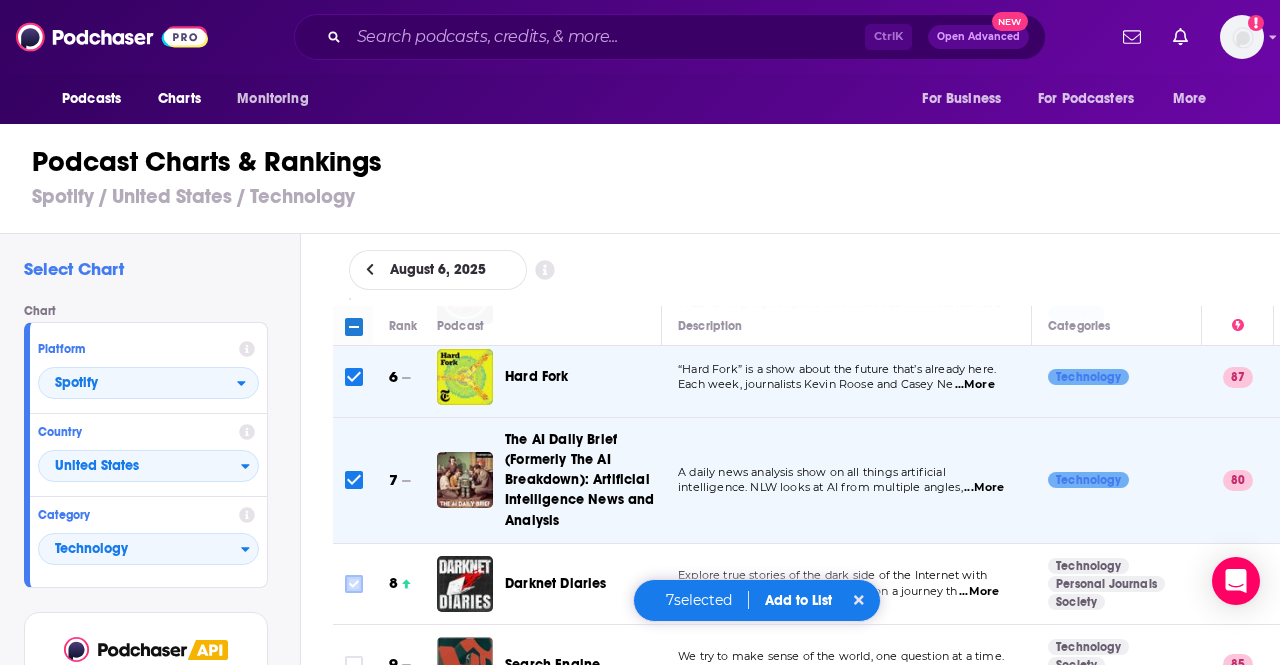 click at bounding box center (354, 584) 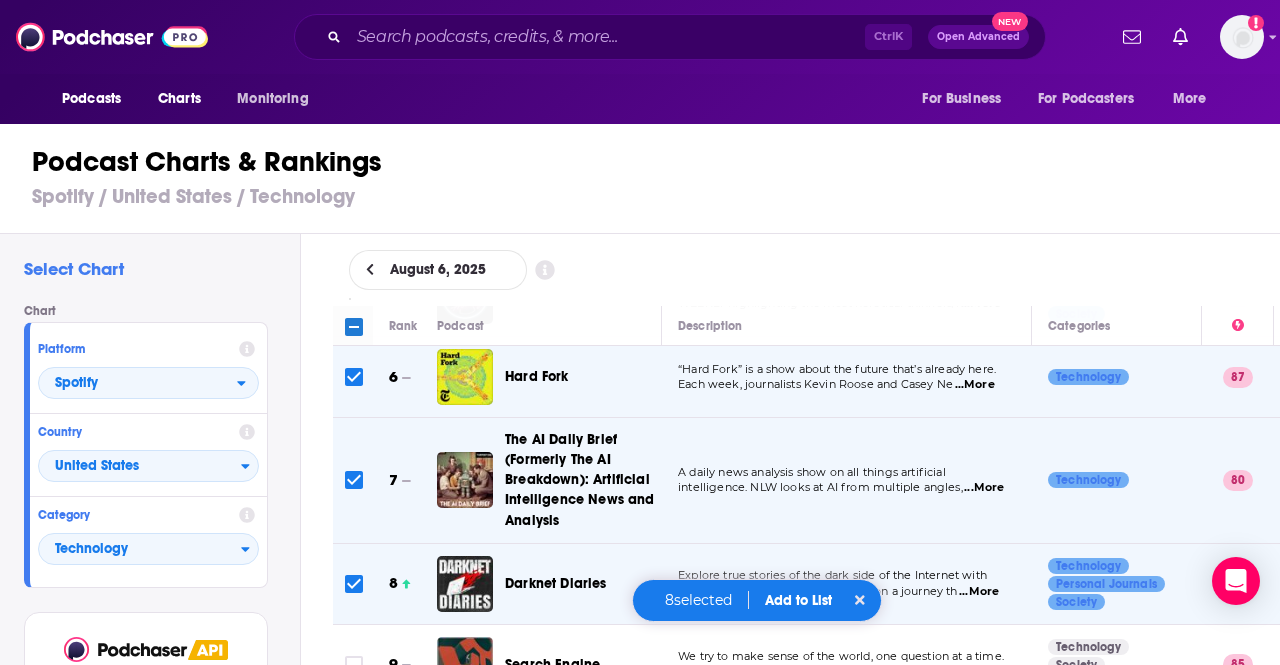 scroll, scrollTop: 591, scrollLeft: 0, axis: vertical 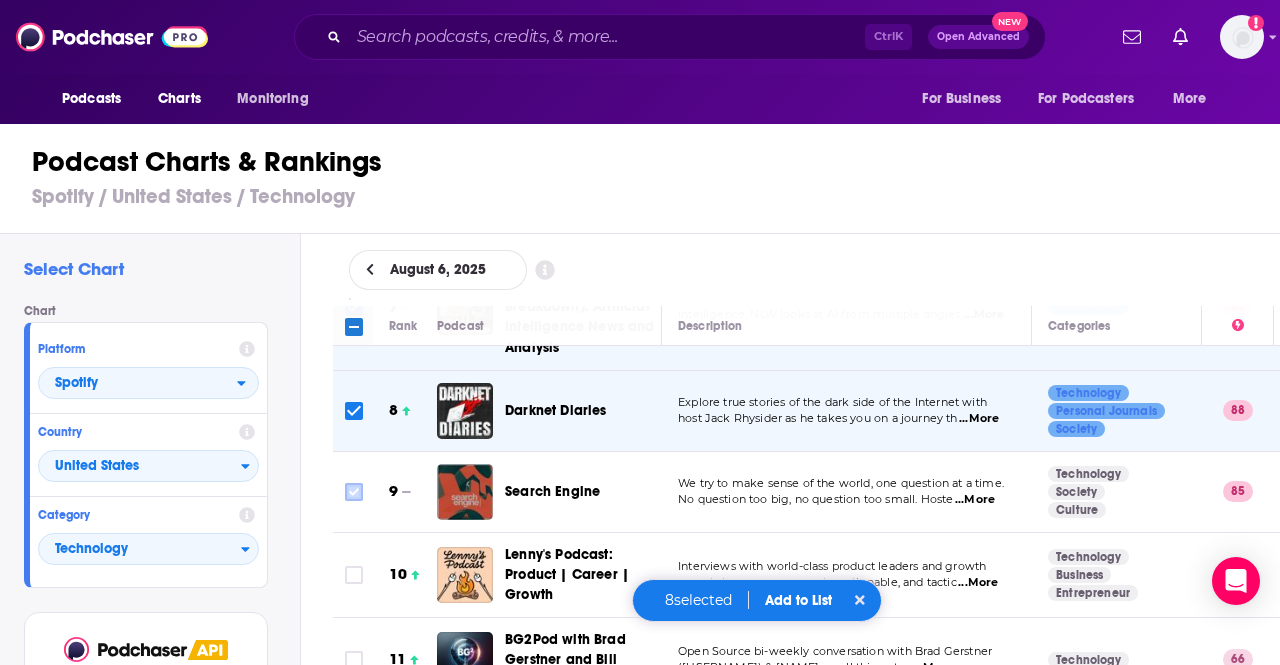 click at bounding box center (354, 492) 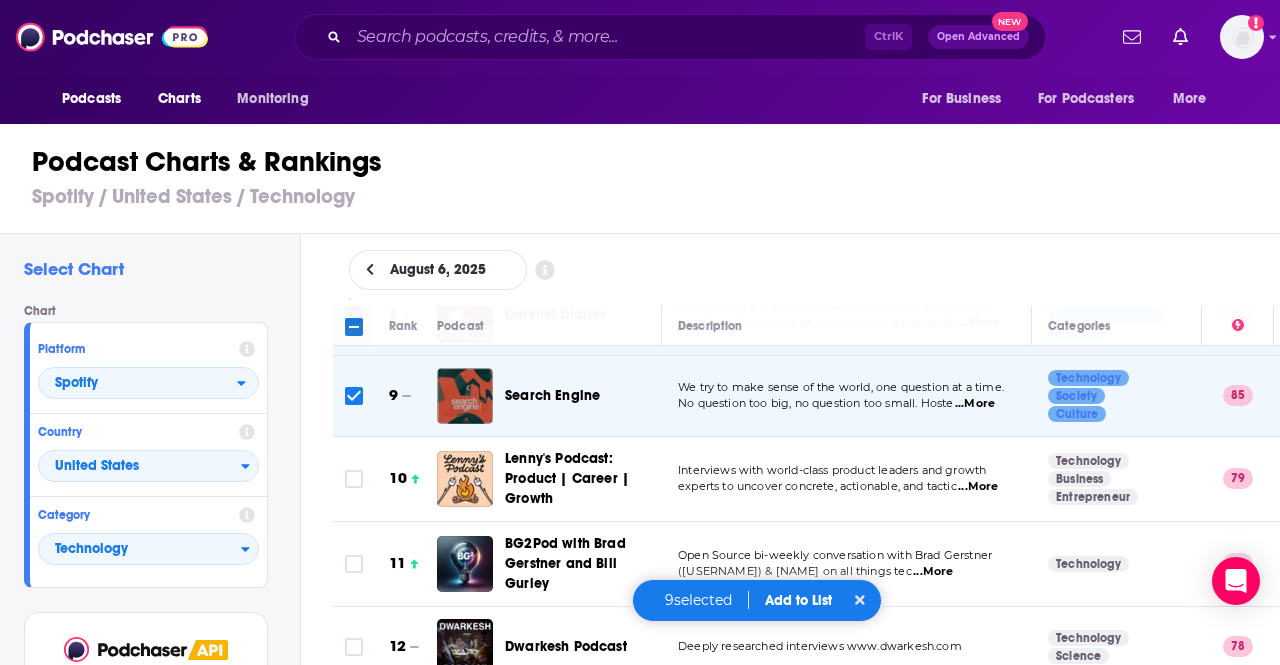 scroll, scrollTop: 688, scrollLeft: 0, axis: vertical 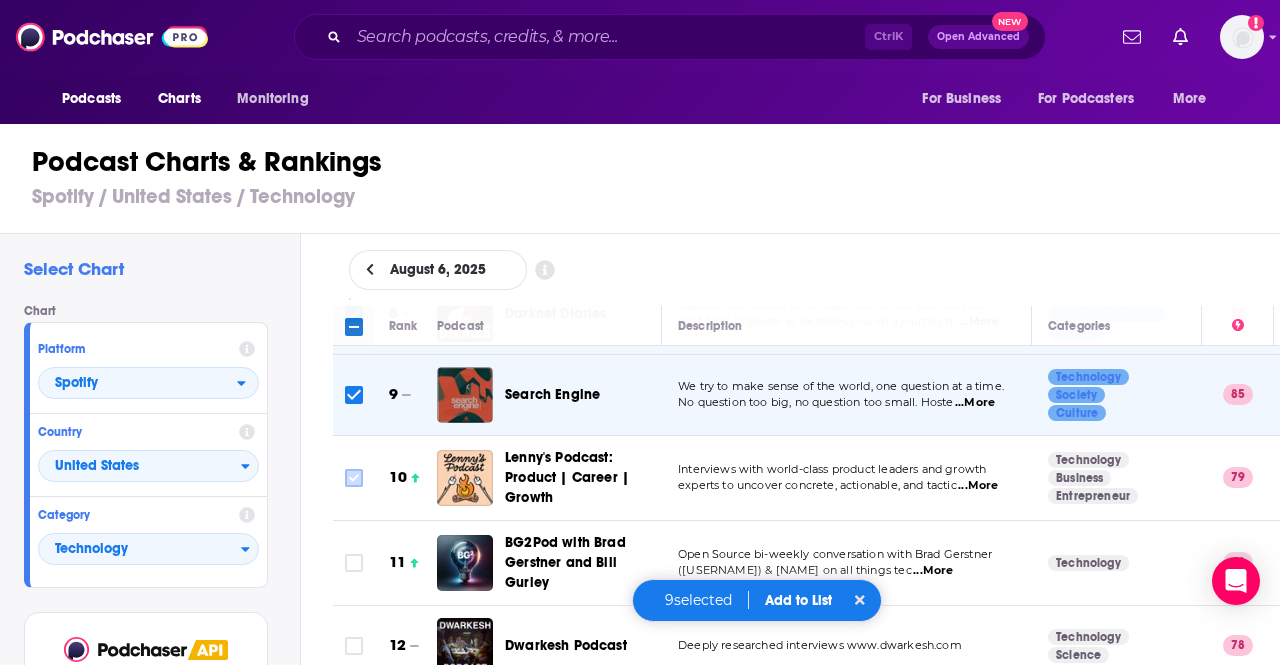 click at bounding box center [354, 478] 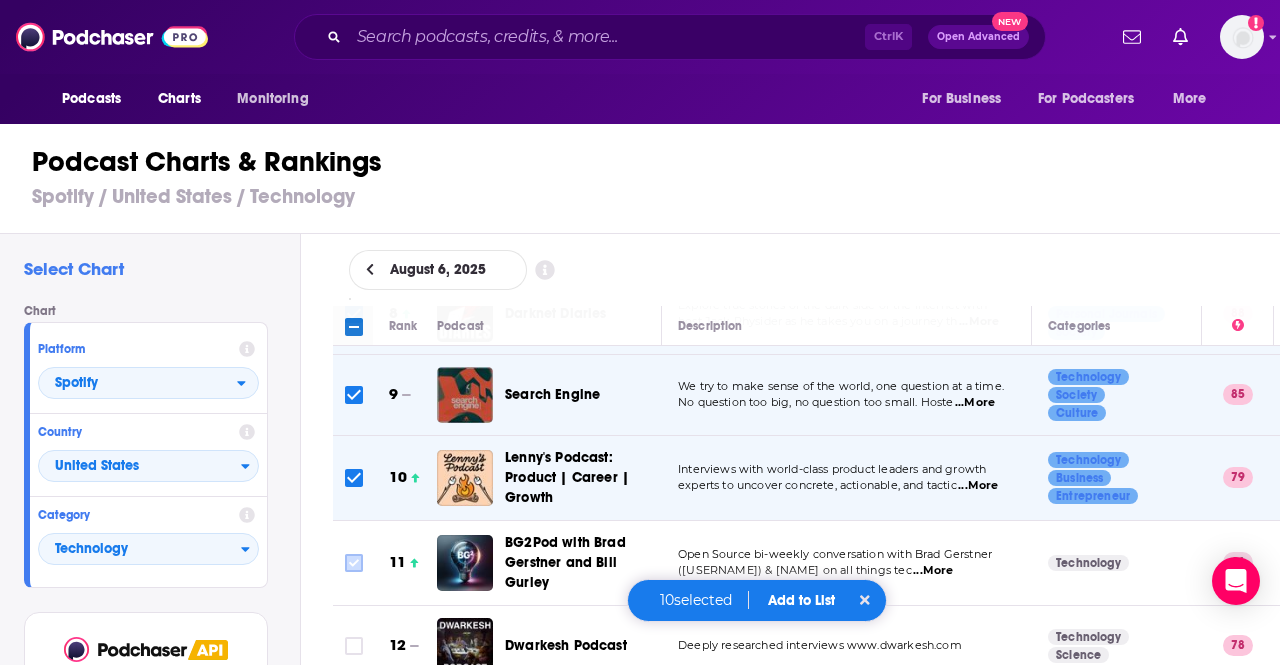click at bounding box center (354, 563) 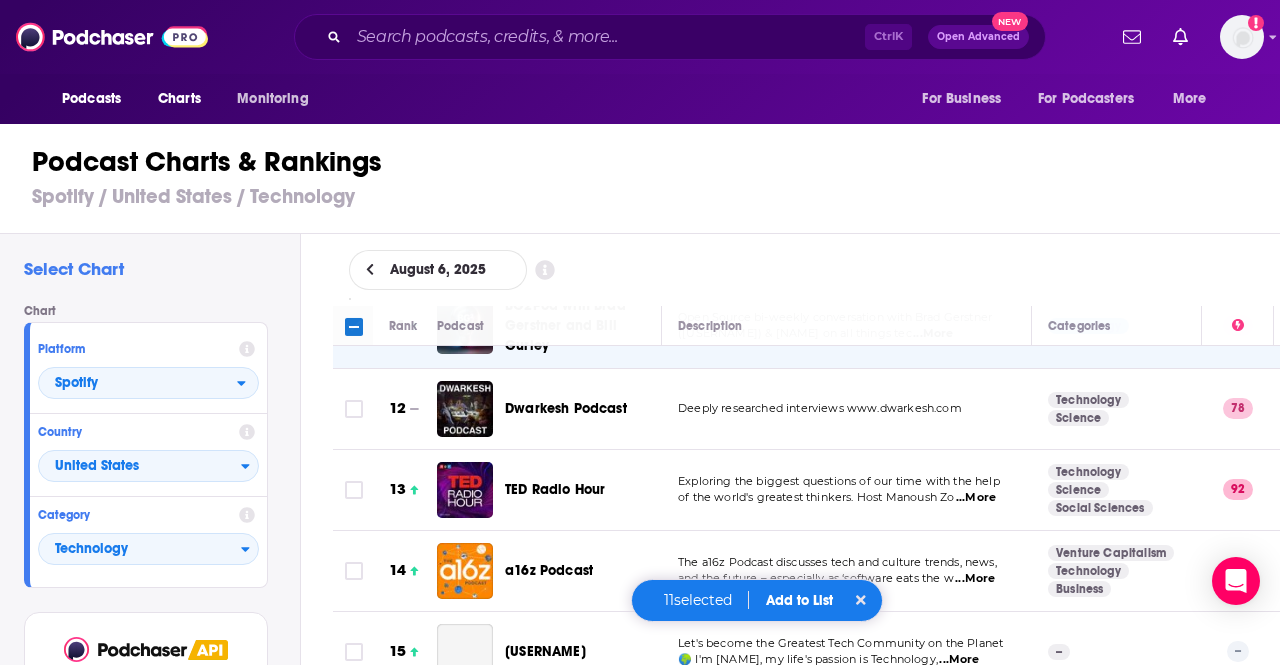 scroll, scrollTop: 926, scrollLeft: 0, axis: vertical 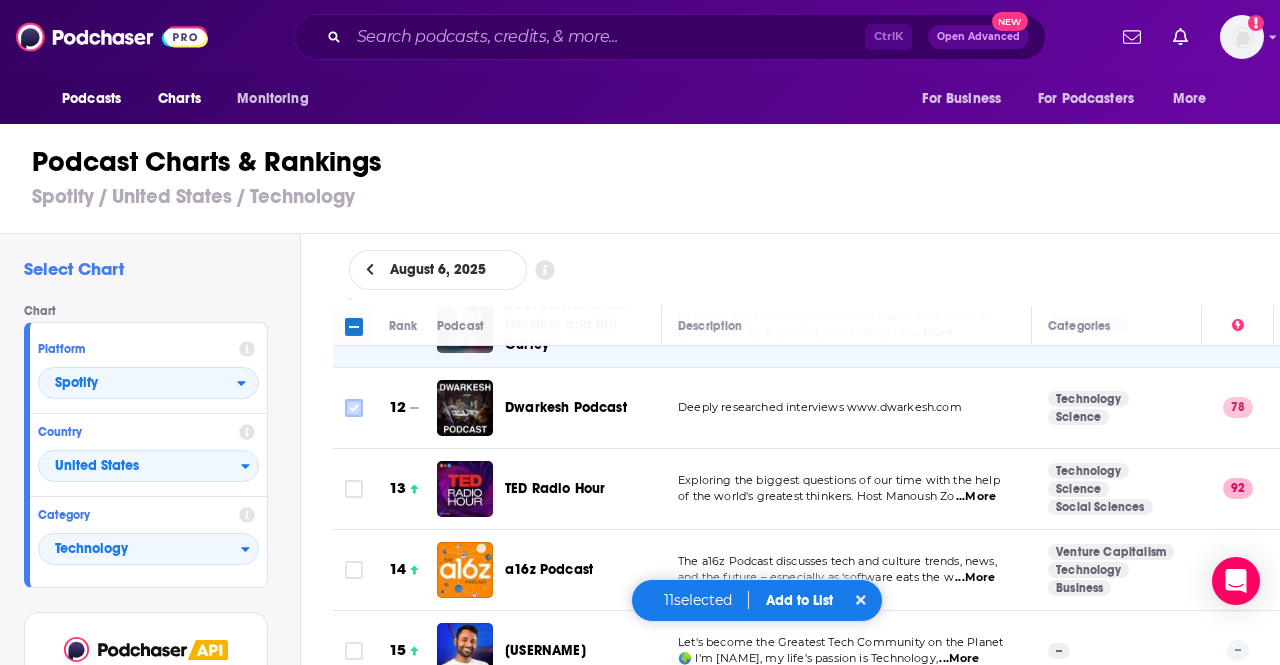 click at bounding box center (354, 408) 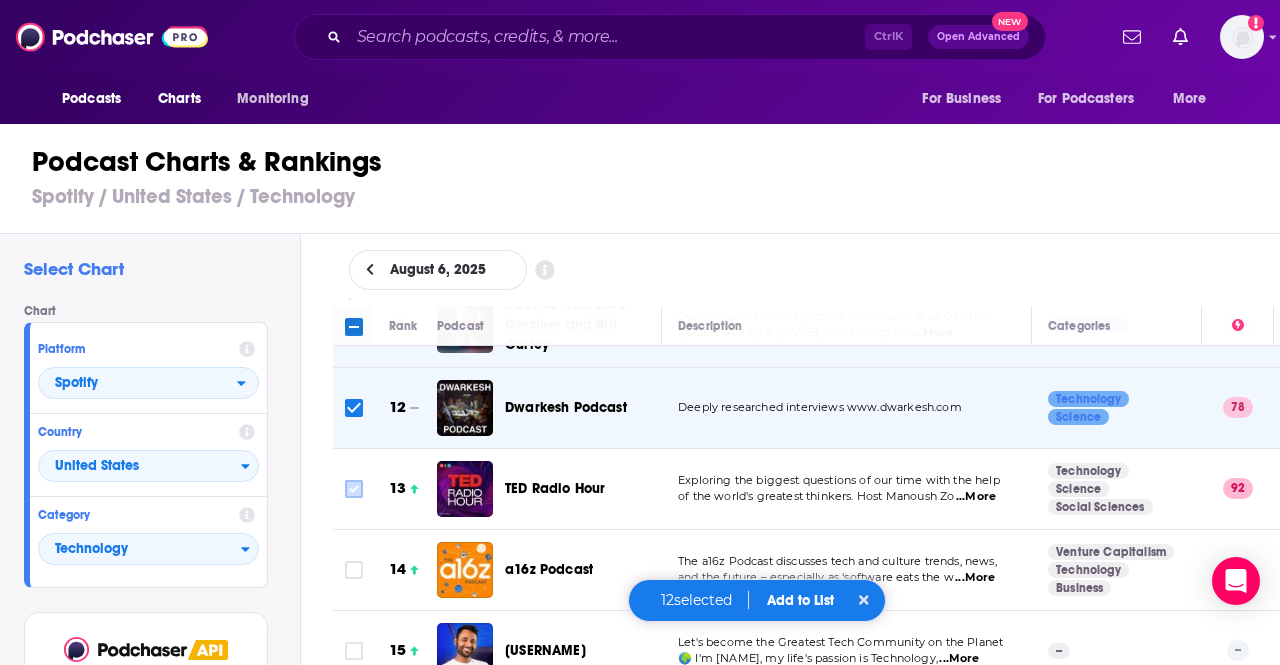 click at bounding box center (354, 489) 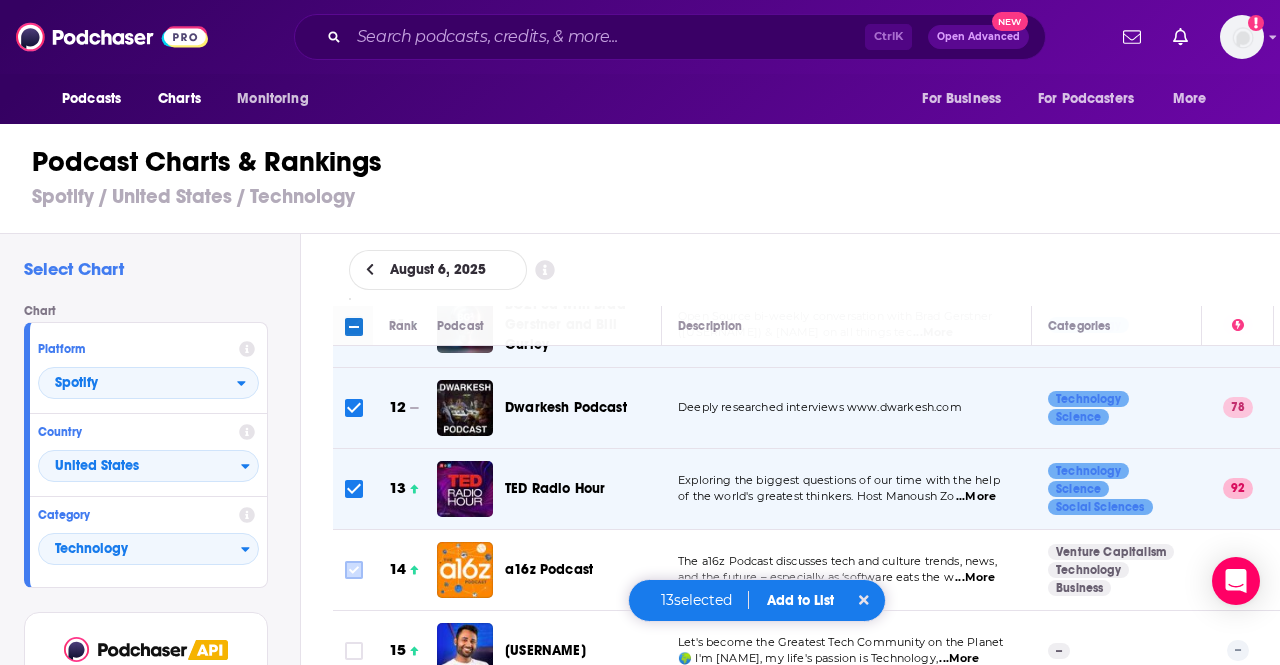 click at bounding box center [354, 570] 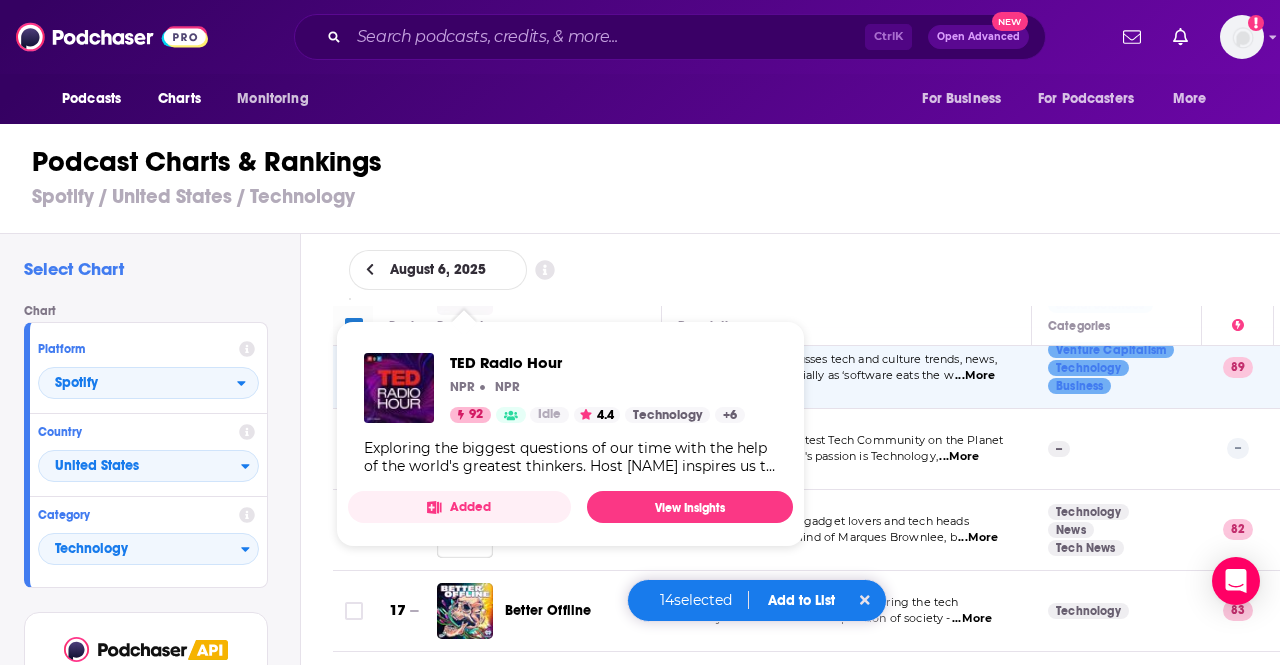 scroll, scrollTop: 1164, scrollLeft: 0, axis: vertical 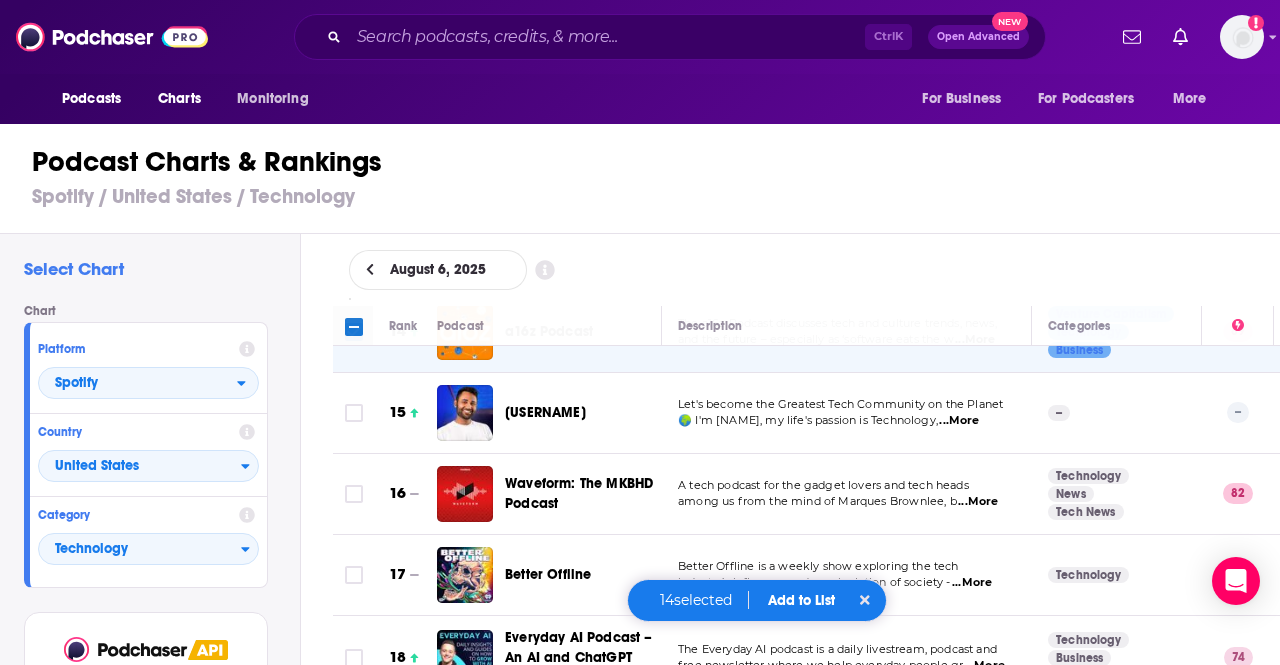 click at bounding box center (354, 413) 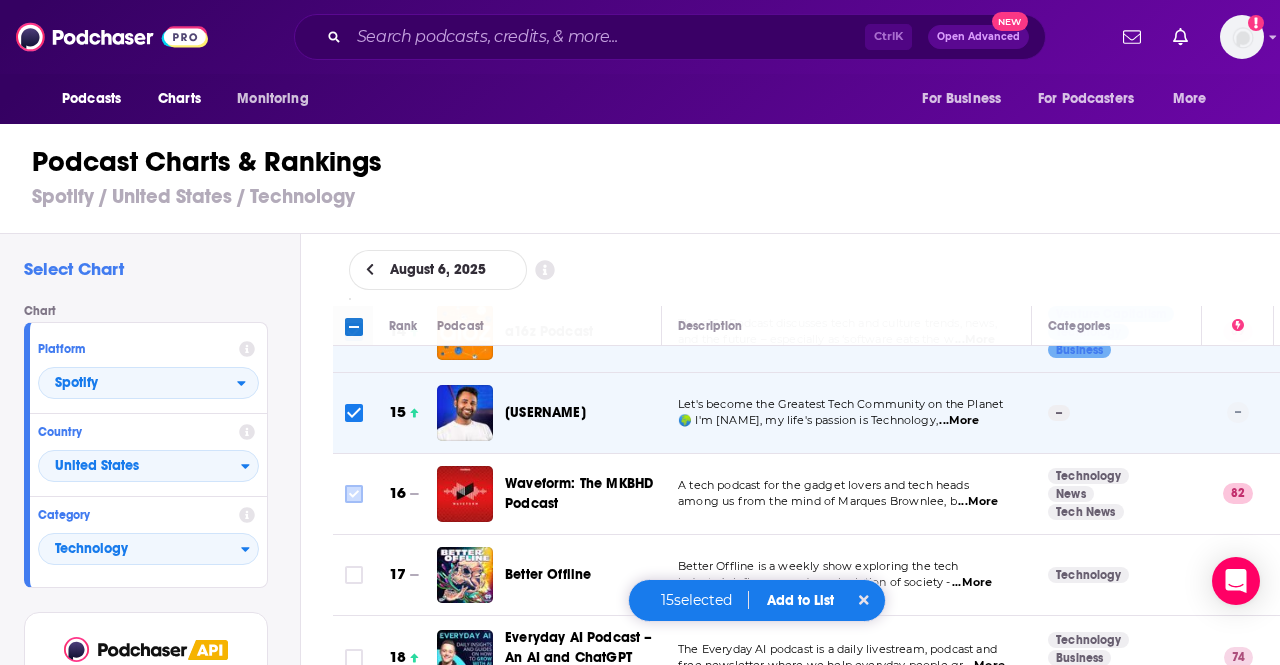 click at bounding box center (354, 494) 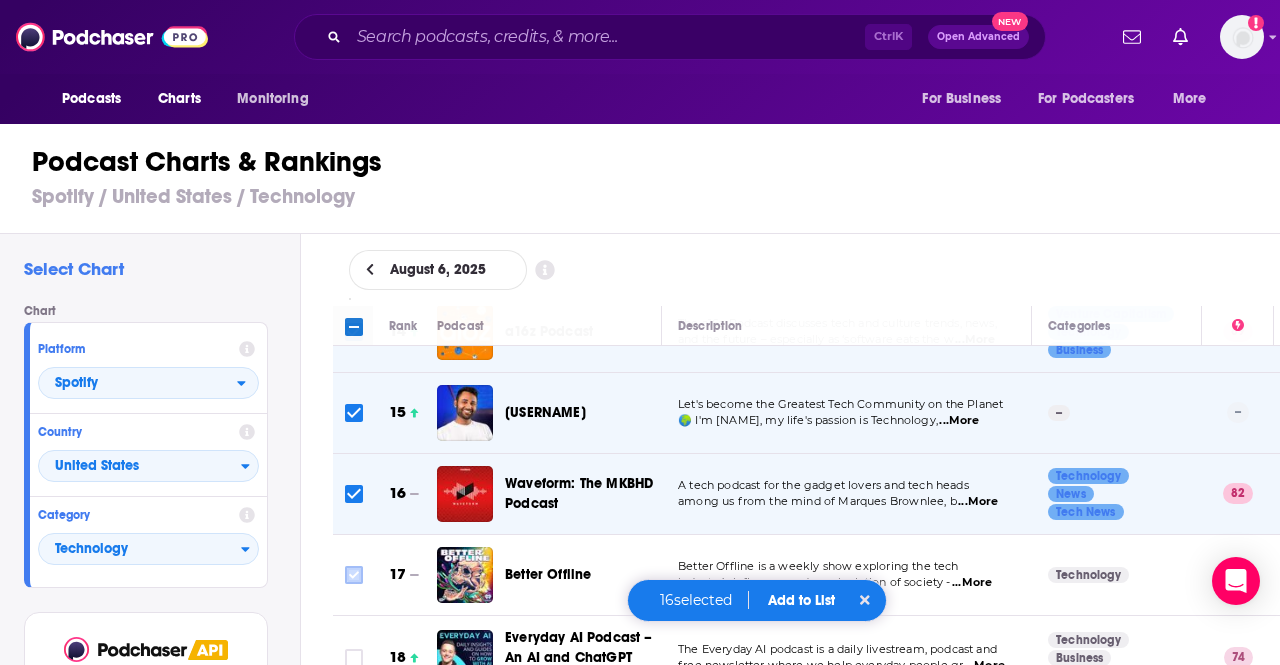 click at bounding box center (354, 575) 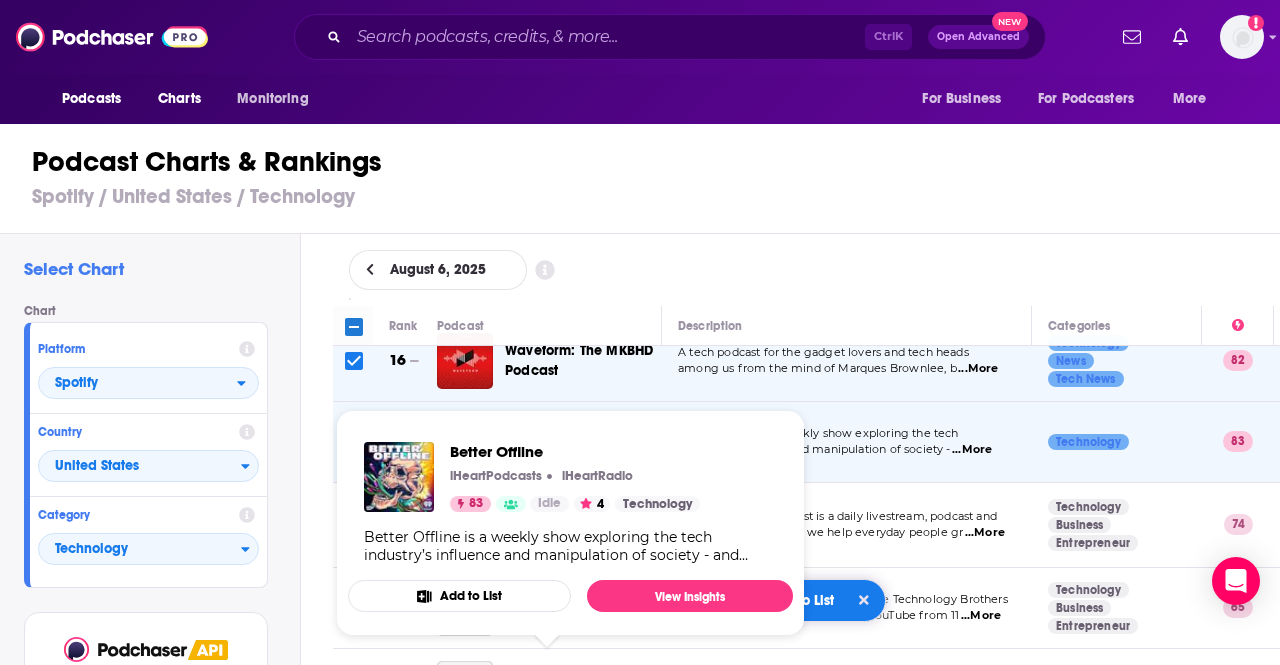 scroll, scrollTop: 1355, scrollLeft: 0, axis: vertical 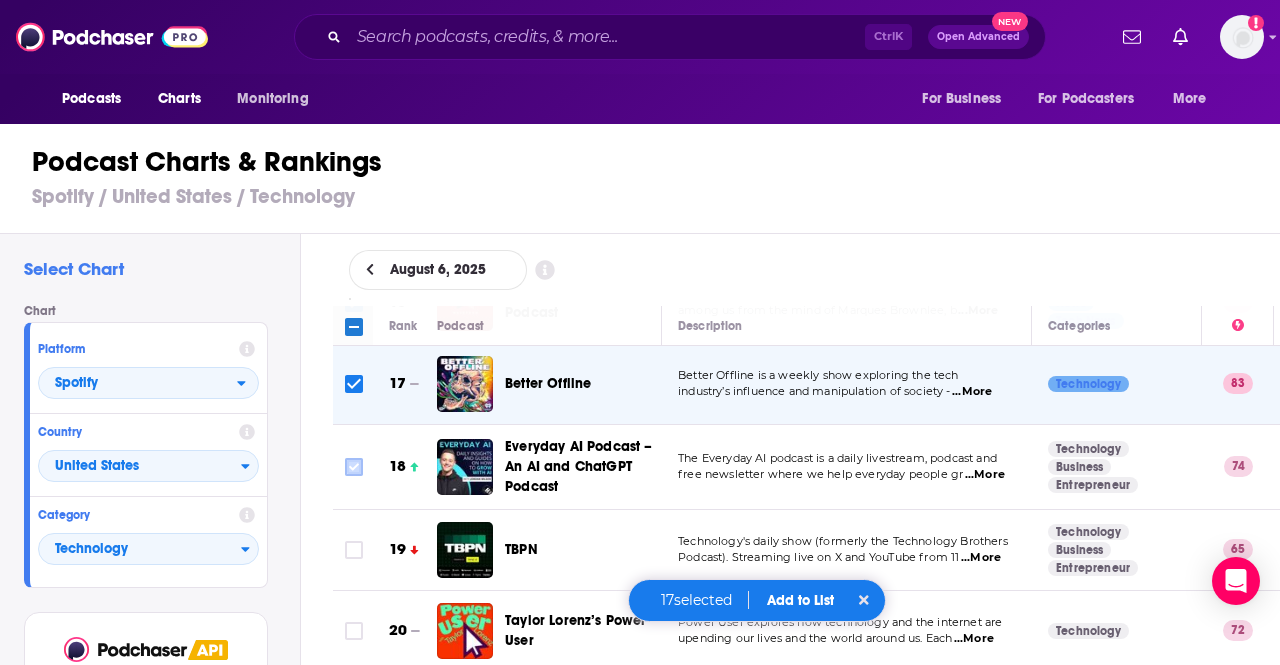click at bounding box center [354, 467] 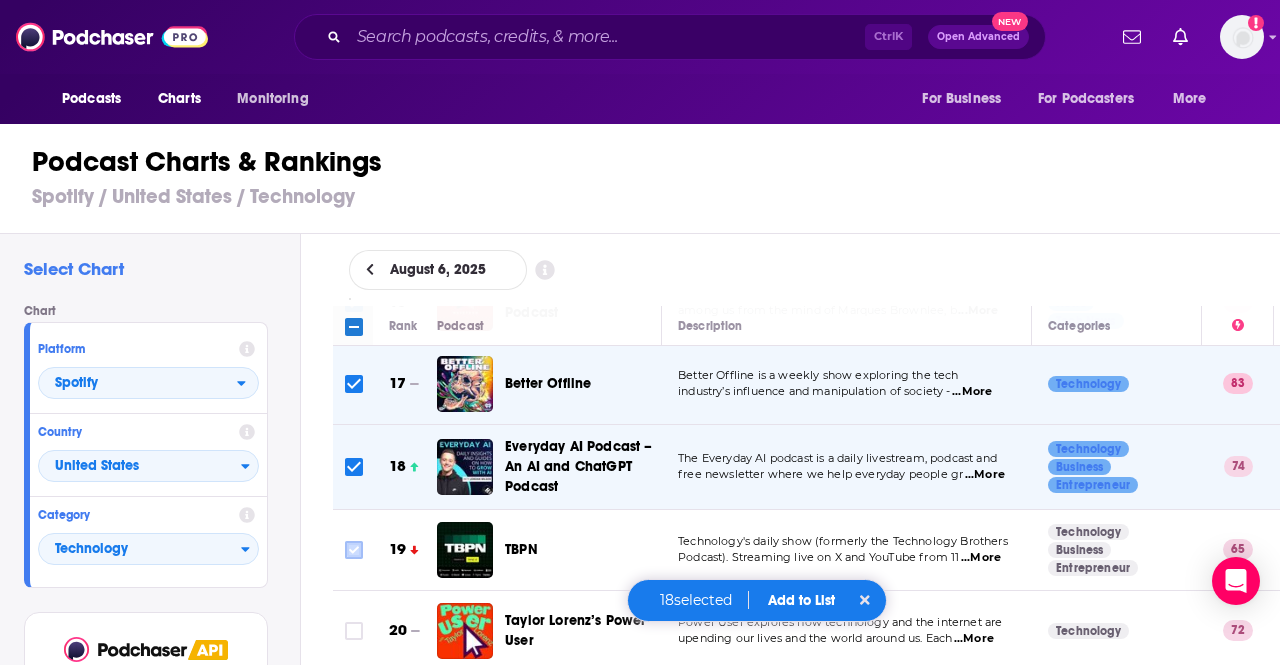 click at bounding box center (354, 550) 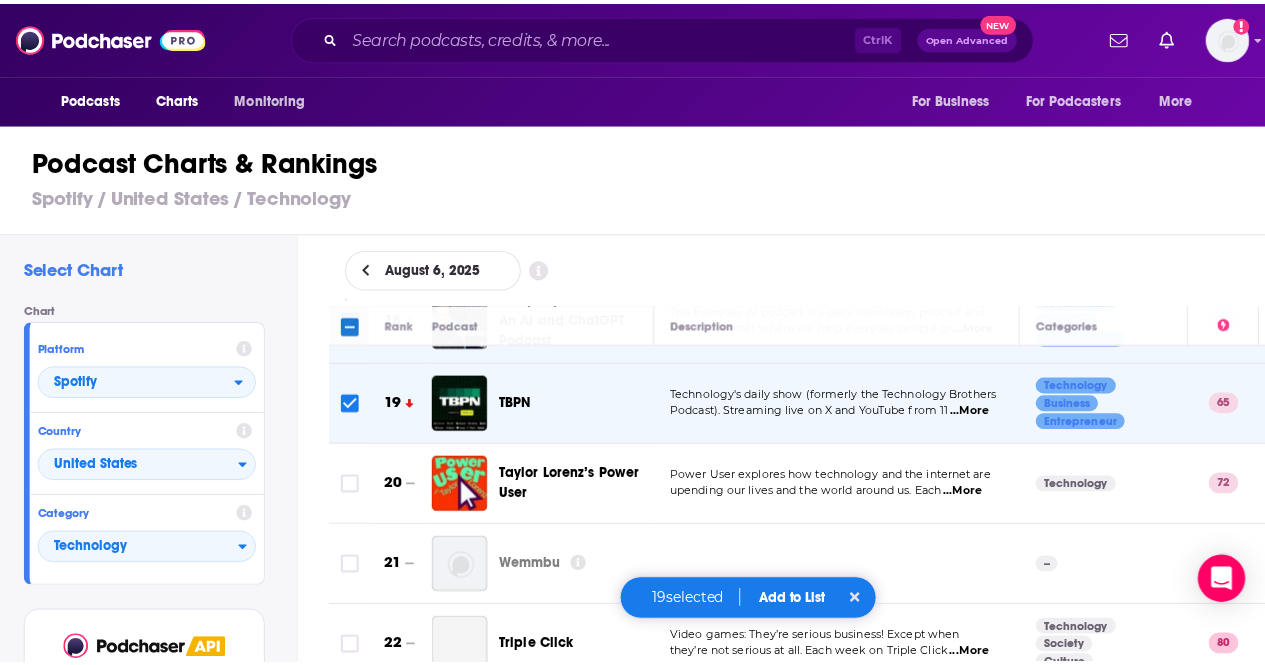 scroll, scrollTop: 1517, scrollLeft: 0, axis: vertical 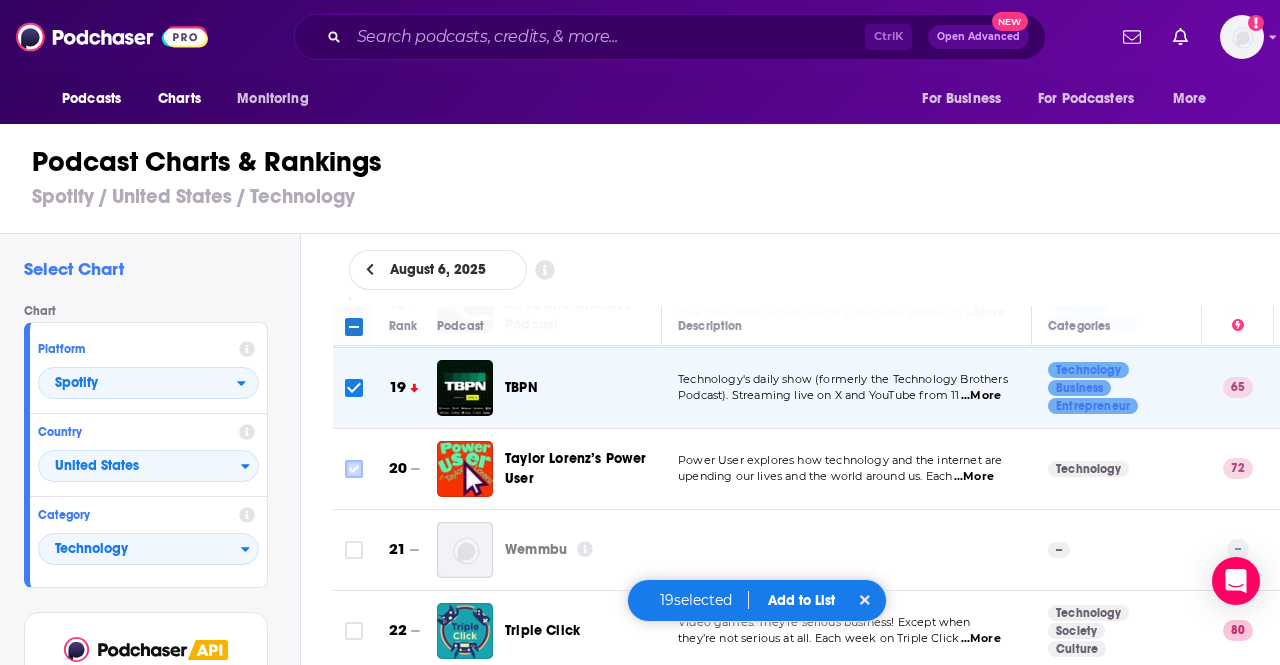 click at bounding box center [354, 469] 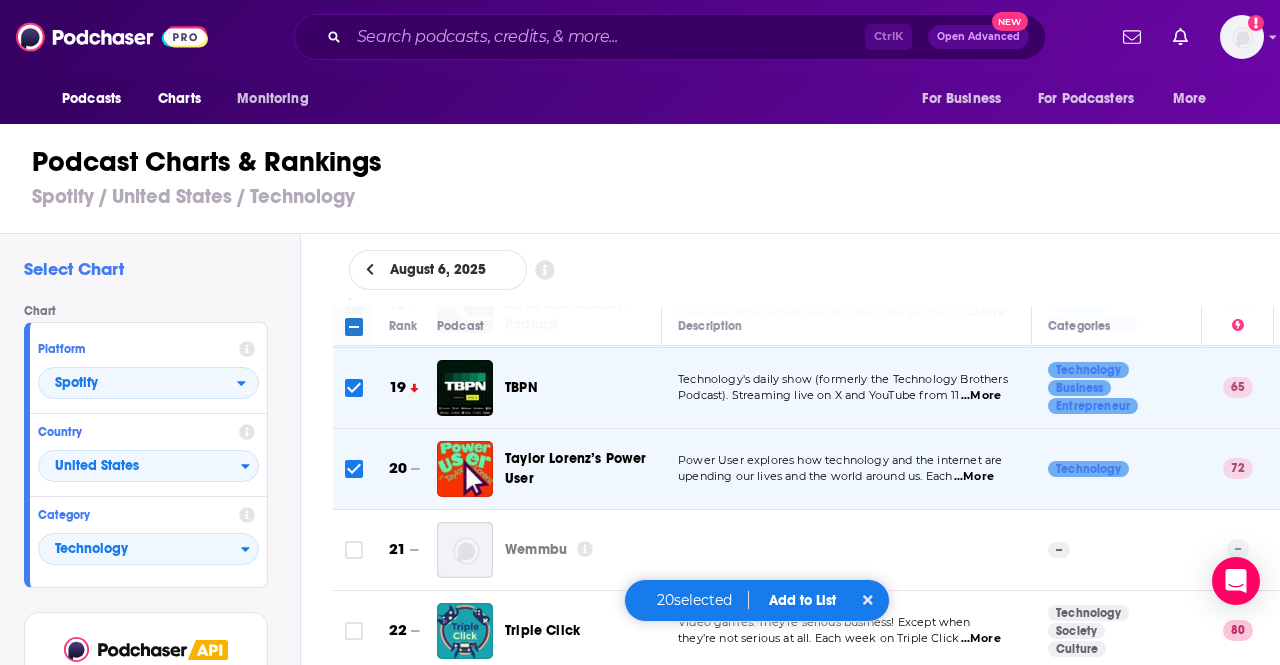 click on "Add to List" at bounding box center (802, 600) 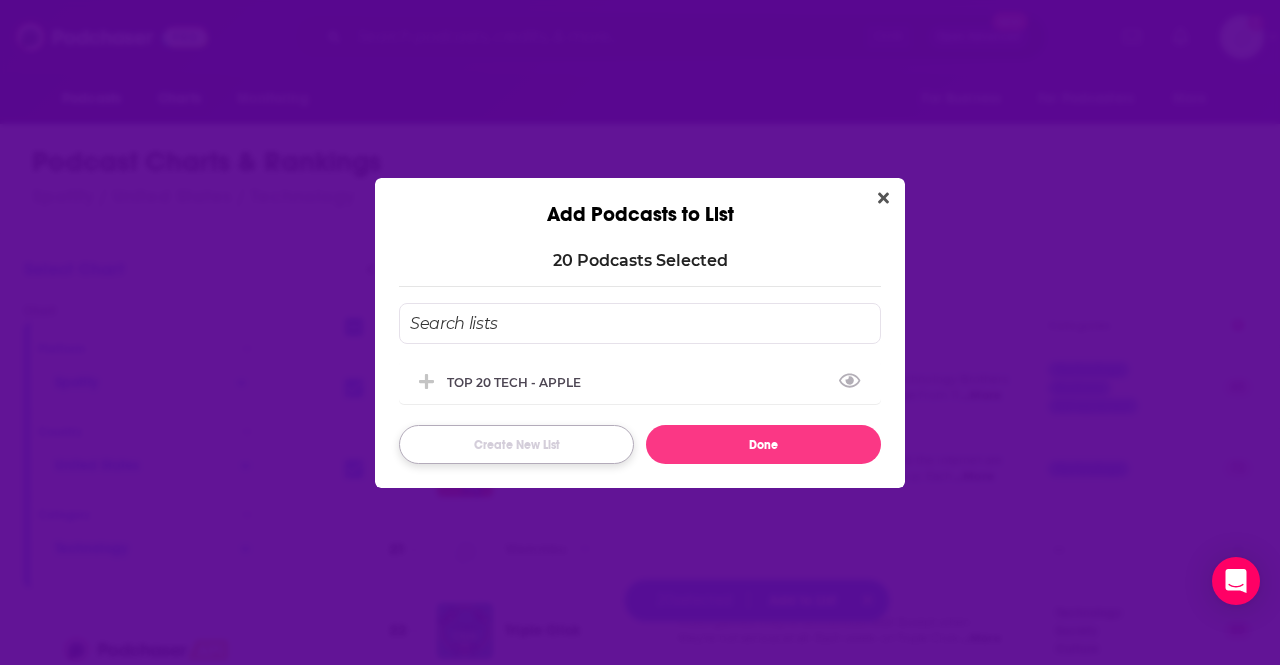 click on "Create New List" at bounding box center (516, 444) 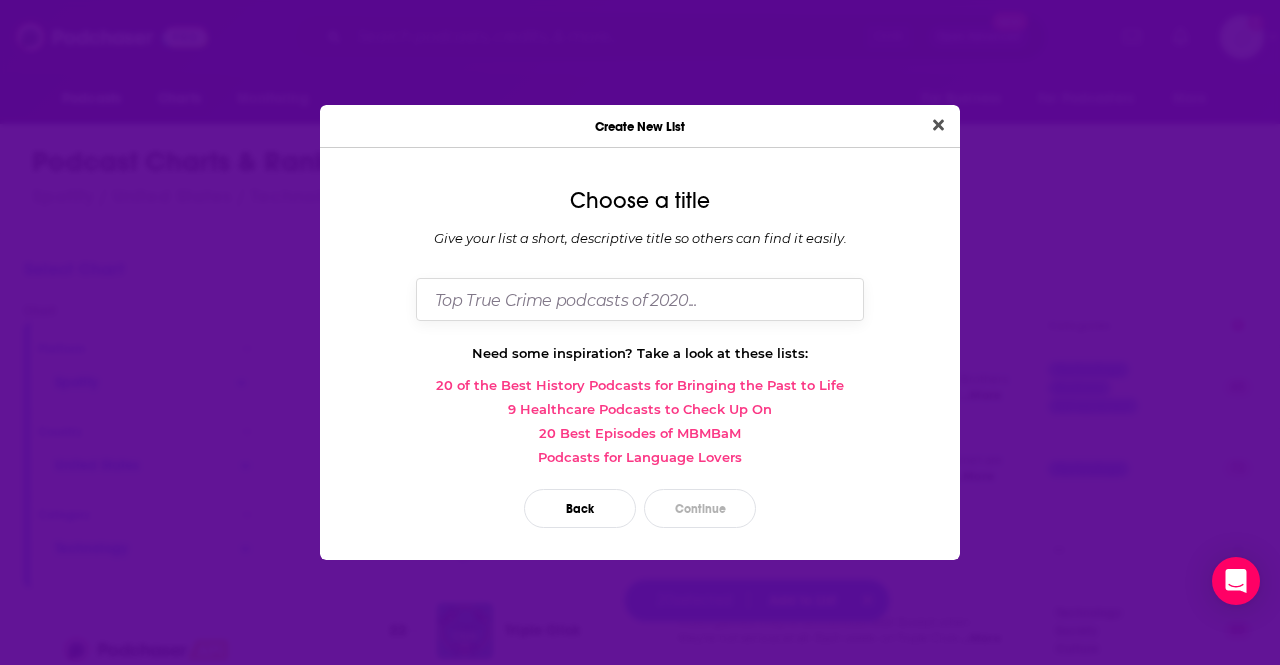 click at bounding box center (640, 299) 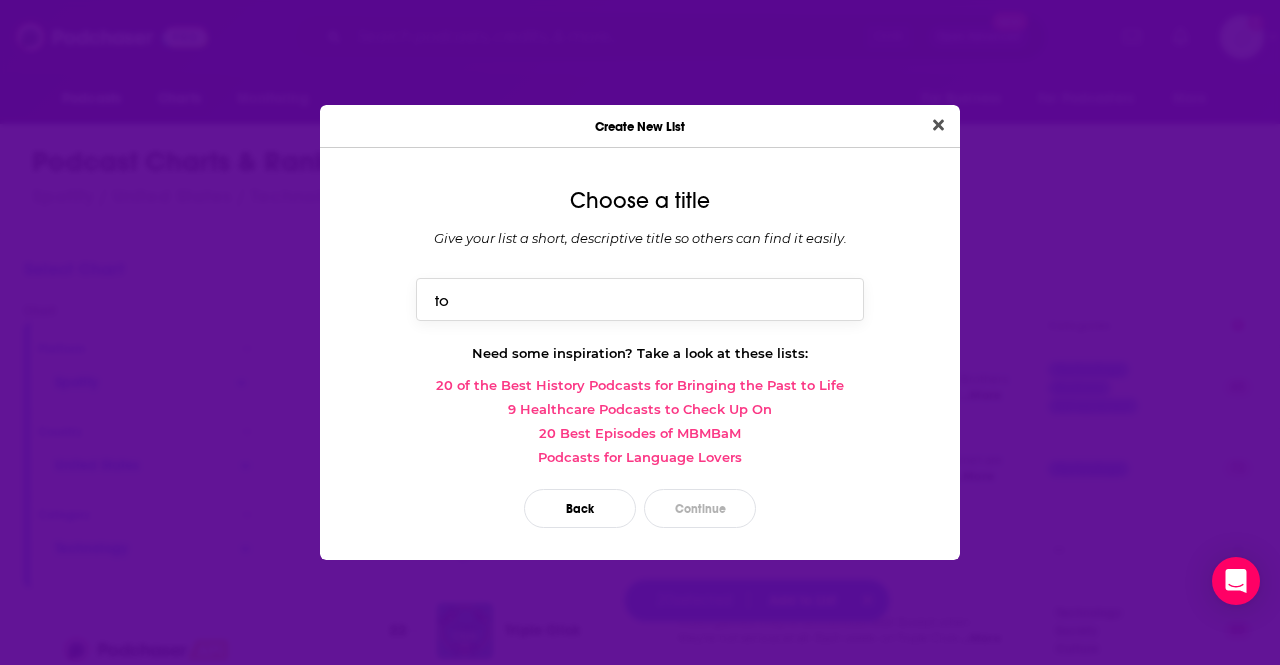 type on "t" 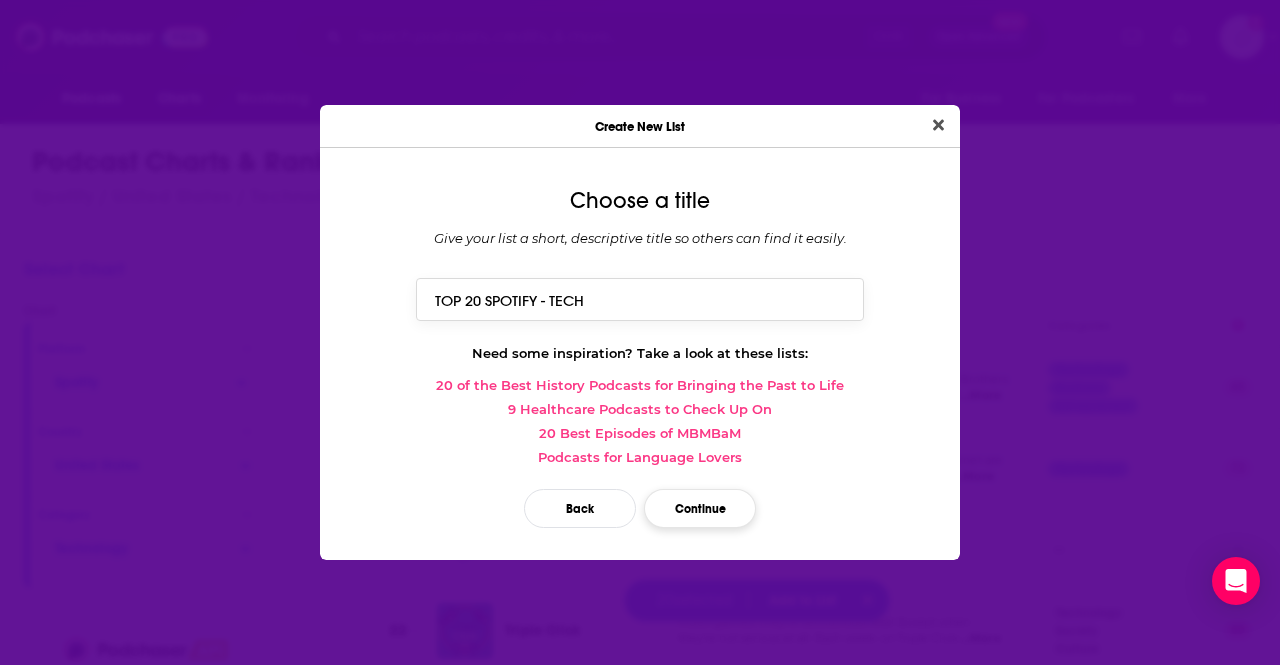type on "TOP 20 SPOTIFY - TECH" 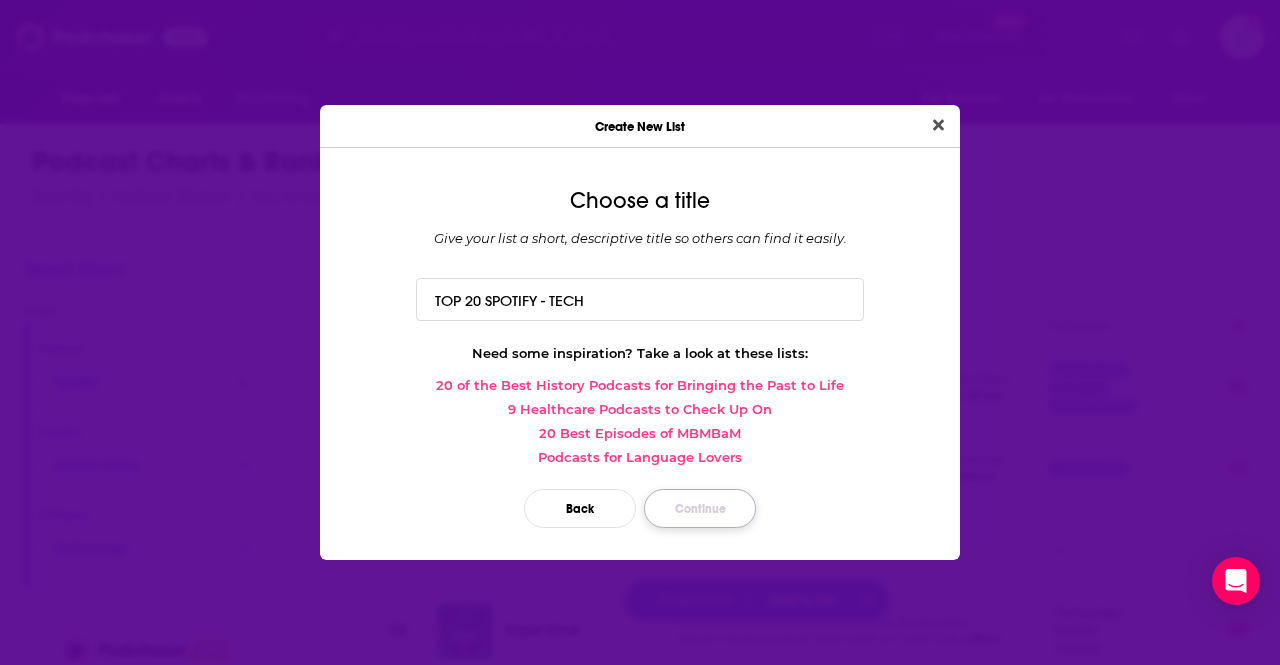 click on "Continue" at bounding box center (700, 508) 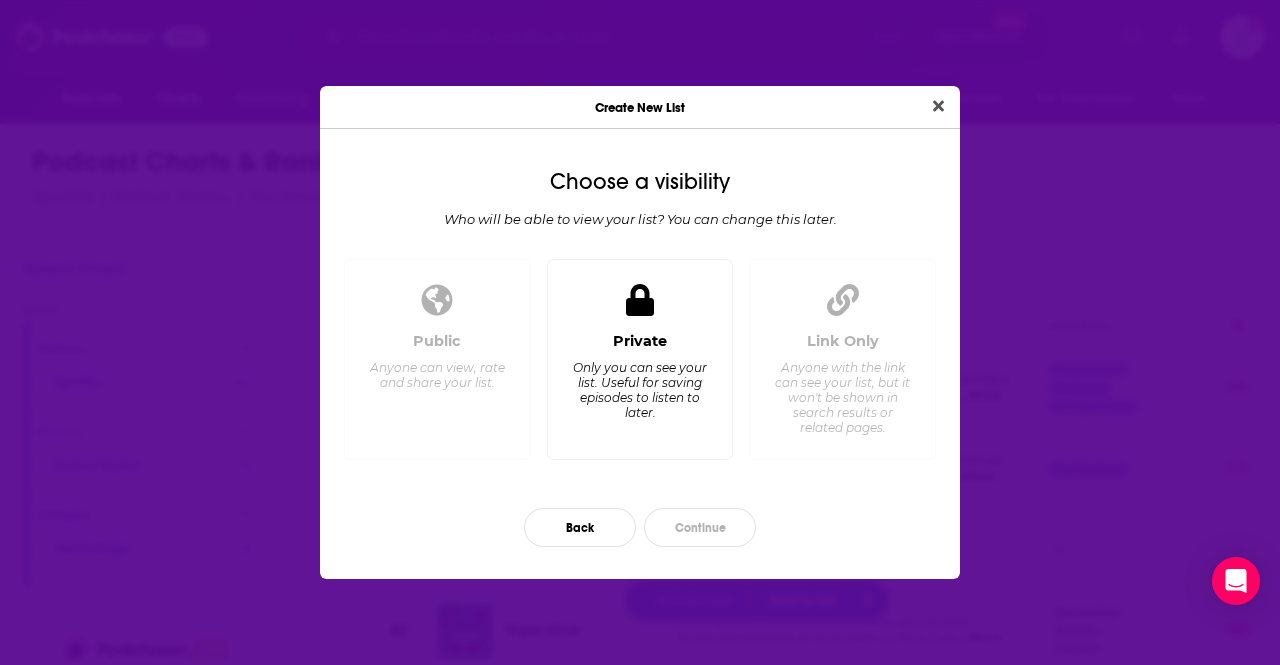 click on "Private Only you can see your list. Useful for saving episodes to listen to later." at bounding box center [640, 387] 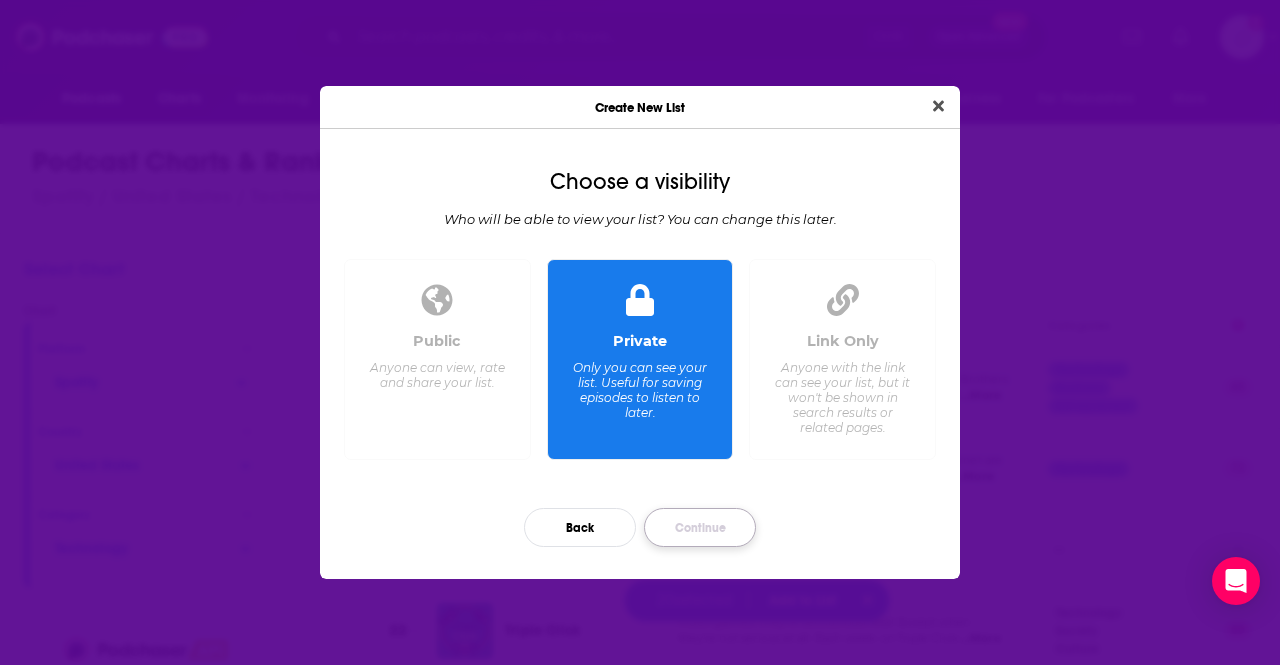 click on "Continue" at bounding box center [700, 527] 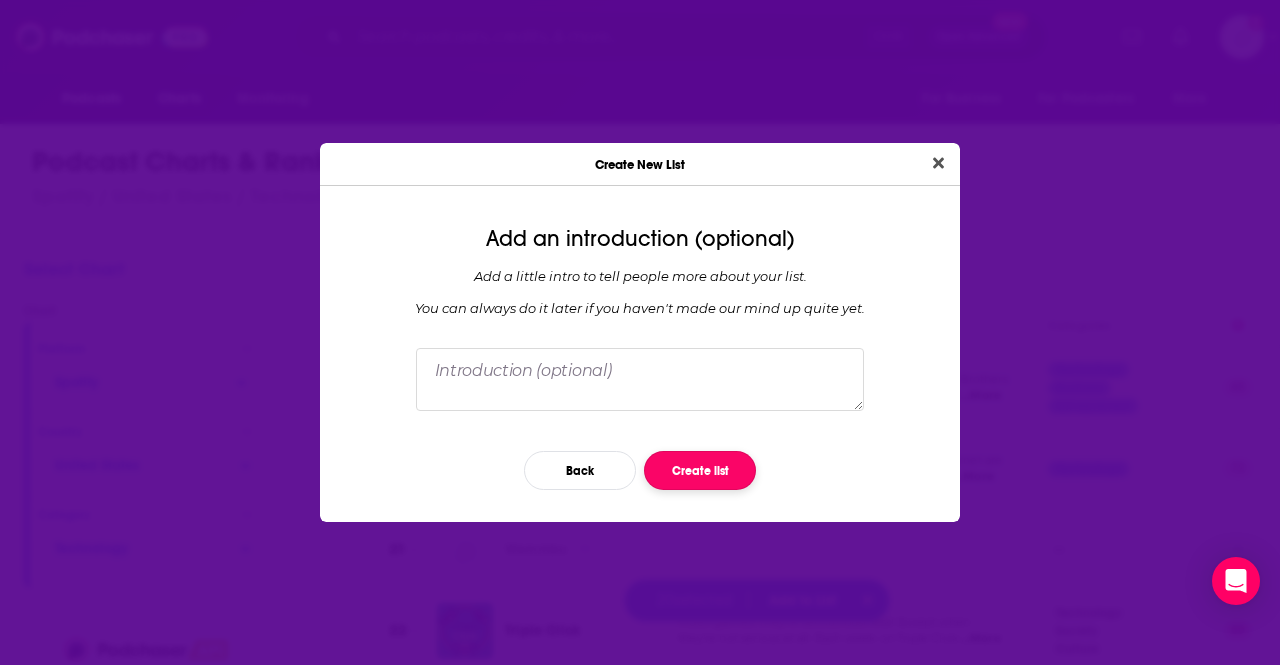 click on "Create list" at bounding box center (700, 470) 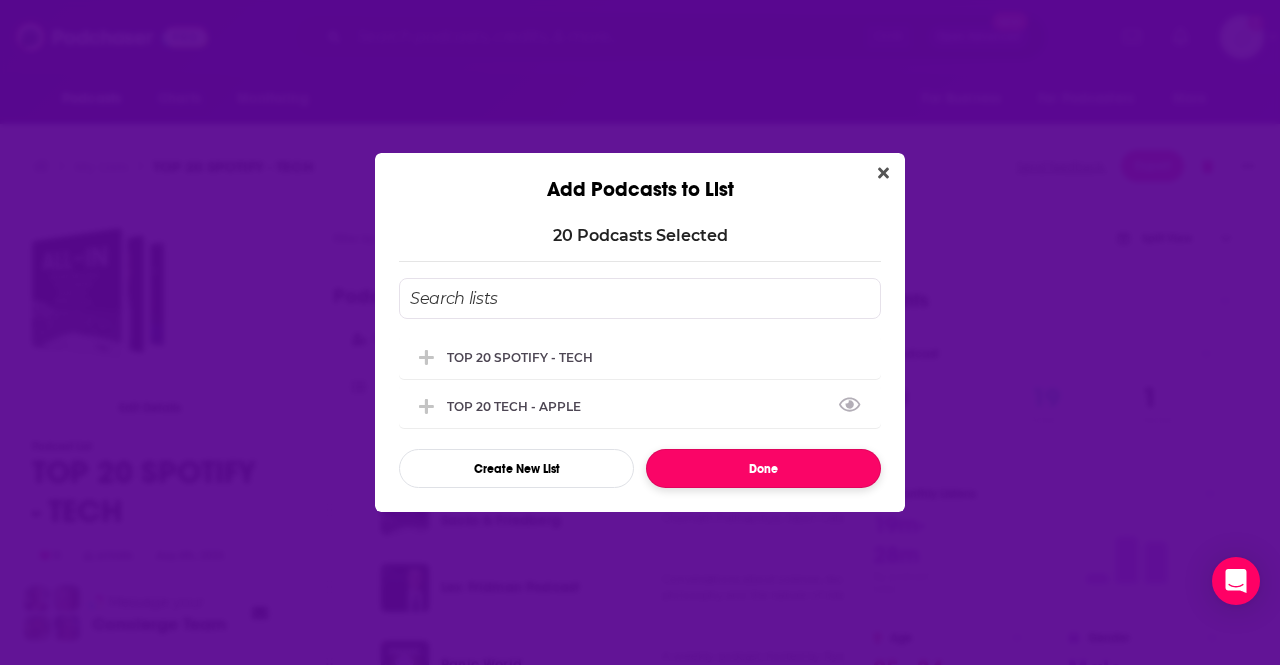 click on "Done" at bounding box center (763, 468) 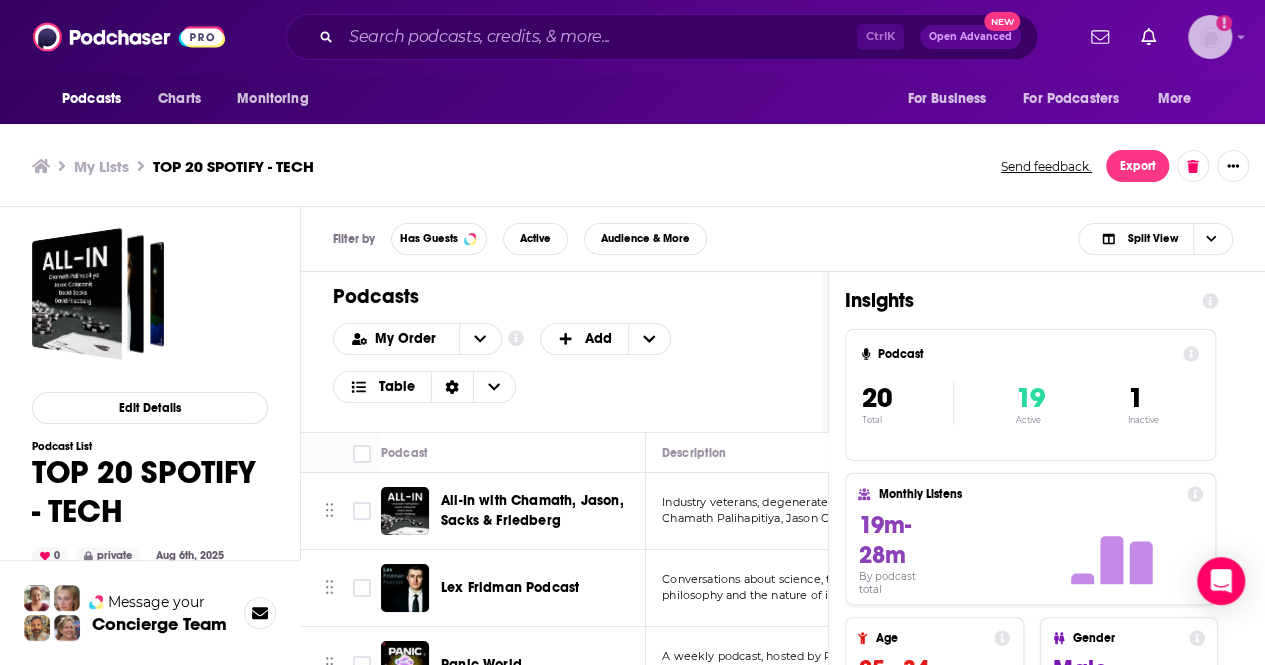 click at bounding box center (1210, 37) 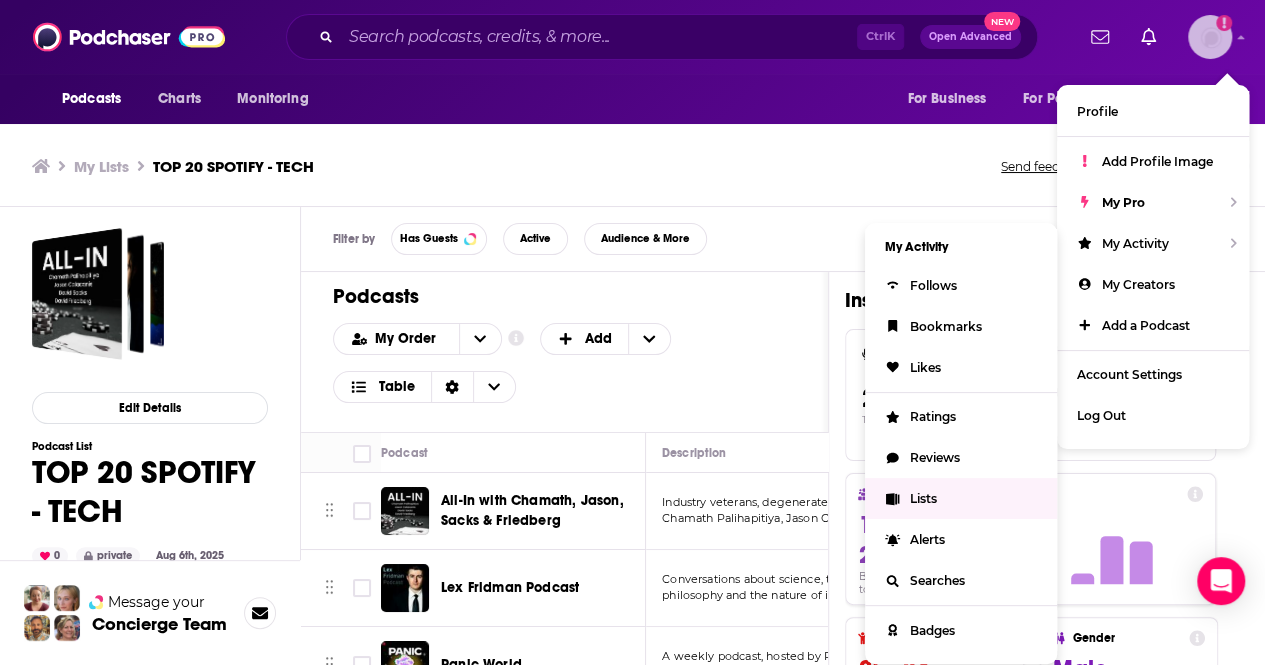 click on "Lists" at bounding box center (961, 498) 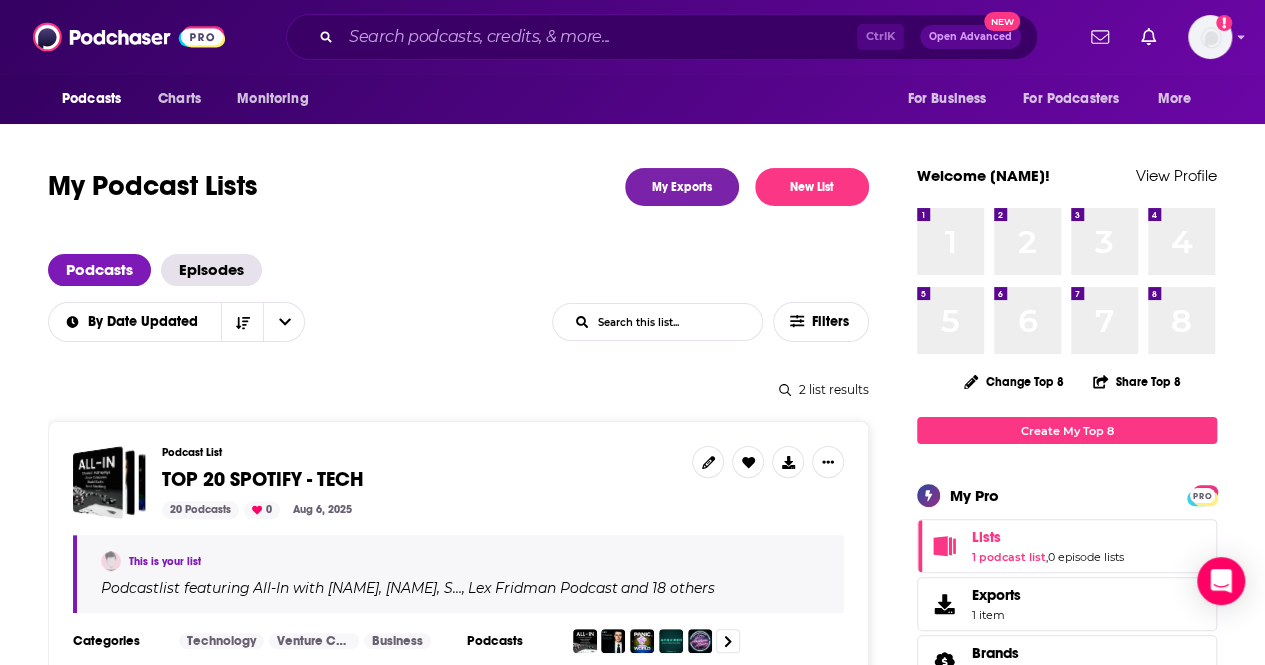 scroll, scrollTop: 236, scrollLeft: 0, axis: vertical 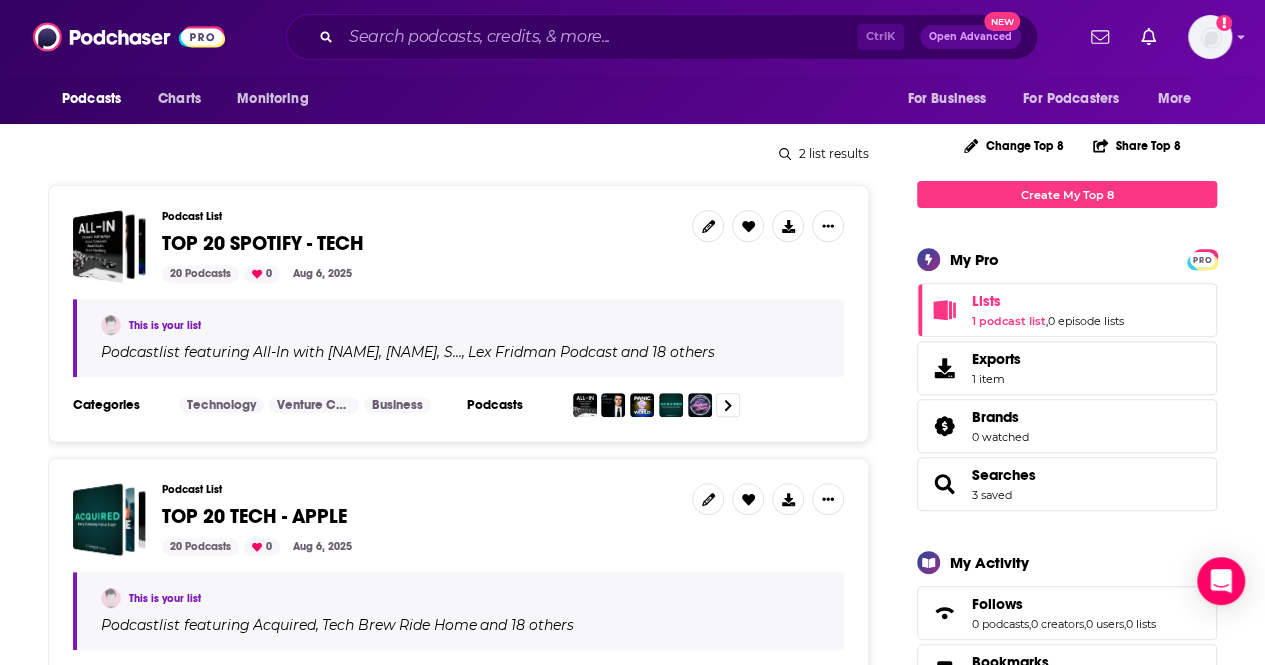 click on "TOP 20 SPOTIFY - TECH" at bounding box center [263, 243] 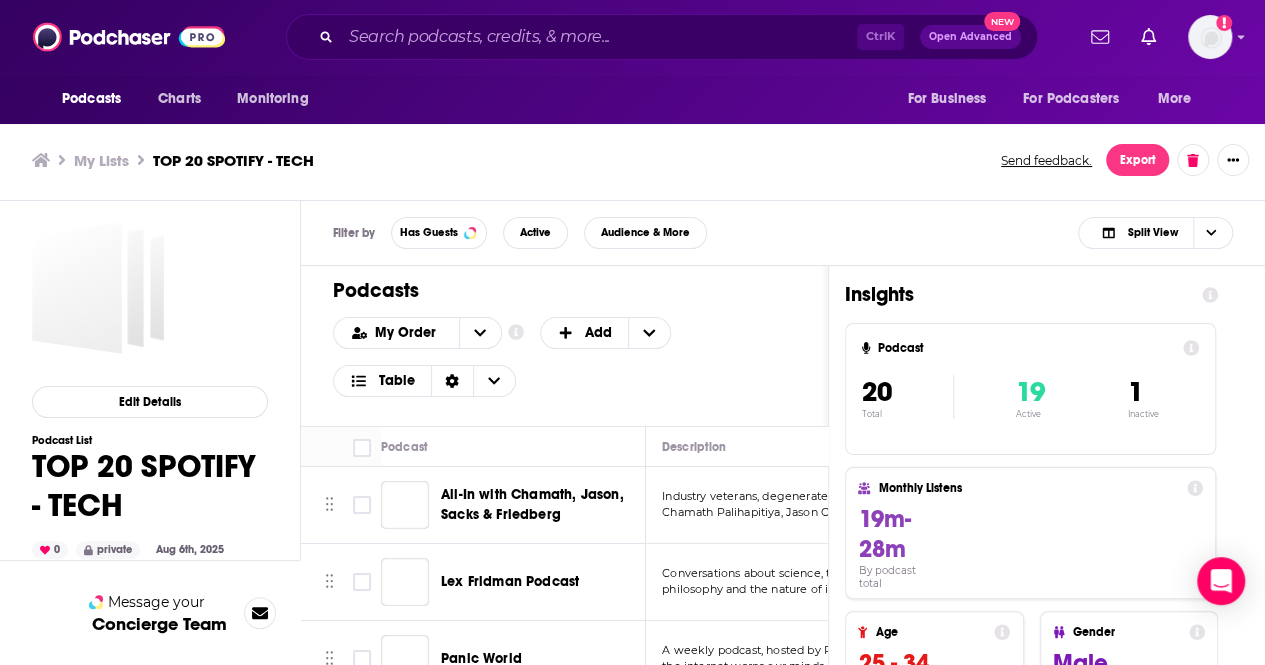 scroll, scrollTop: 0, scrollLeft: 0, axis: both 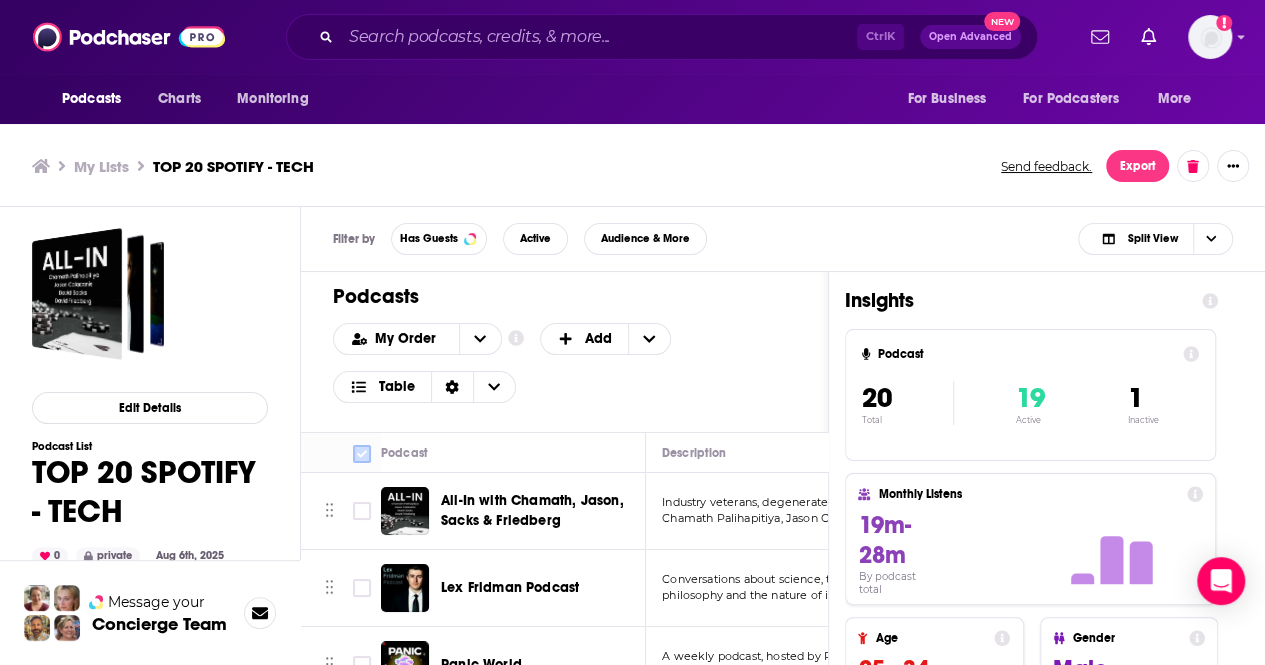 click at bounding box center [362, 454] 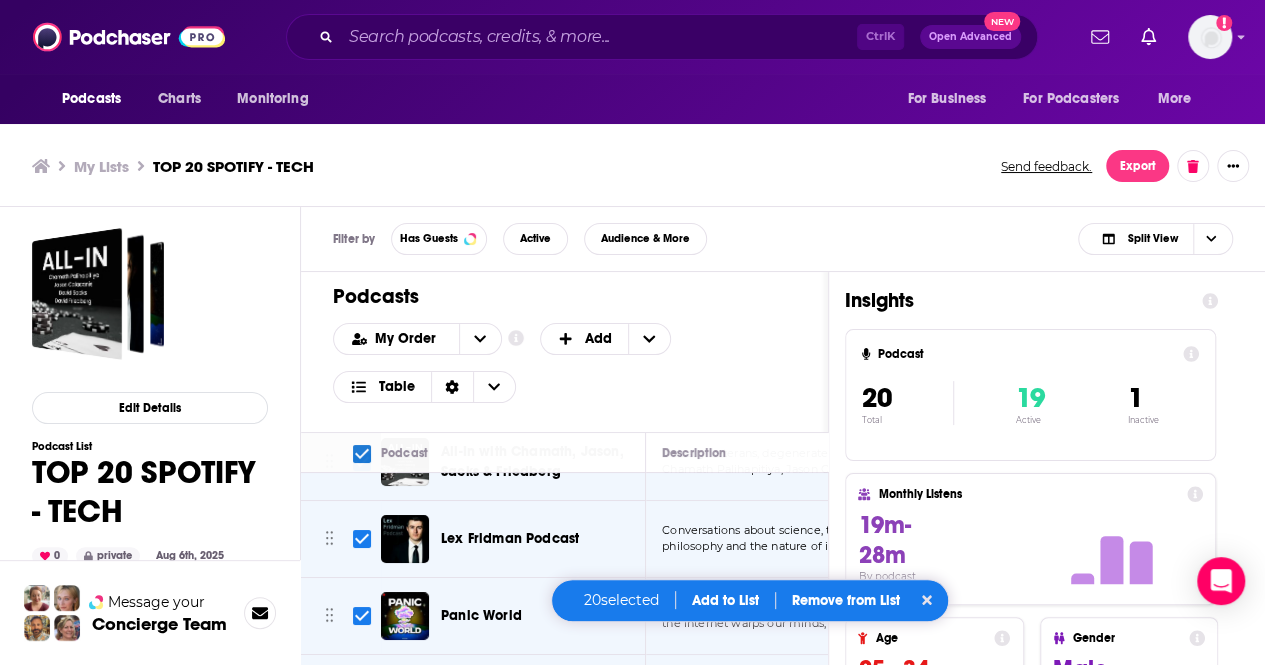 scroll, scrollTop: 0, scrollLeft: 0, axis: both 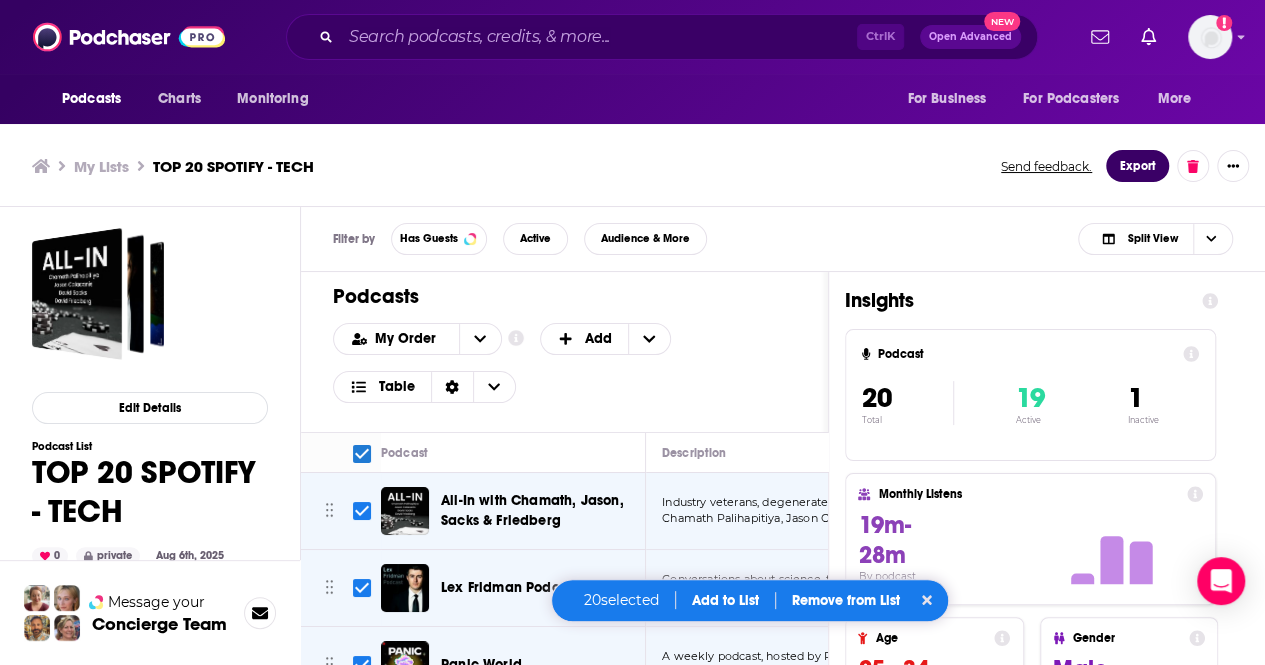 click on "Export" at bounding box center (1137, 166) 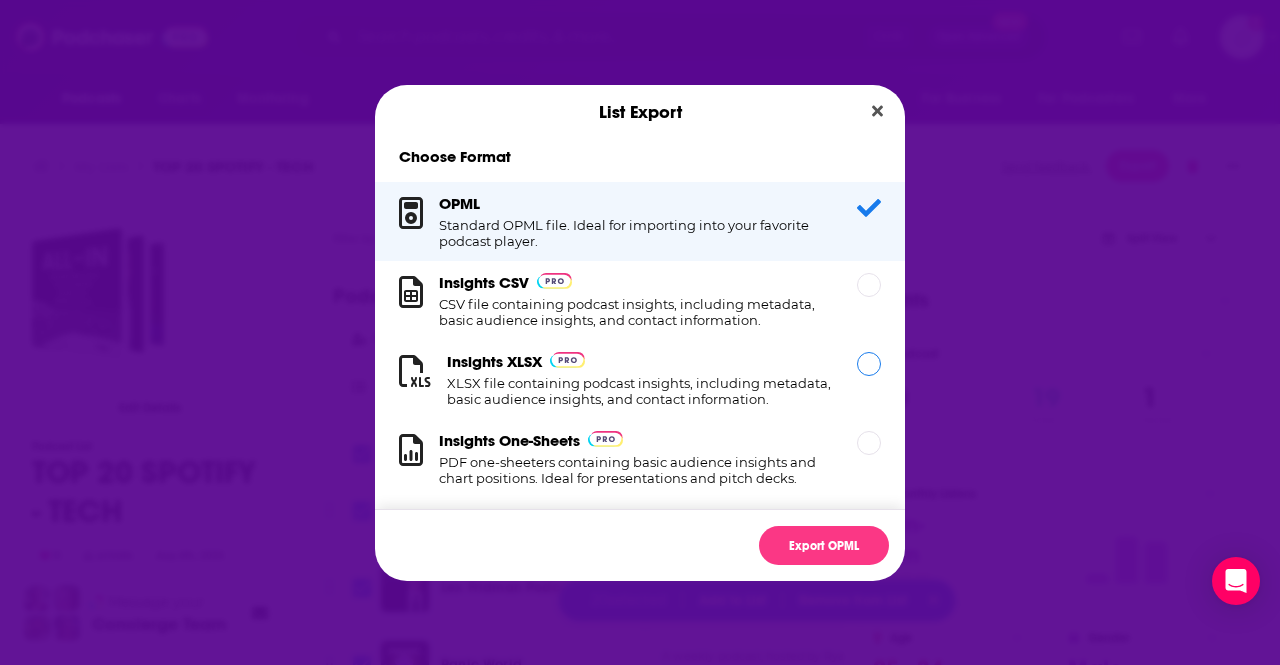 click on "XLSX file containing podcast insights, including metadata, basic audience insights, and contact information." at bounding box center [640, 391] 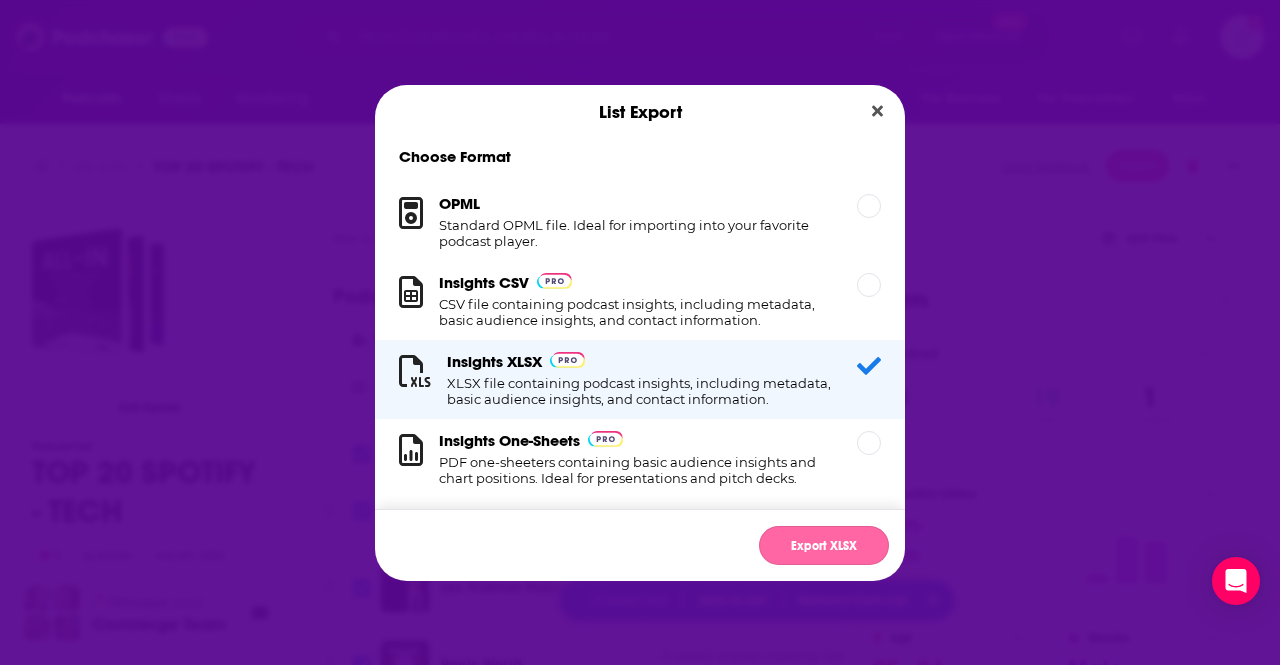 click on "Export XLSX" at bounding box center [824, 545] 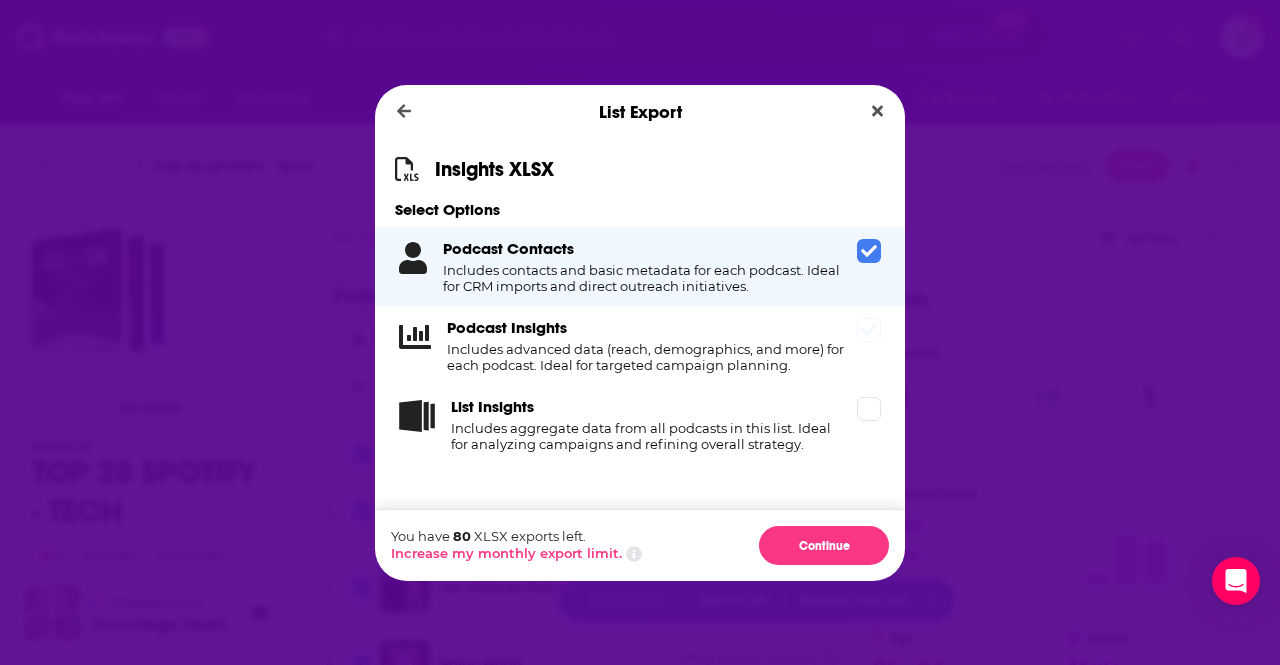 click on "Includes advanced data (reach, demographics, and more) for each podcast. Ideal for targeted campaign planning." at bounding box center (648, 357) 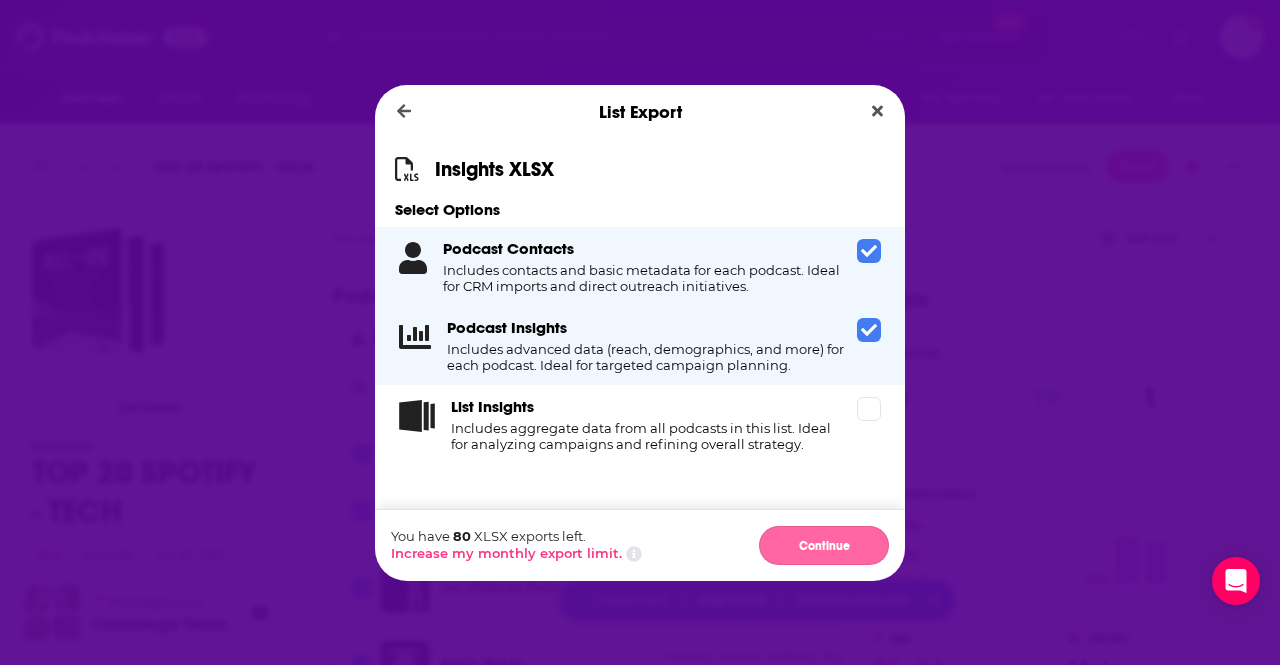 click on "Continue" at bounding box center [824, 545] 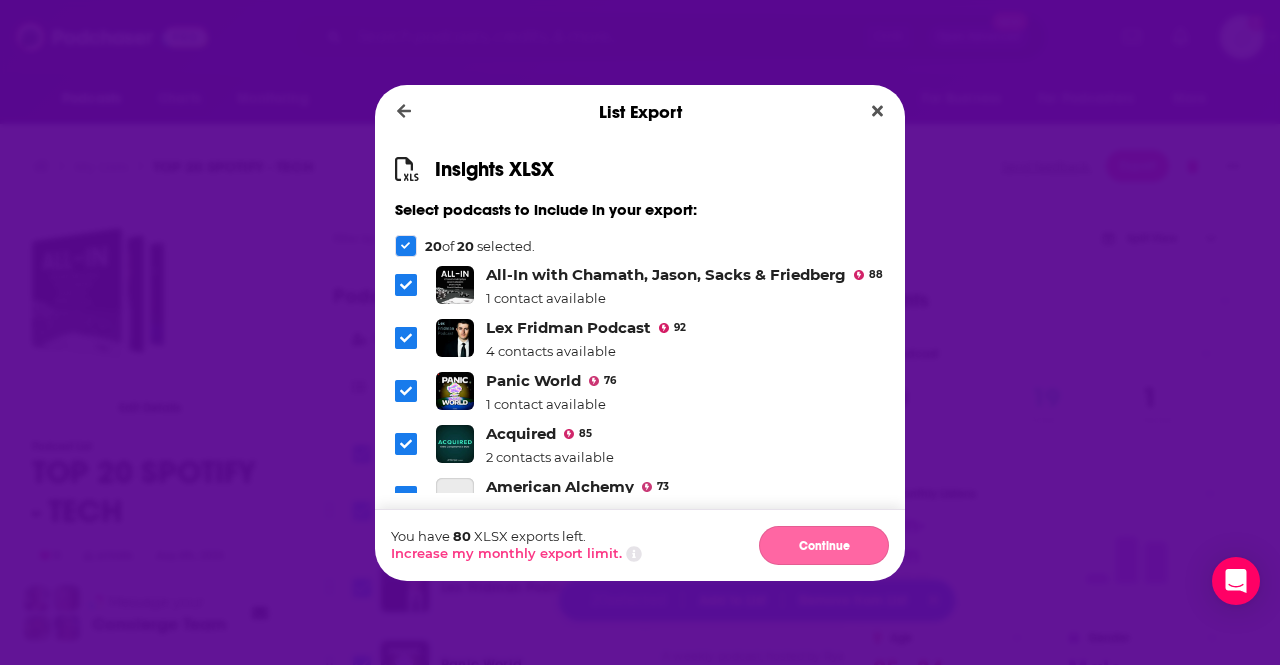 click on "Continue" at bounding box center [824, 545] 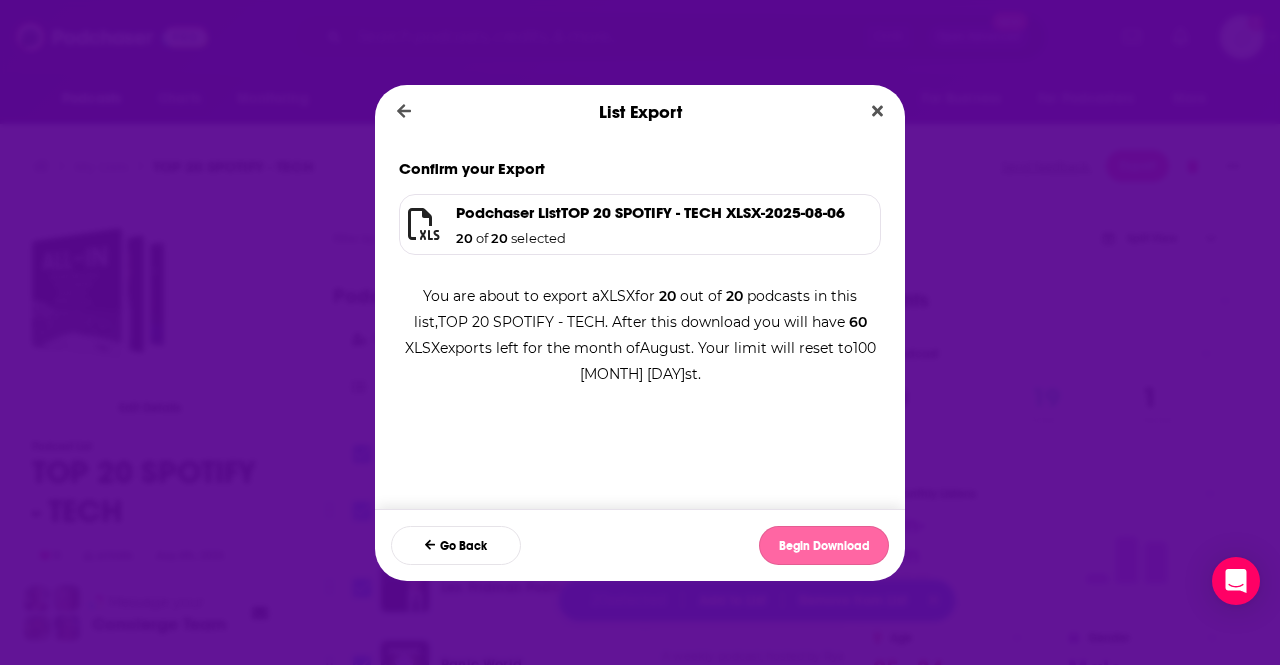 click on "Begin Download" at bounding box center (824, 545) 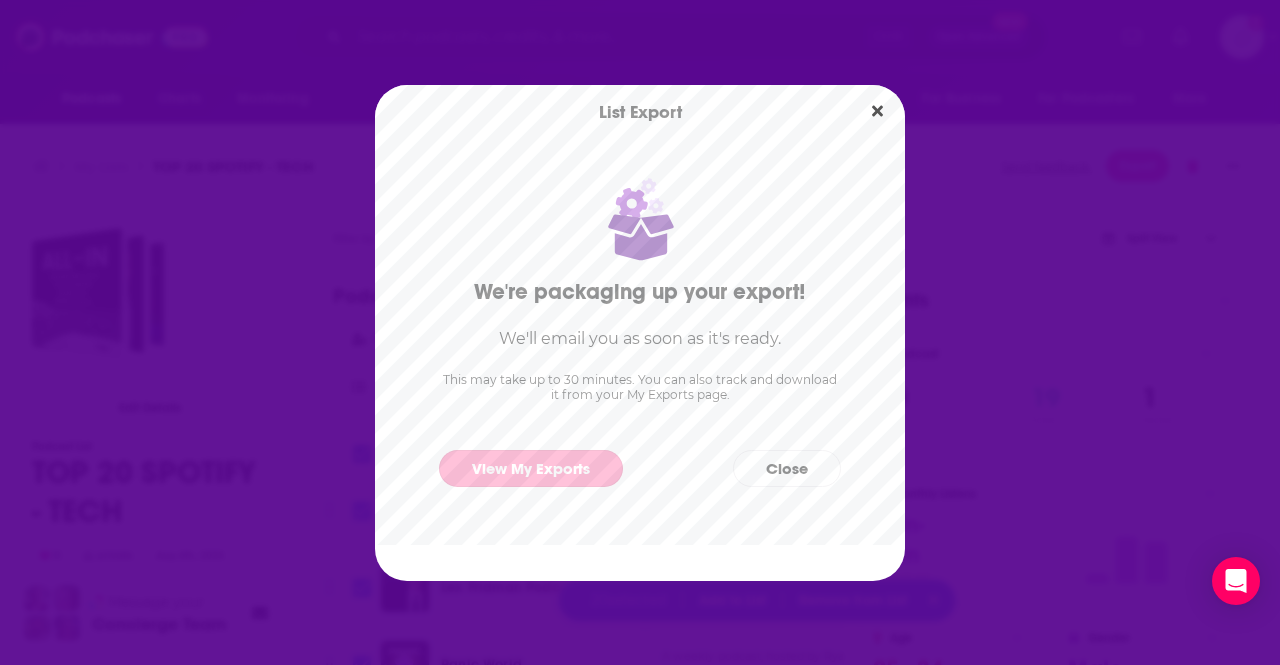 click on "View My Exports" at bounding box center (531, 468) 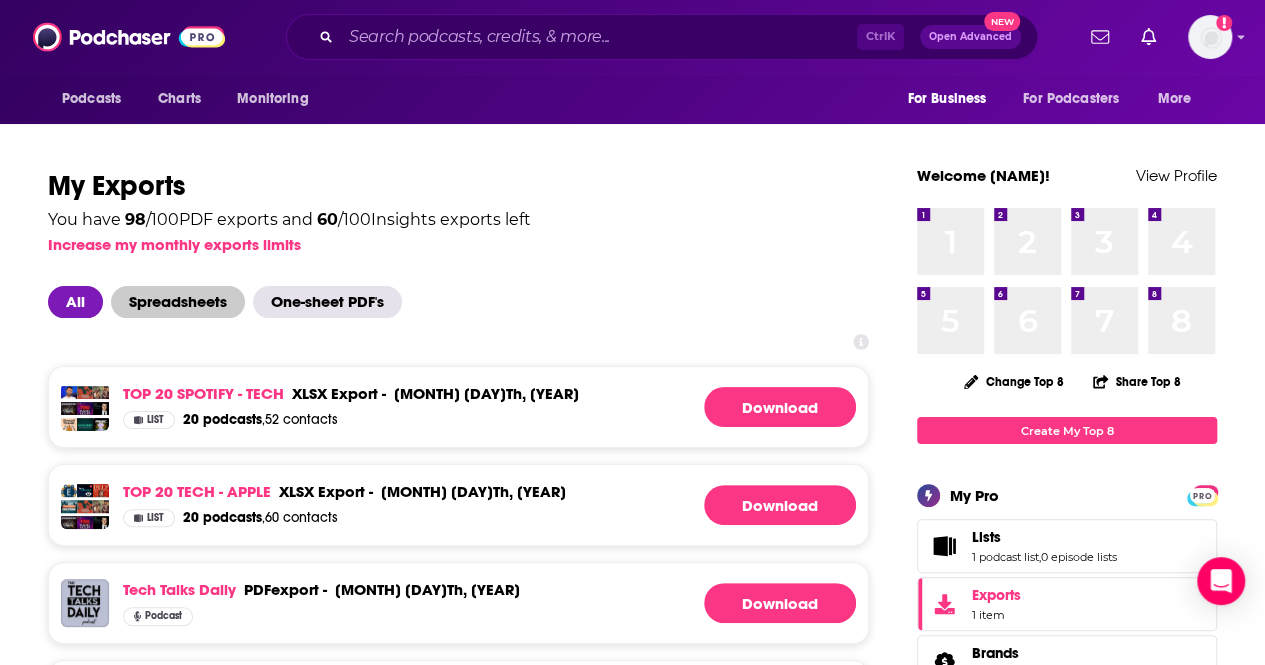 click on "Spreadsheets" at bounding box center [178, 302] 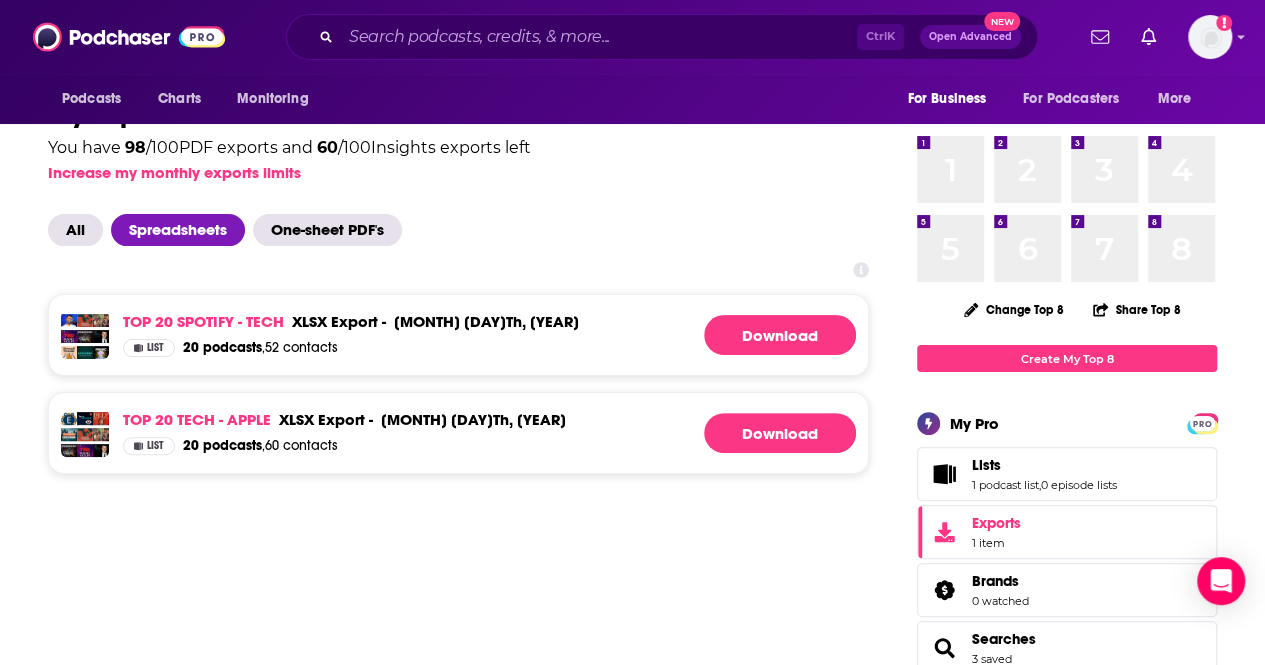 scroll, scrollTop: 73, scrollLeft: 0, axis: vertical 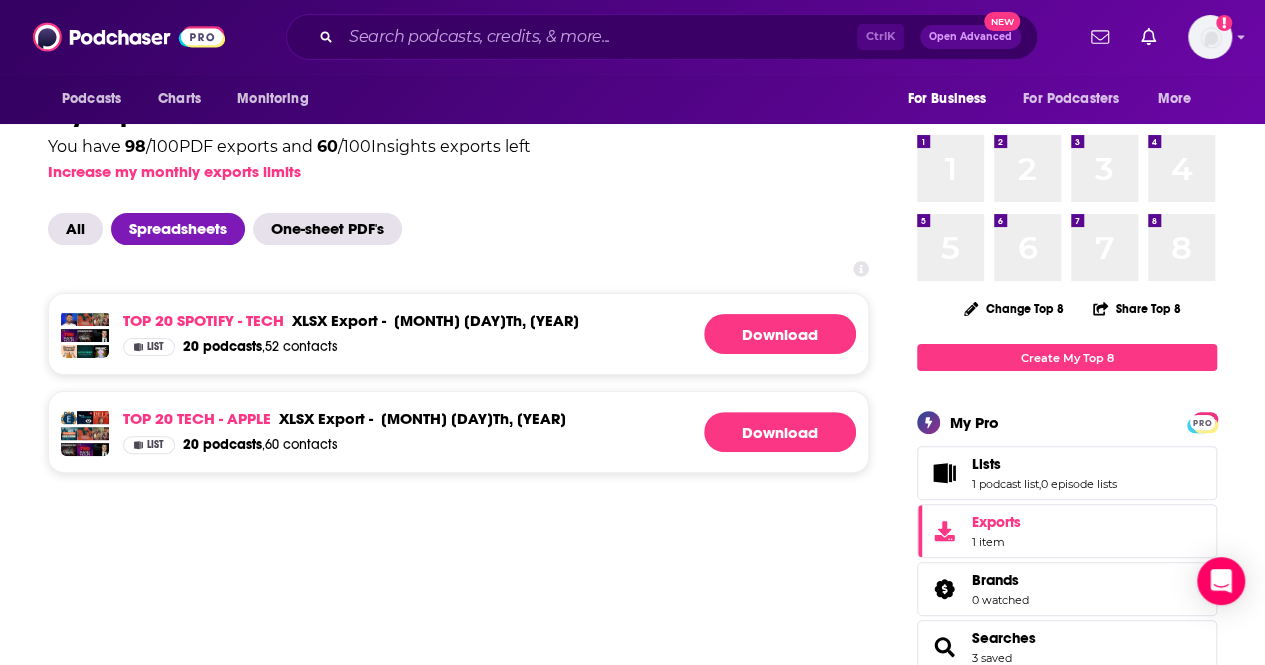 click on "TOP 20 SPOTIFY - TECH xlsx   export - August 6th, 2025 xlsx   export - August 6th, 2025 List 20   podcasts ,  52   contacts Download" at bounding box center (458, 334) 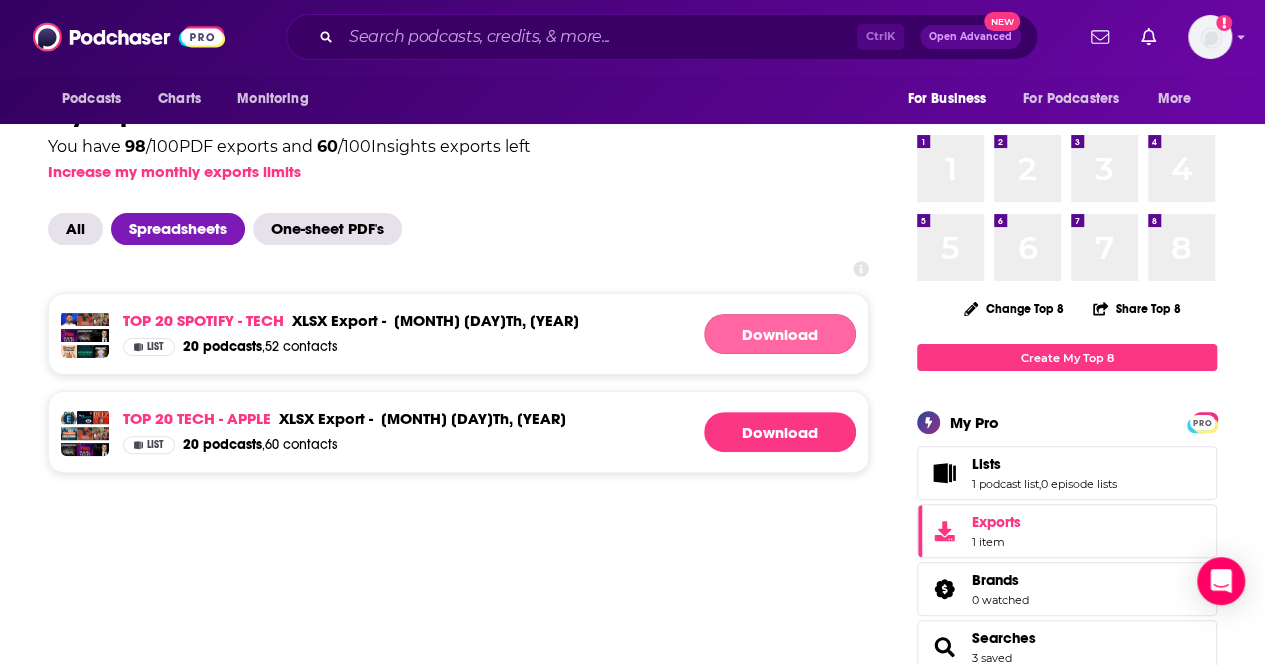 click on "Download" at bounding box center [780, 334] 